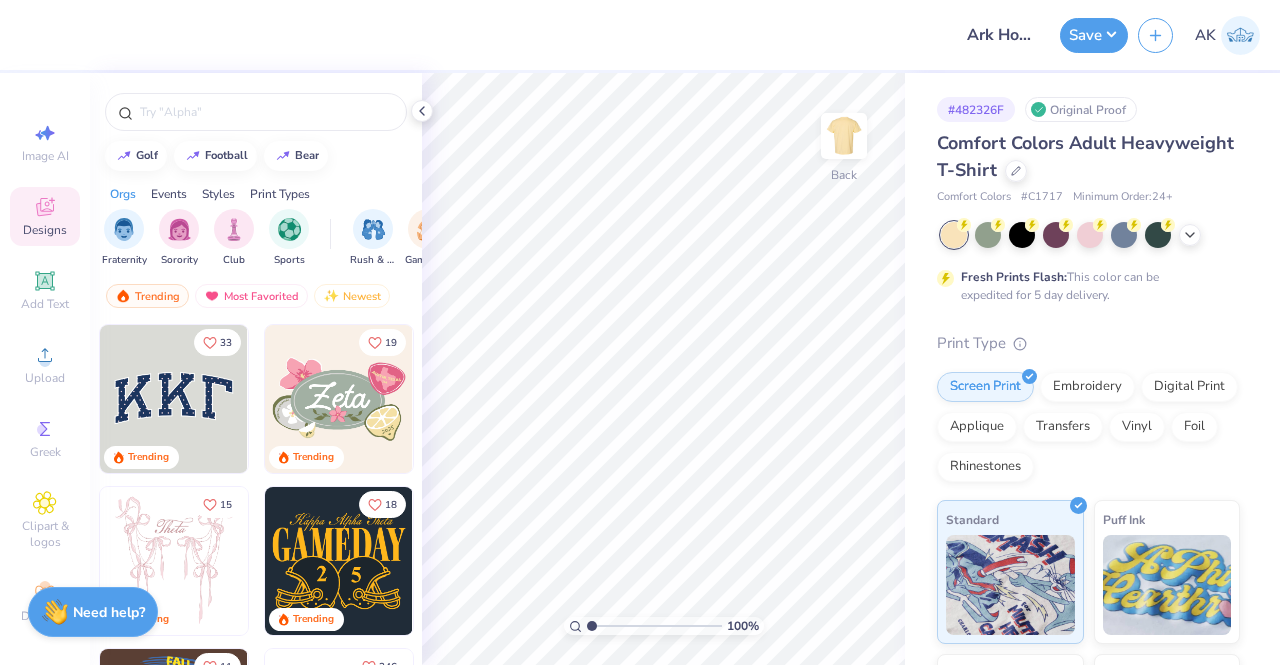 scroll, scrollTop: 0, scrollLeft: 0, axis: both 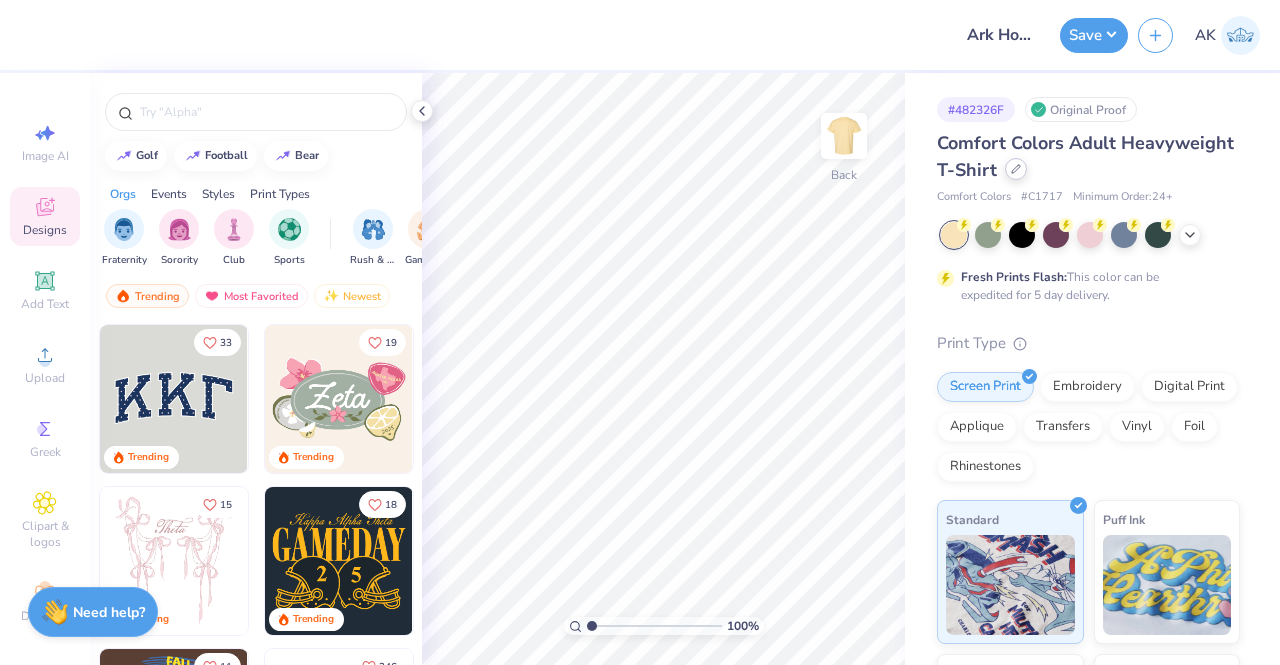 click at bounding box center [1016, 169] 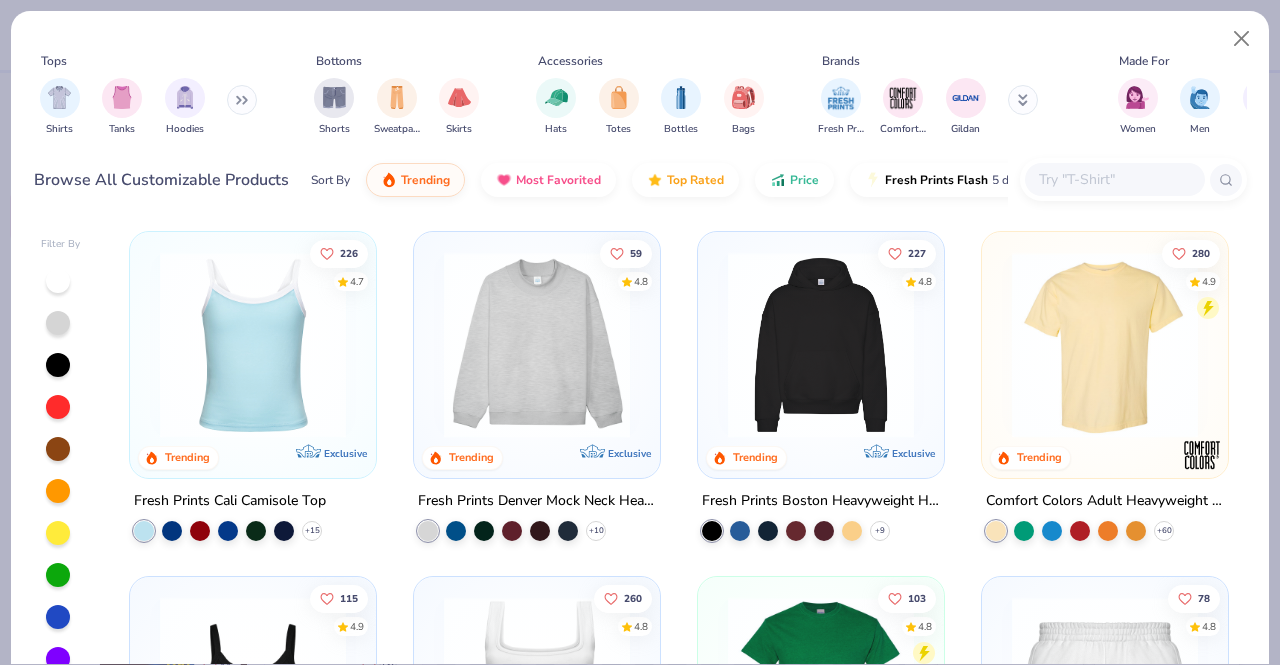 click 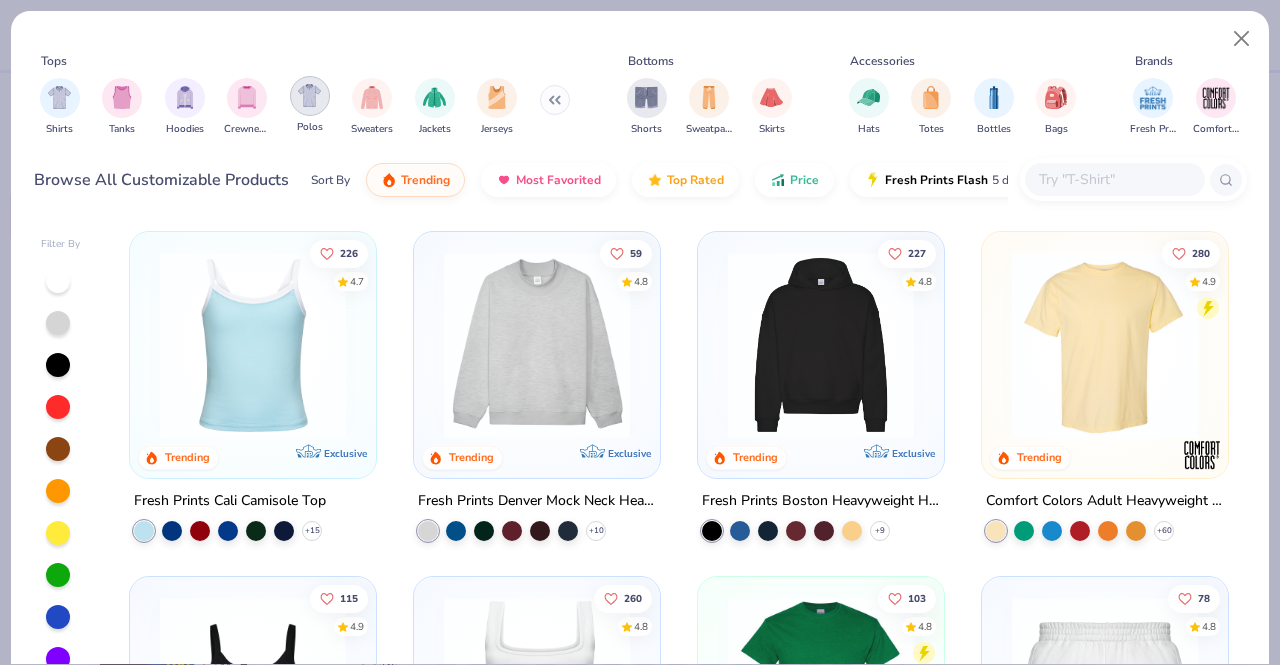 click at bounding box center (309, 95) 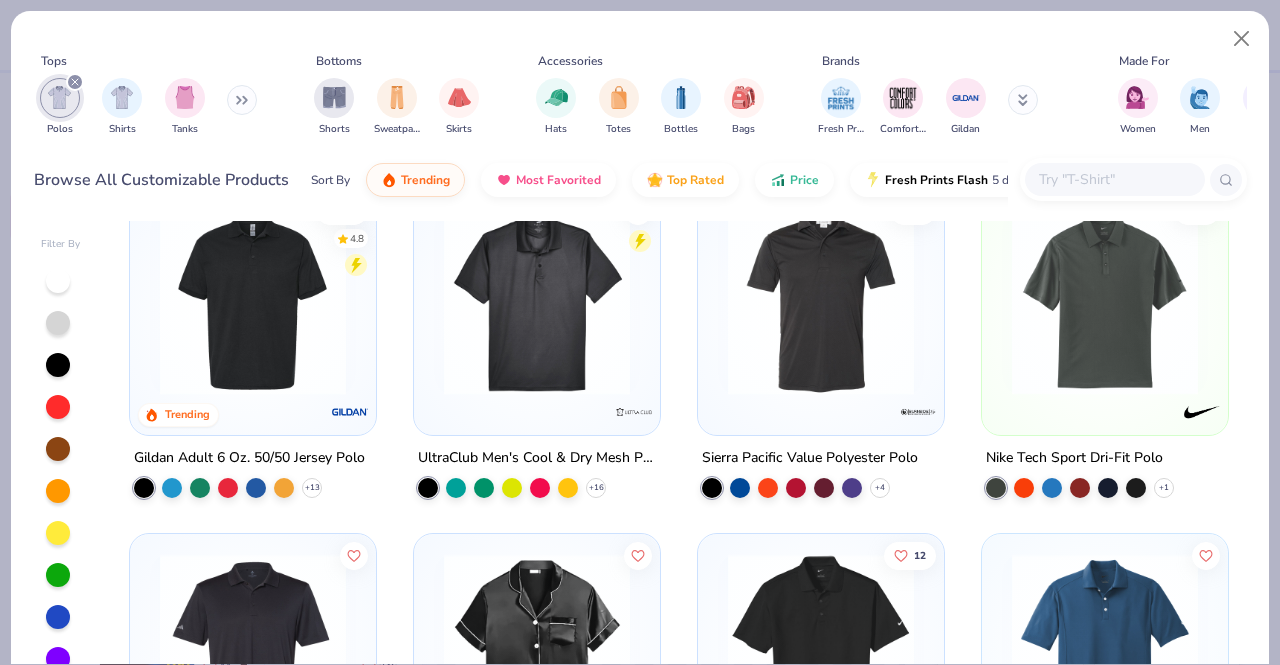 scroll, scrollTop: 0, scrollLeft: 0, axis: both 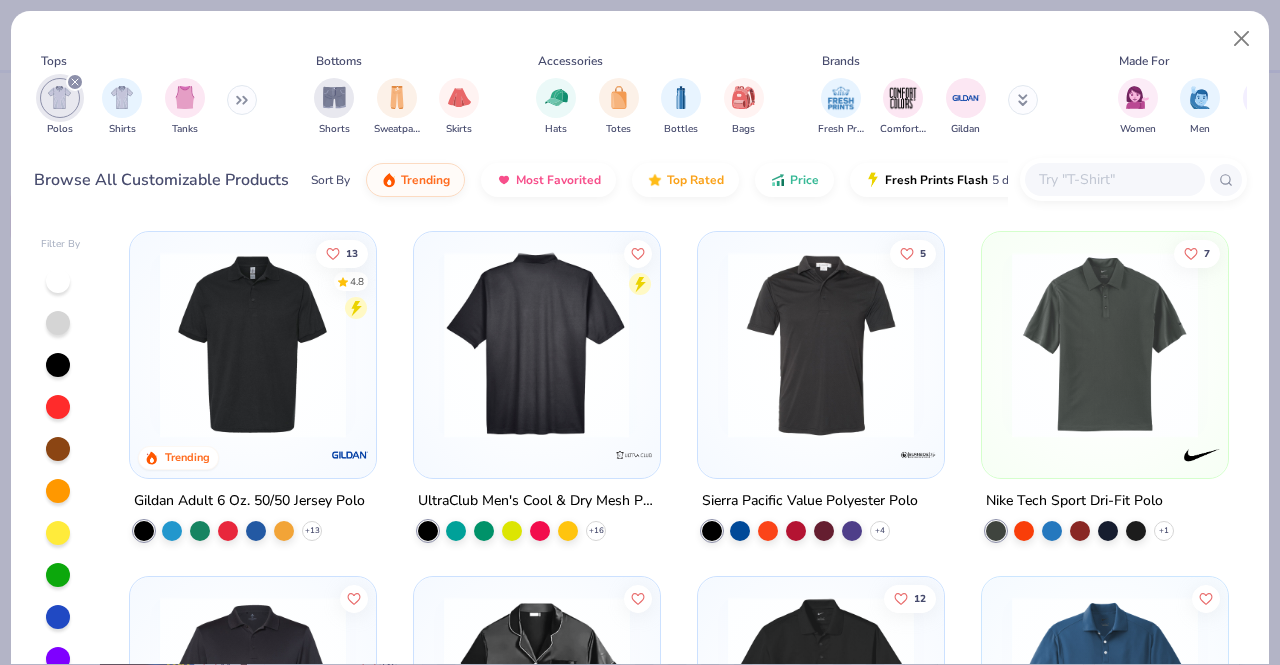 click at bounding box center (537, 345) 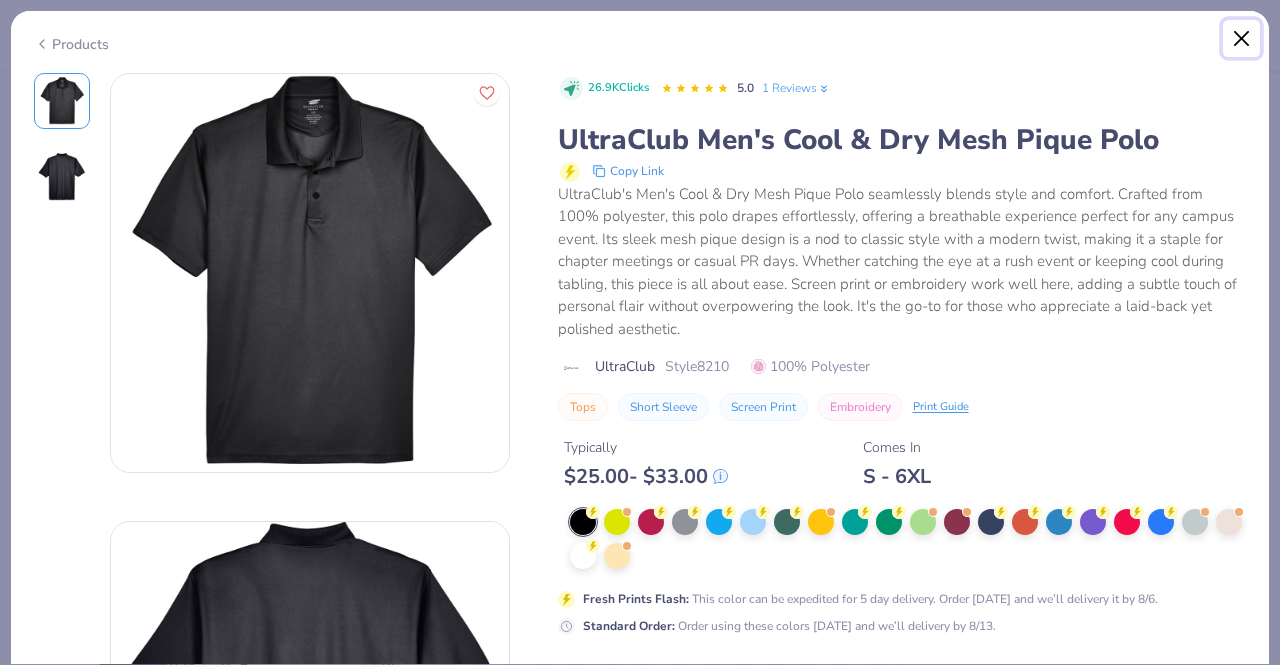 click at bounding box center (1242, 39) 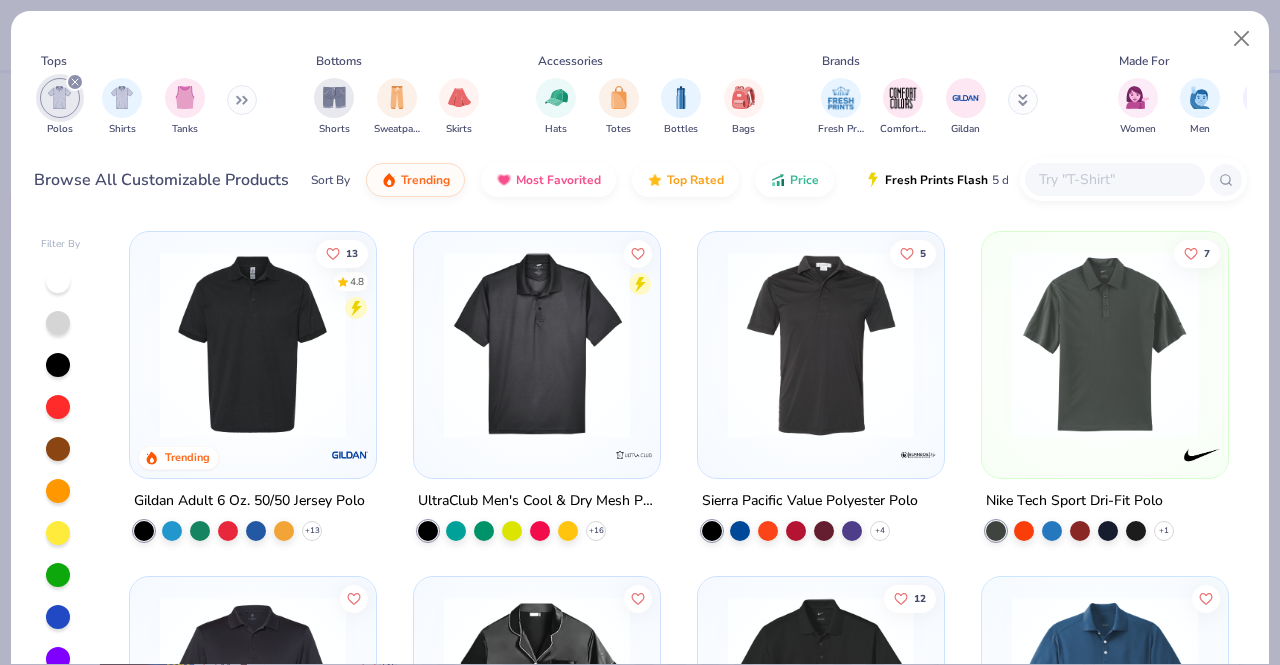 drag, startPoint x: 943, startPoint y: 173, endPoint x: 753, endPoint y: 170, distance: 190.02368 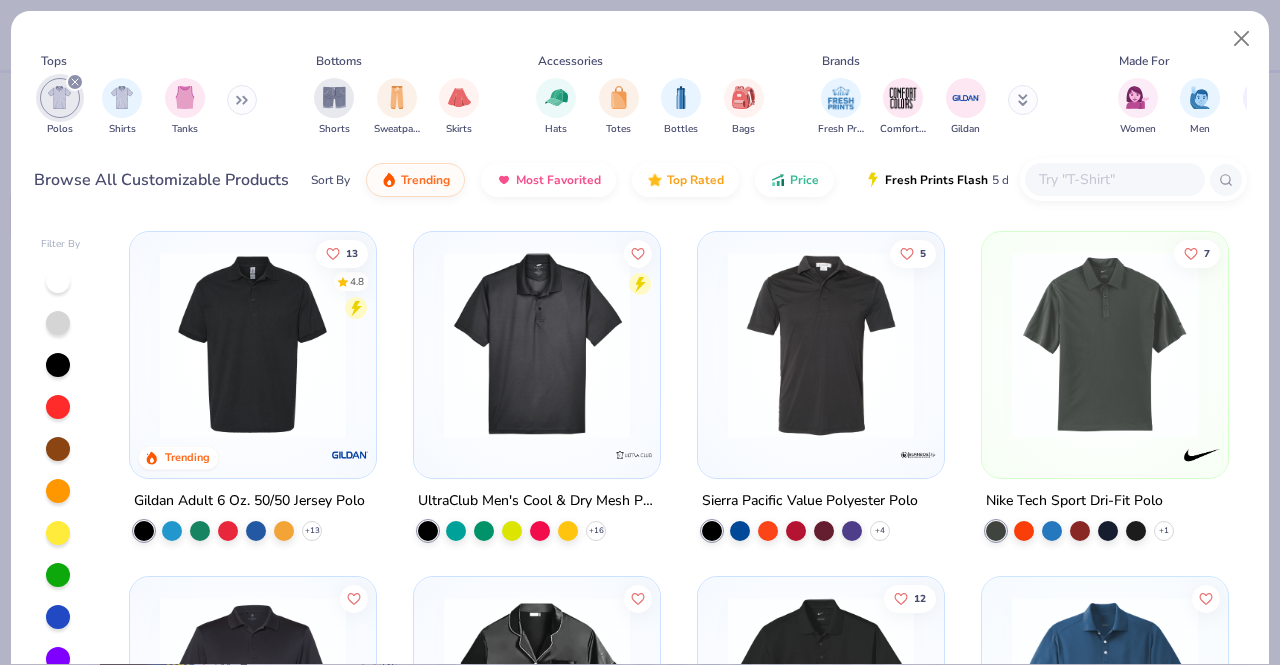 click on "Sort By Trending Most Favorited Top Rated Price Fresh Prints Flash 5 day delivery" at bounding box center [659, 180] 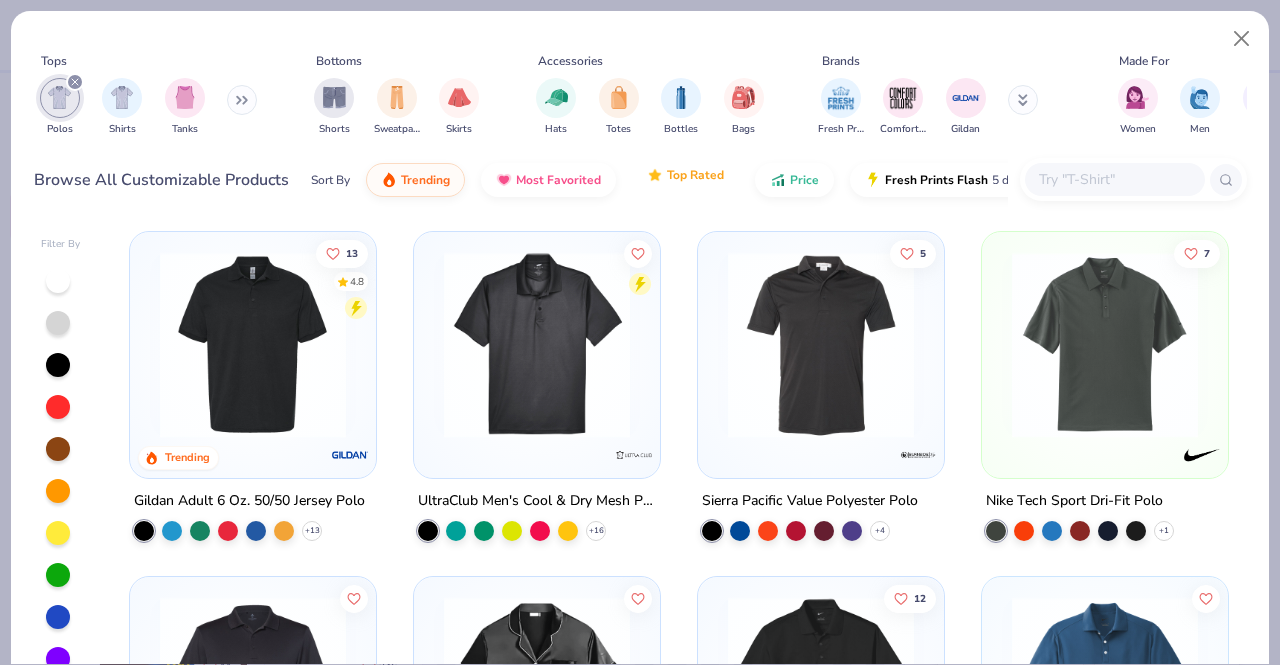 drag, startPoint x: 706, startPoint y: 194, endPoint x: 694, endPoint y: 182, distance: 16.970562 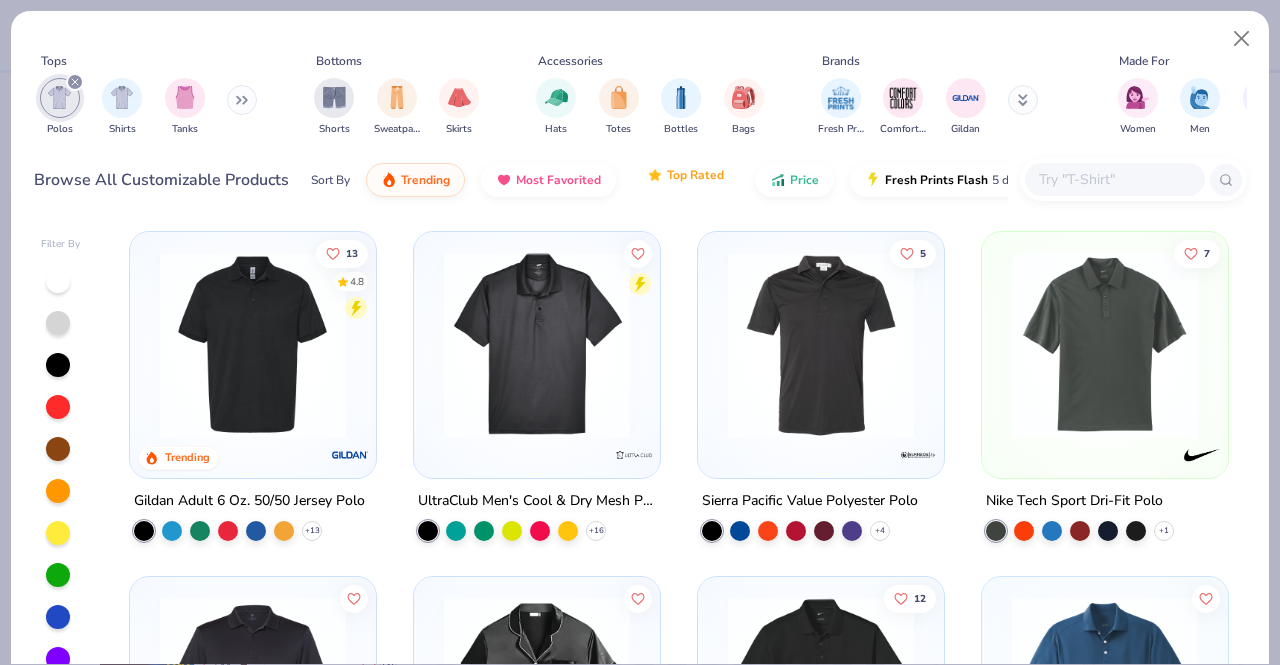 click on "Top Rated" at bounding box center [695, 175] 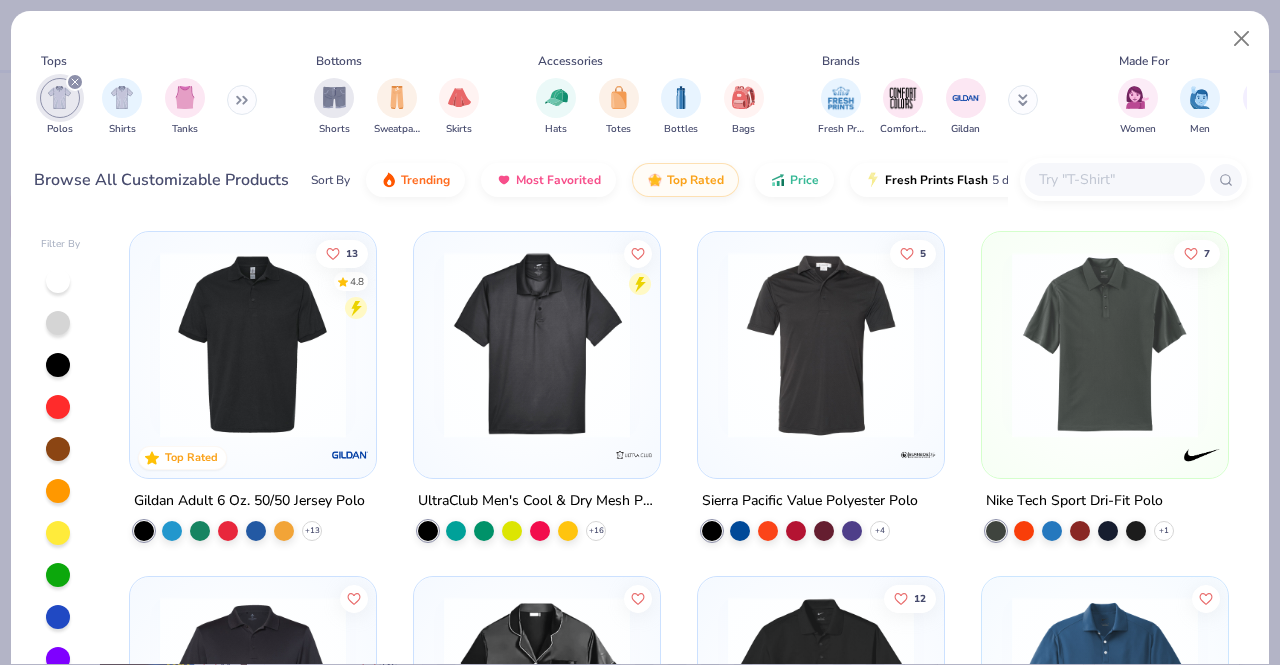 click at bounding box center [821, 345] 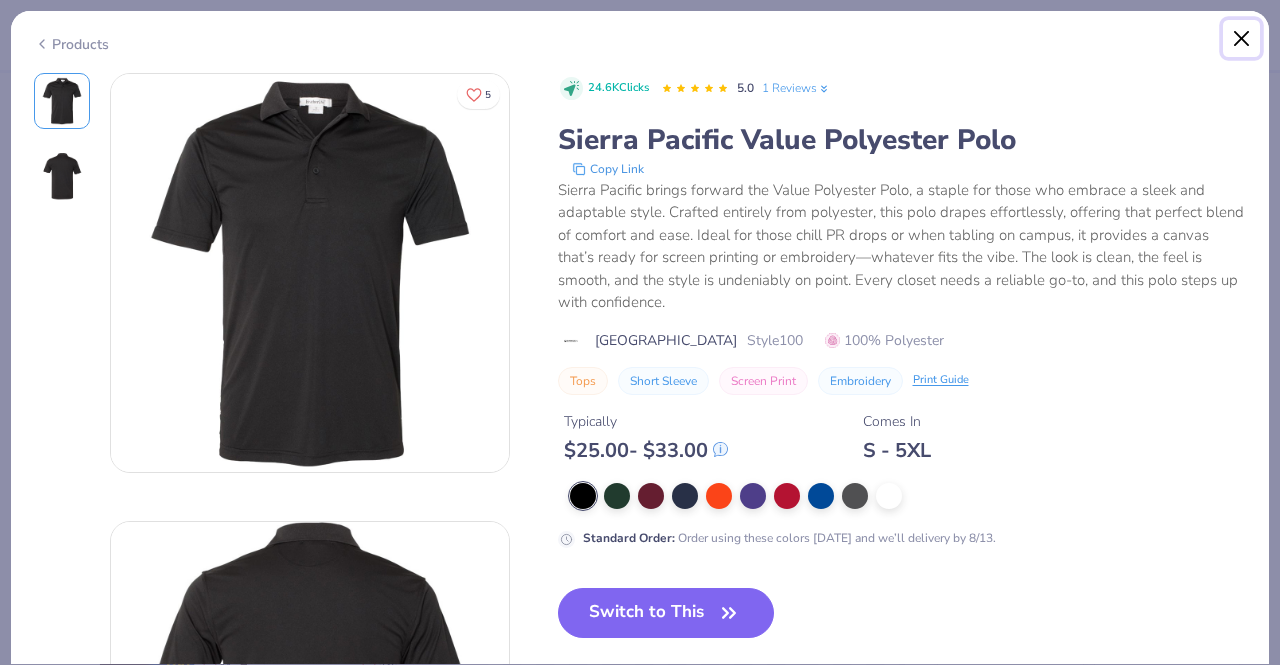 click at bounding box center (1242, 39) 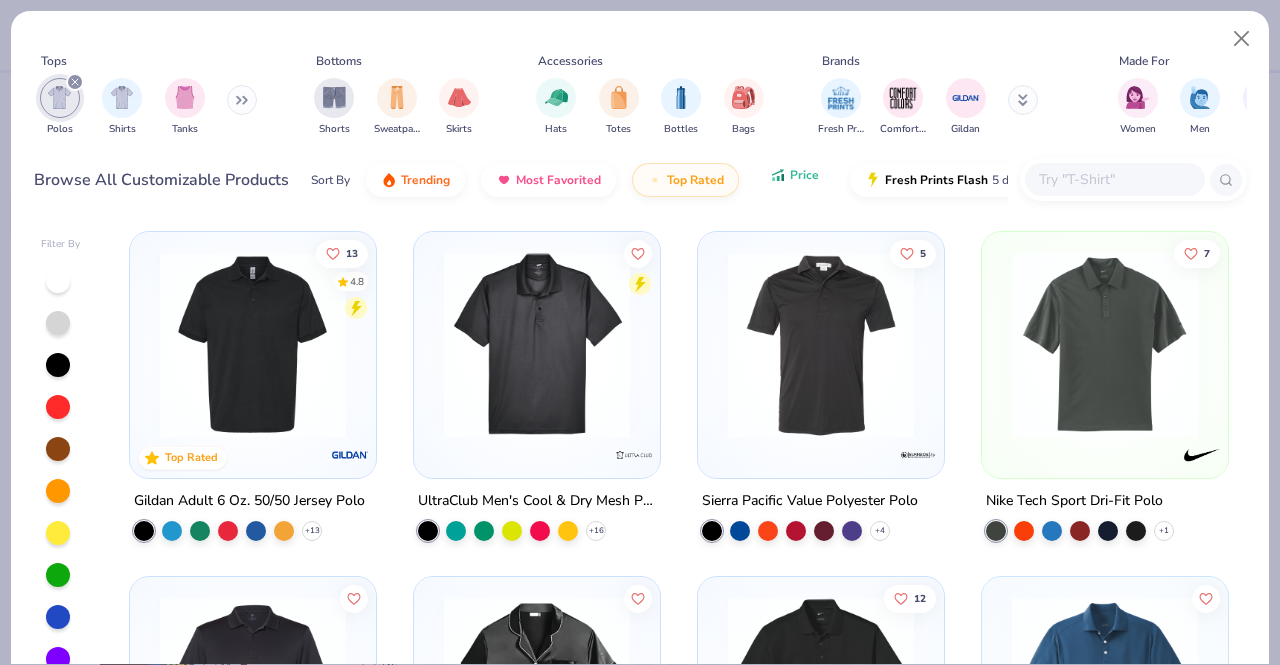 click on "Price" at bounding box center (794, 175) 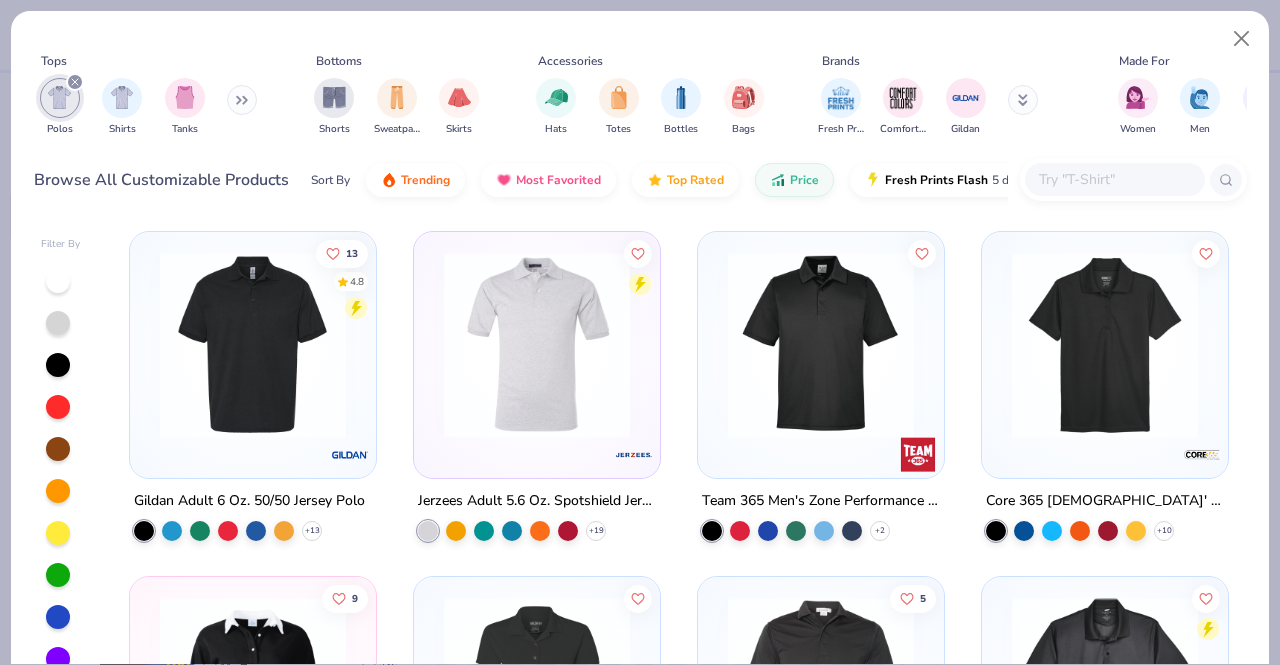 click at bounding box center [821, 345] 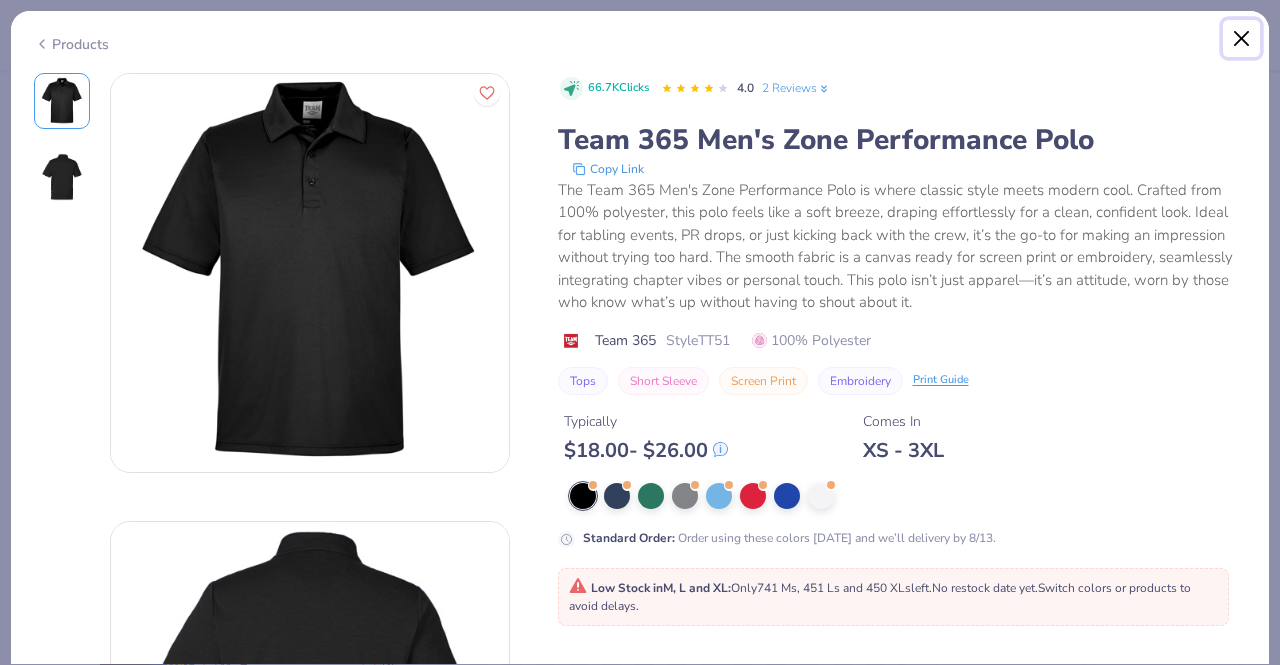click at bounding box center (1242, 39) 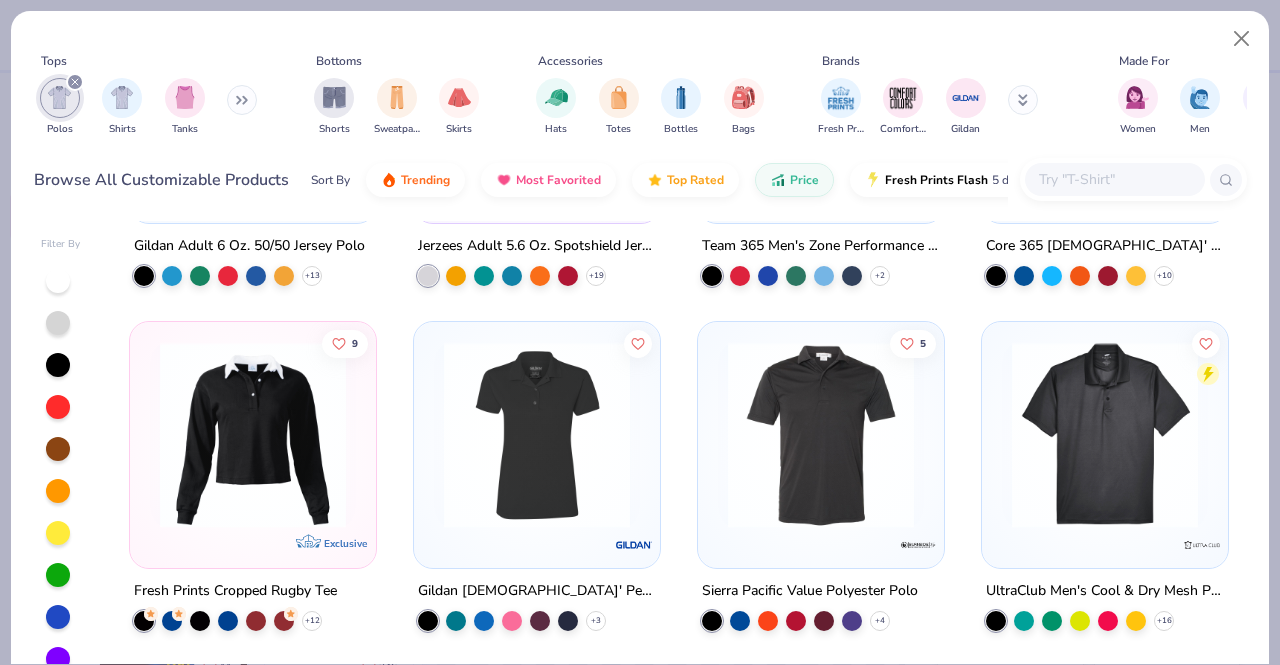 scroll, scrollTop: 254, scrollLeft: 0, axis: vertical 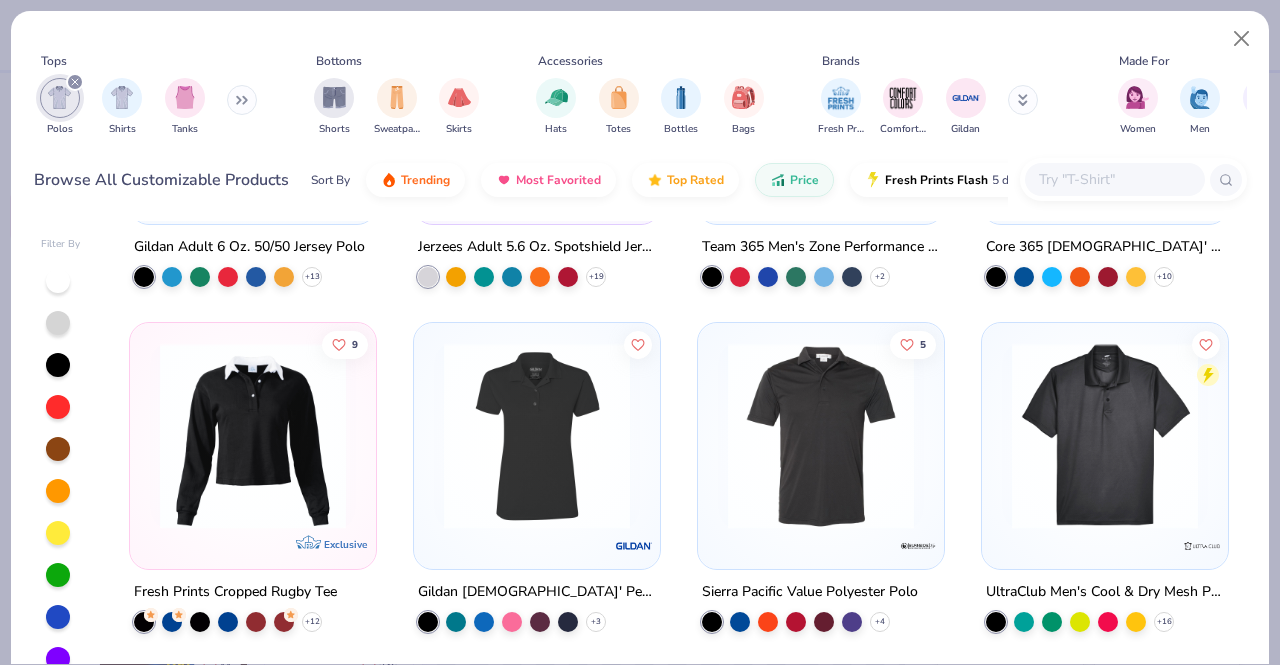click at bounding box center (1105, 436) 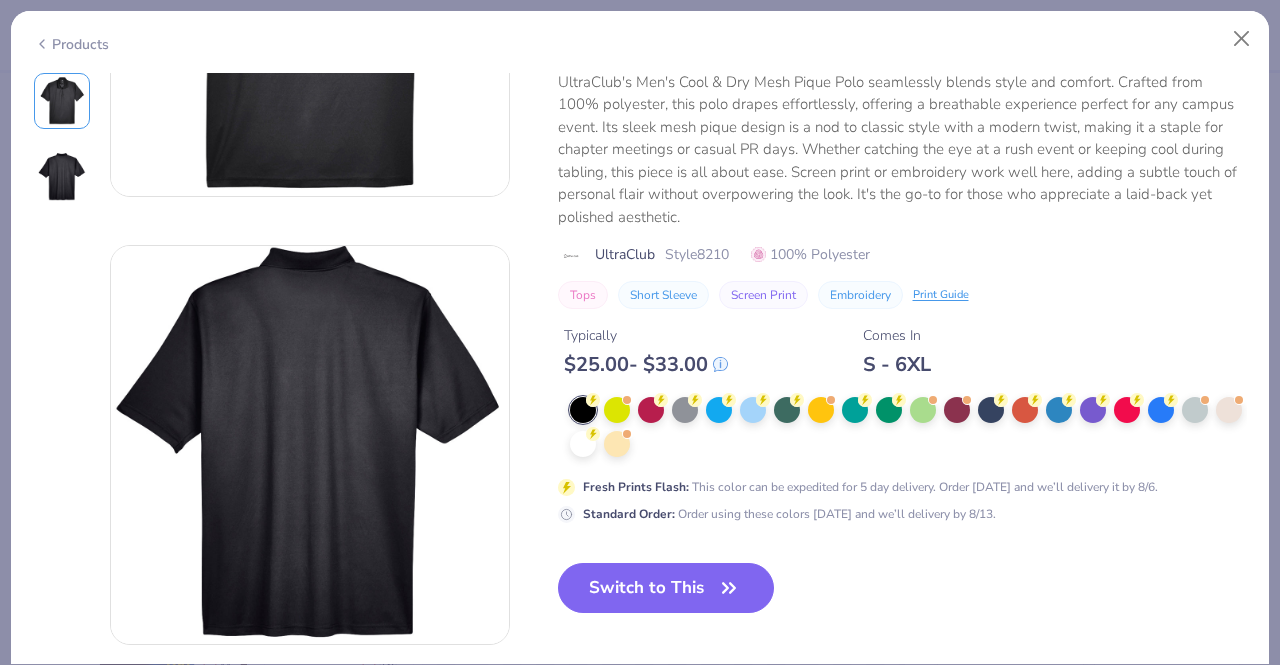 scroll, scrollTop: 282, scrollLeft: 0, axis: vertical 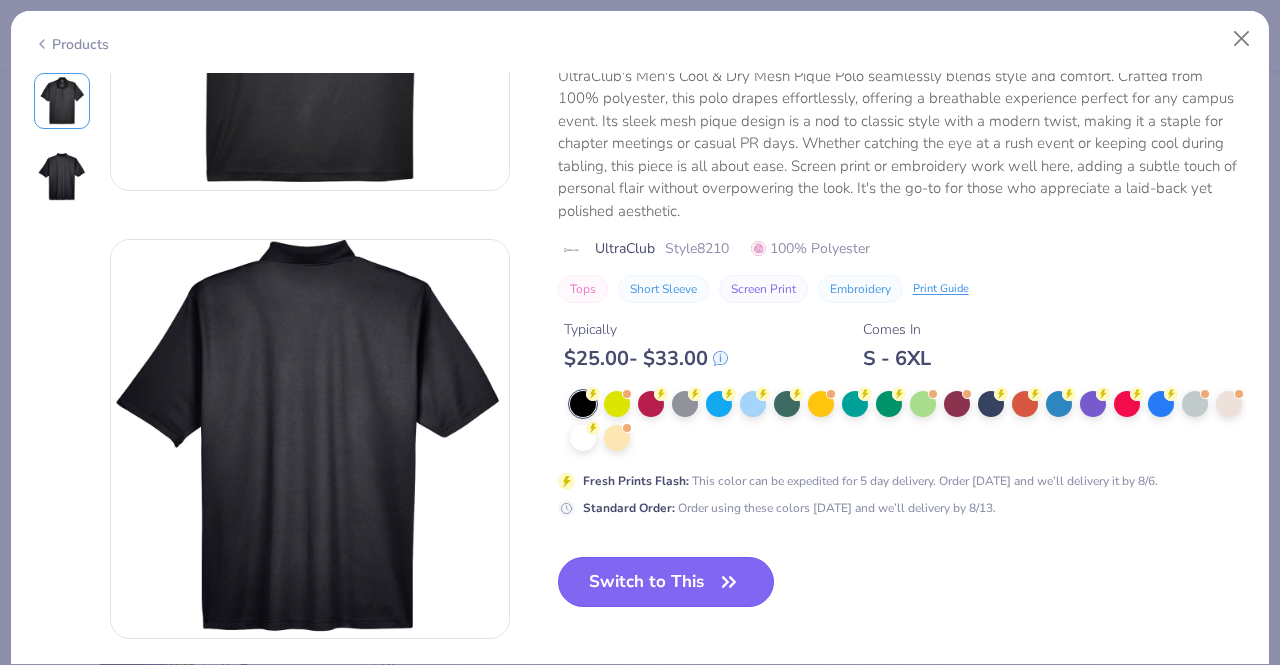 click on "Switch to This" at bounding box center [666, 582] 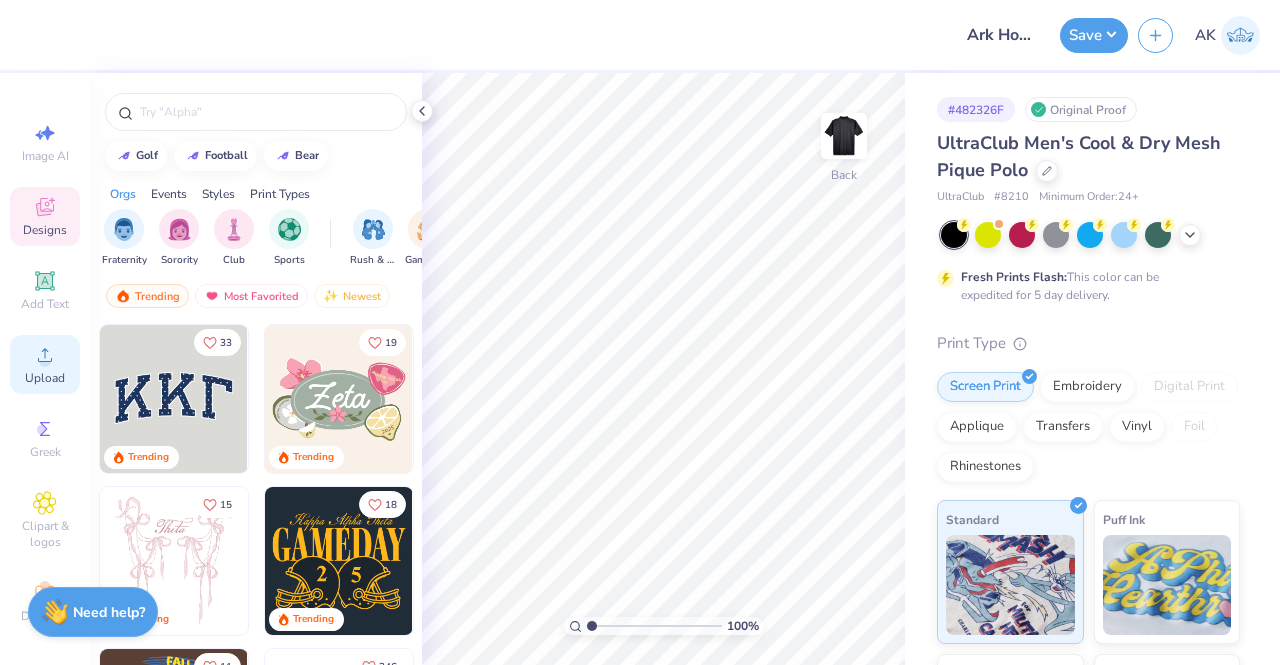 click on "Upload" at bounding box center (45, 364) 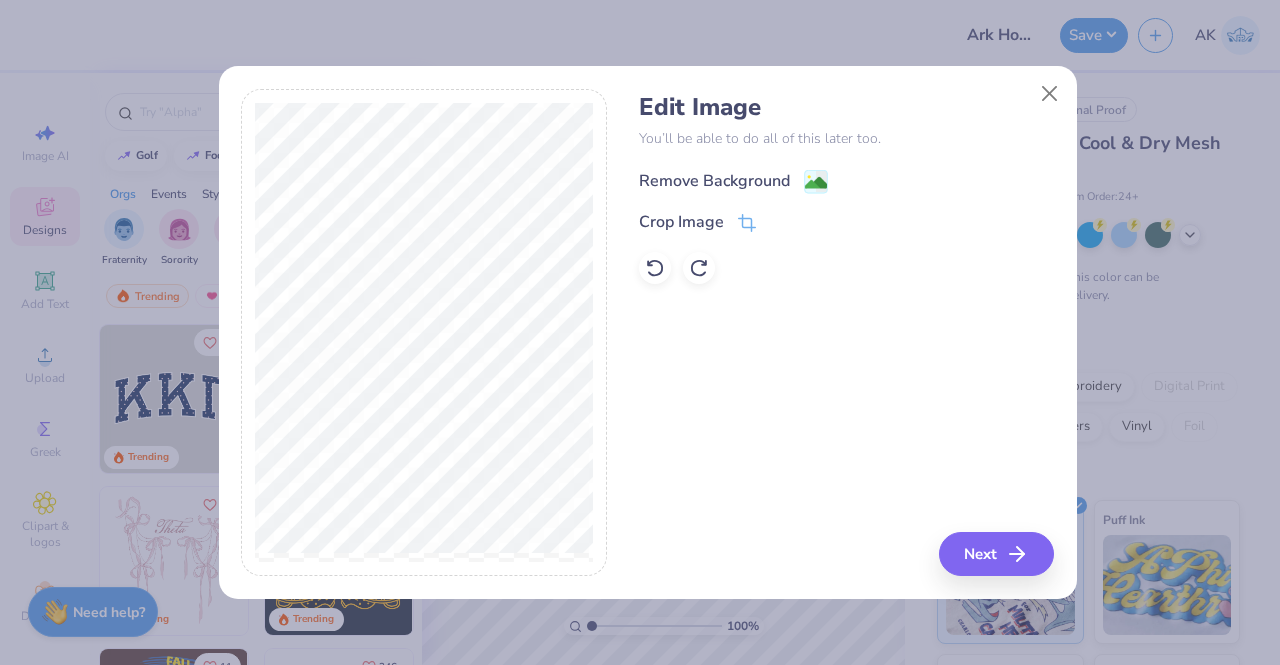 click on "Remove Background" at bounding box center (714, 181) 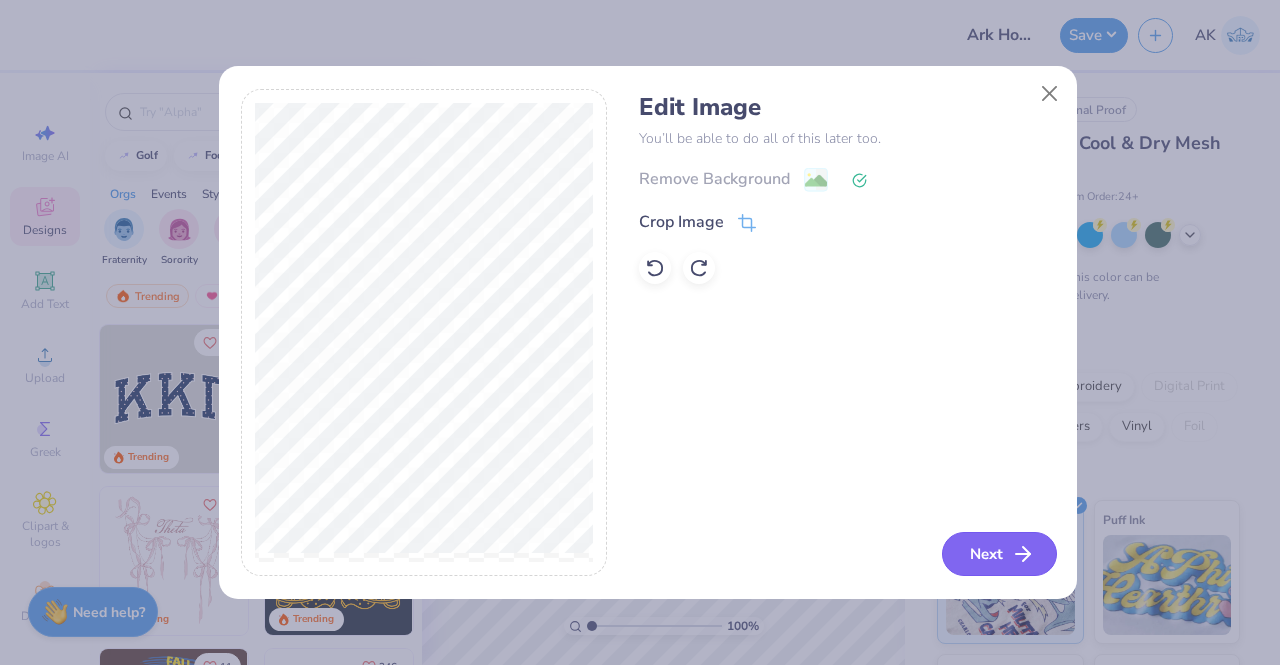 click on "Next" at bounding box center (999, 554) 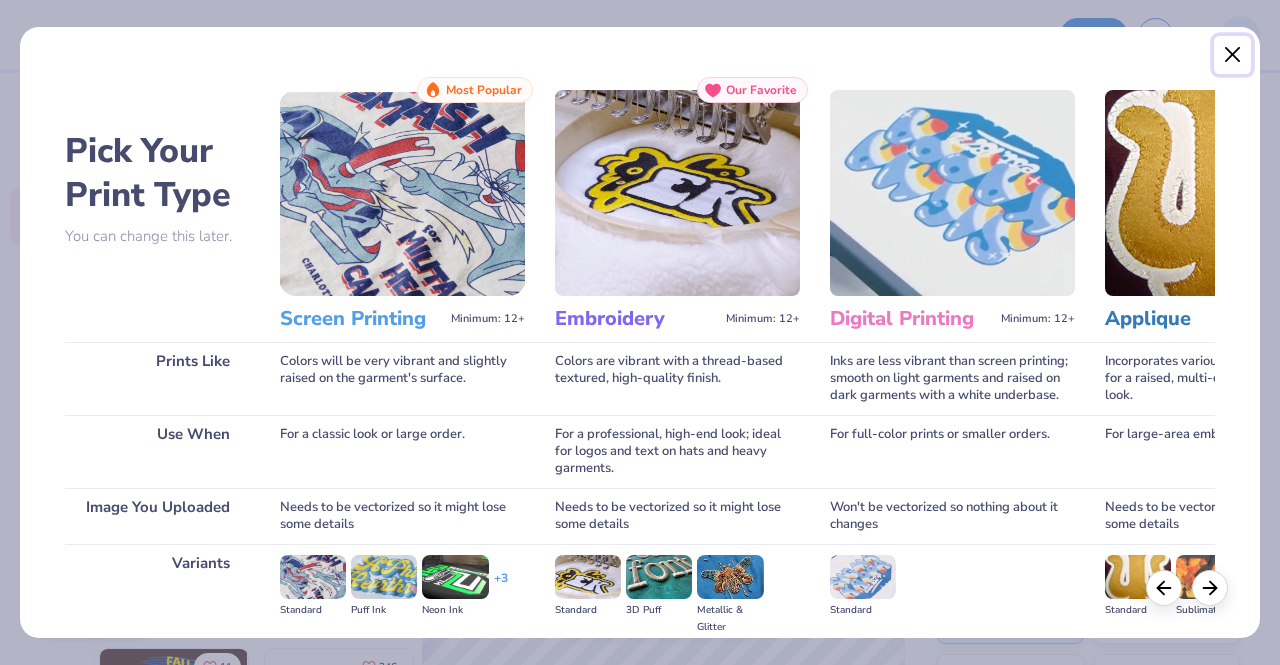 click at bounding box center (1233, 55) 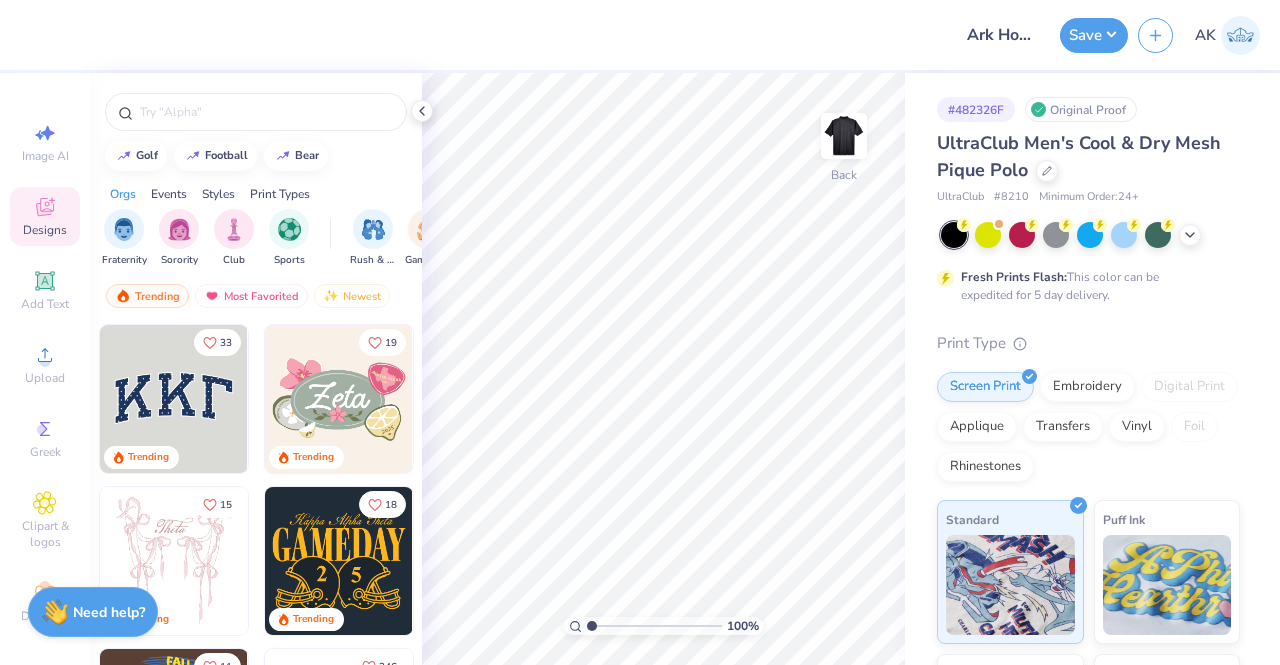 click on "Image AI Designs Add Text Upload Greek Clipart & logos Decorate" at bounding box center [45, 372] 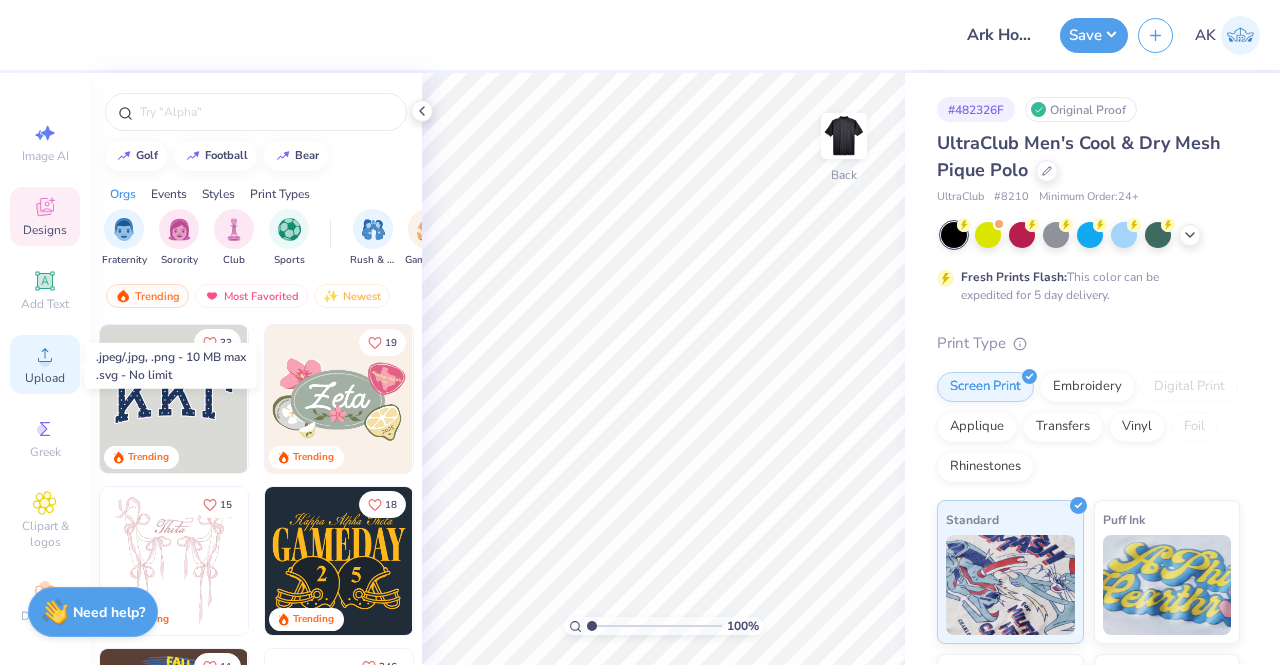 click on "Upload" at bounding box center [45, 378] 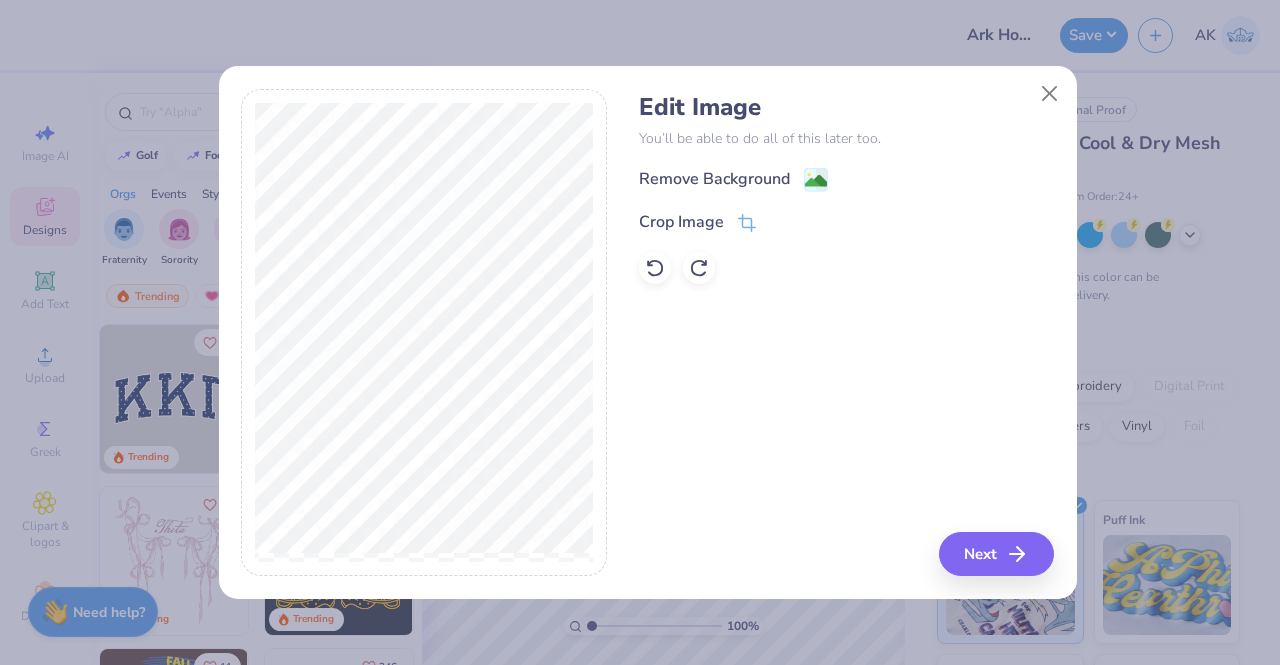click on "Remove Background Crop Image" at bounding box center (846, 225) 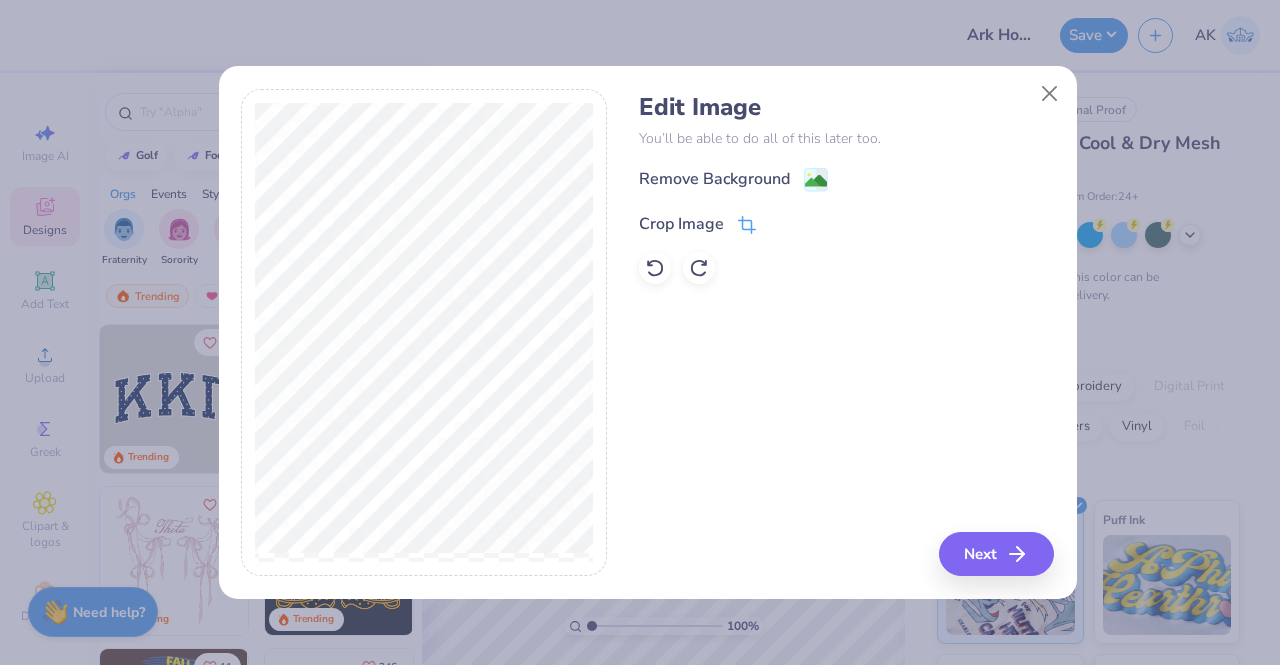 click on "Crop Image" at bounding box center (681, 224) 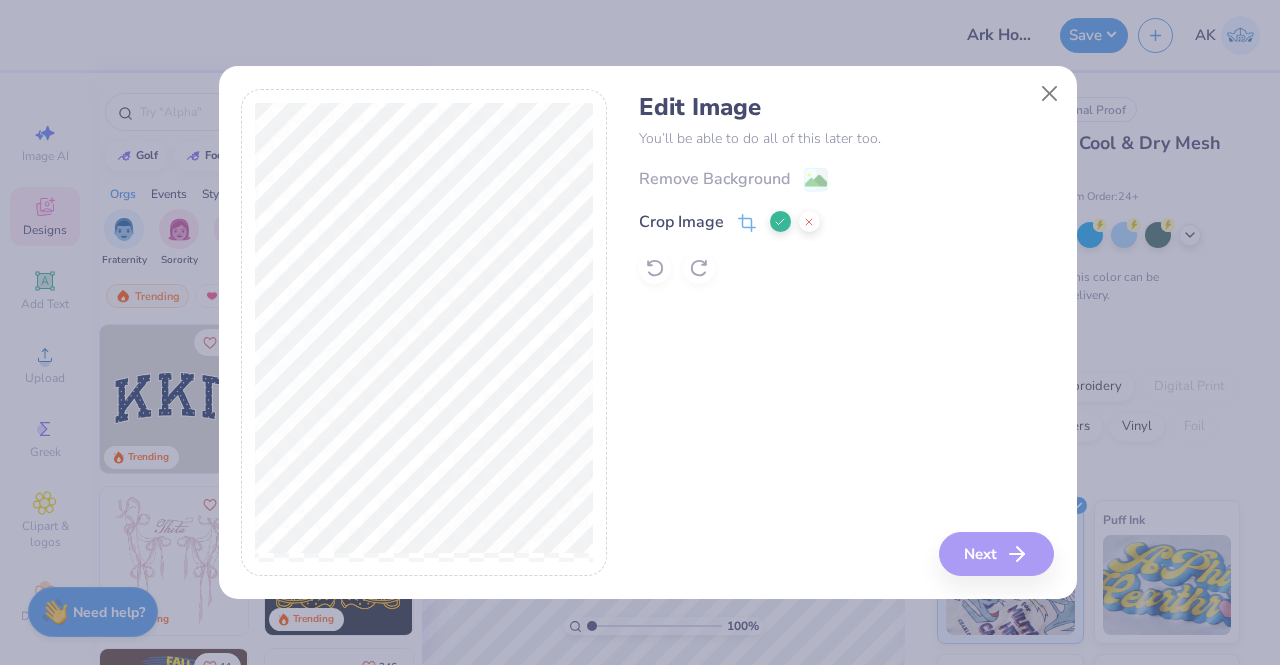 click at bounding box center [780, 221] 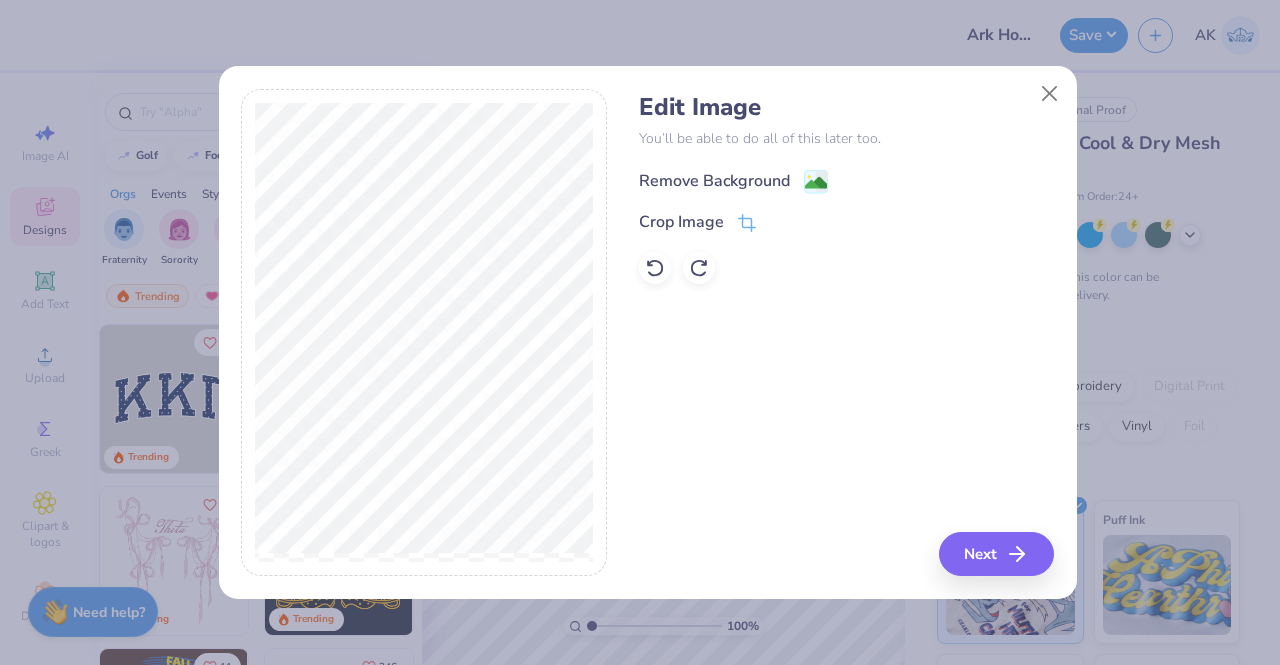 click on "Remove Background" at bounding box center [714, 181] 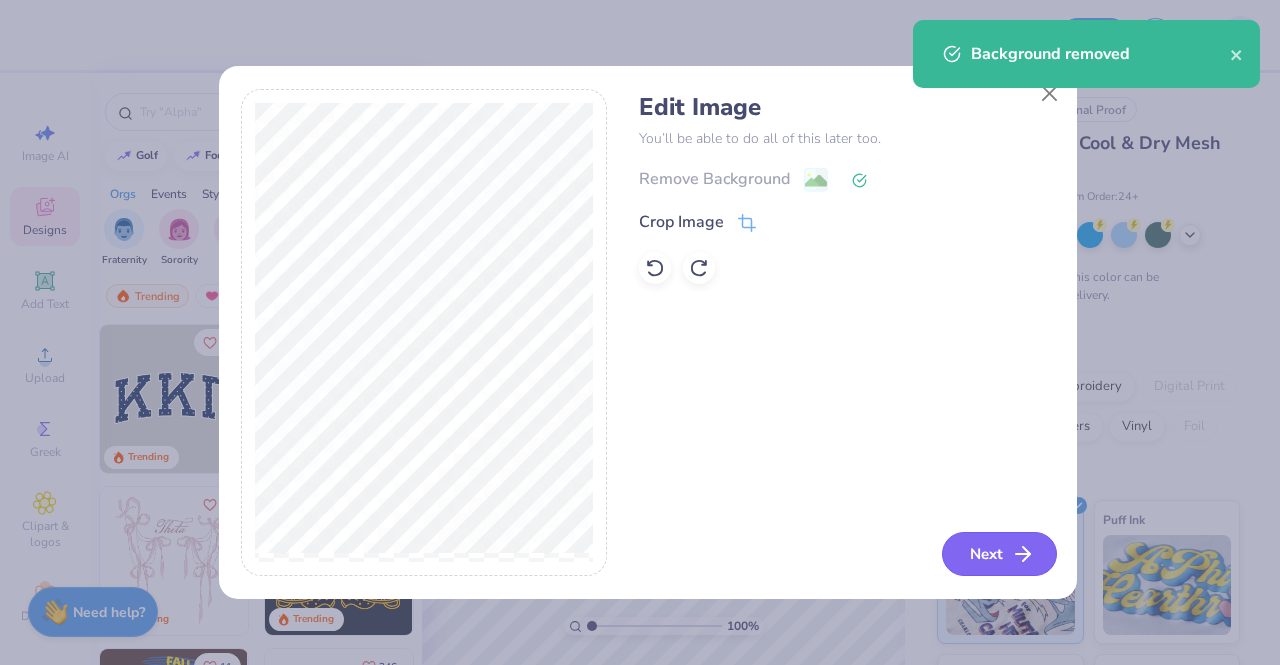 click on "Next" at bounding box center (999, 554) 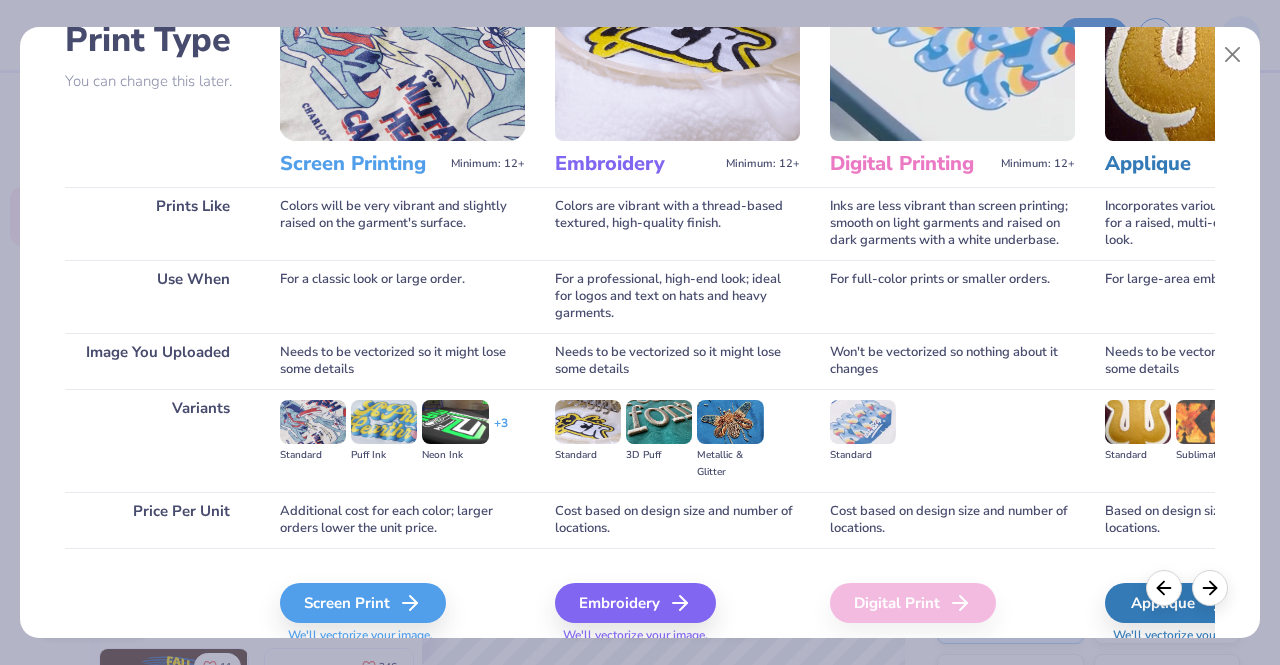 scroll, scrollTop: 158, scrollLeft: 0, axis: vertical 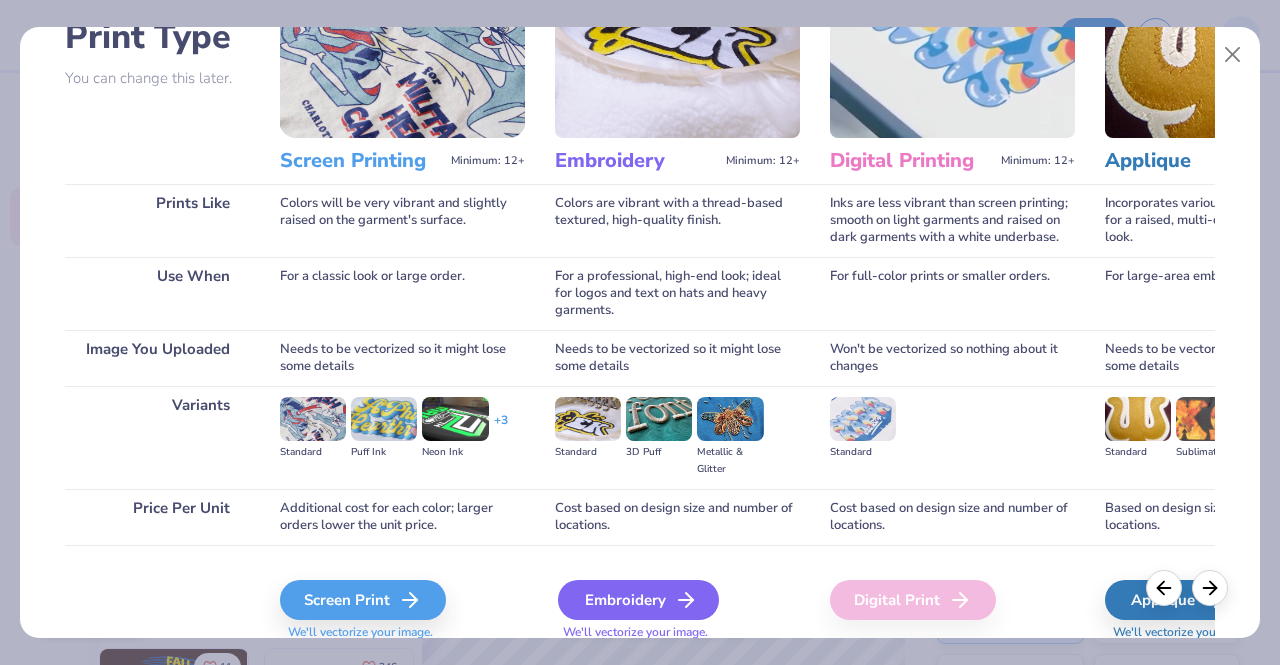 click on "Embroidery" at bounding box center (638, 600) 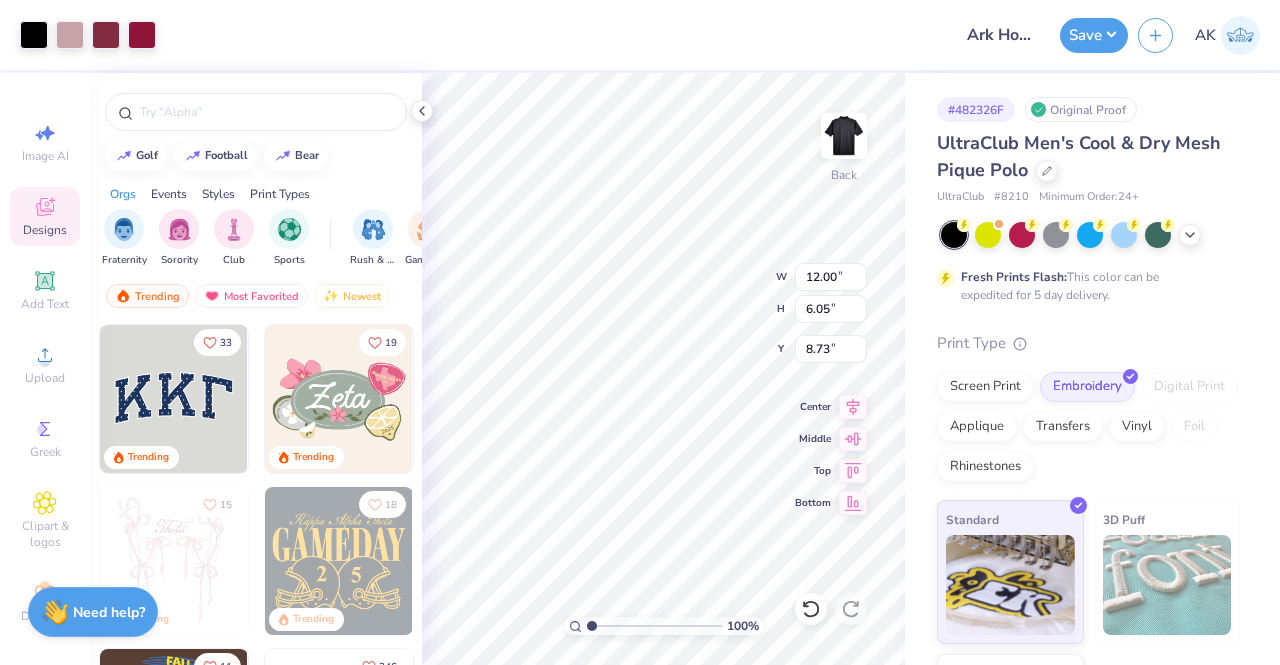 type on "5.76" 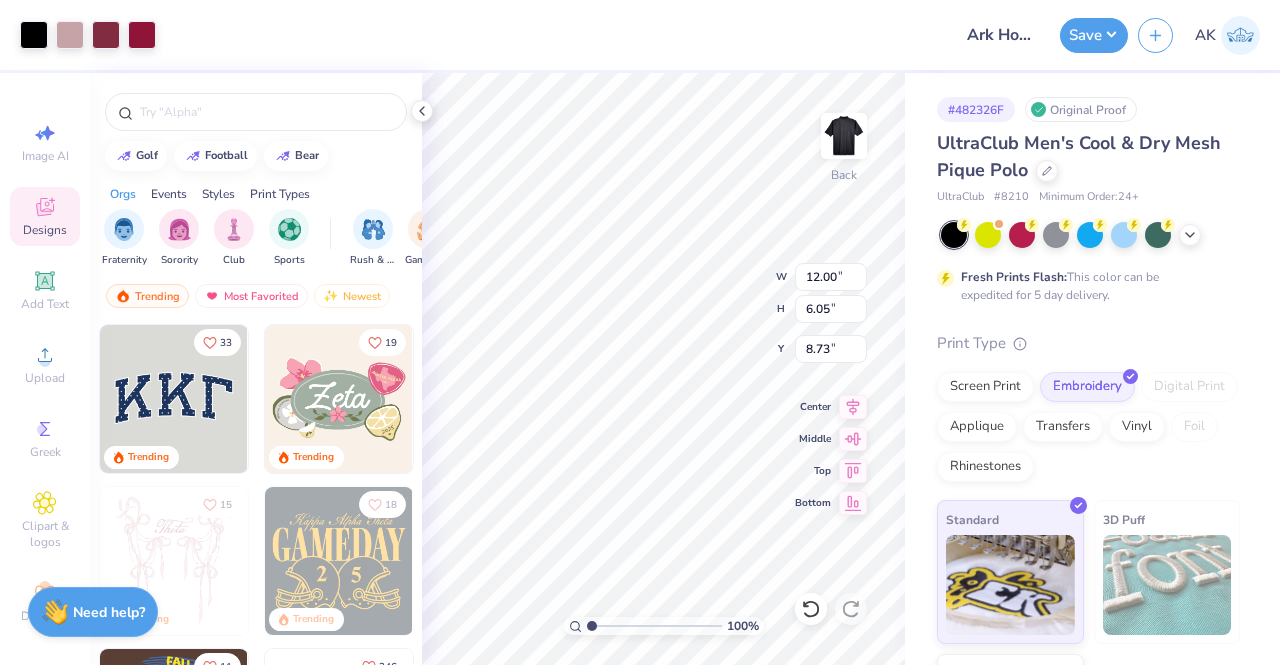 type on "2.91" 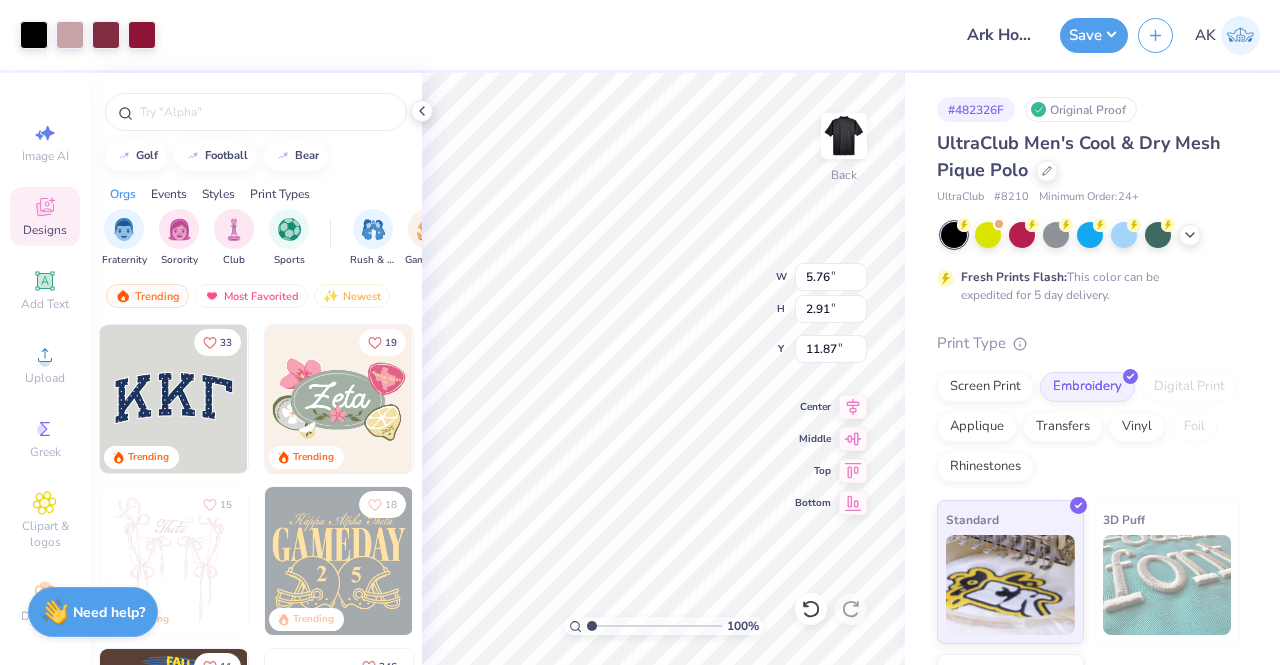 type on "1.83" 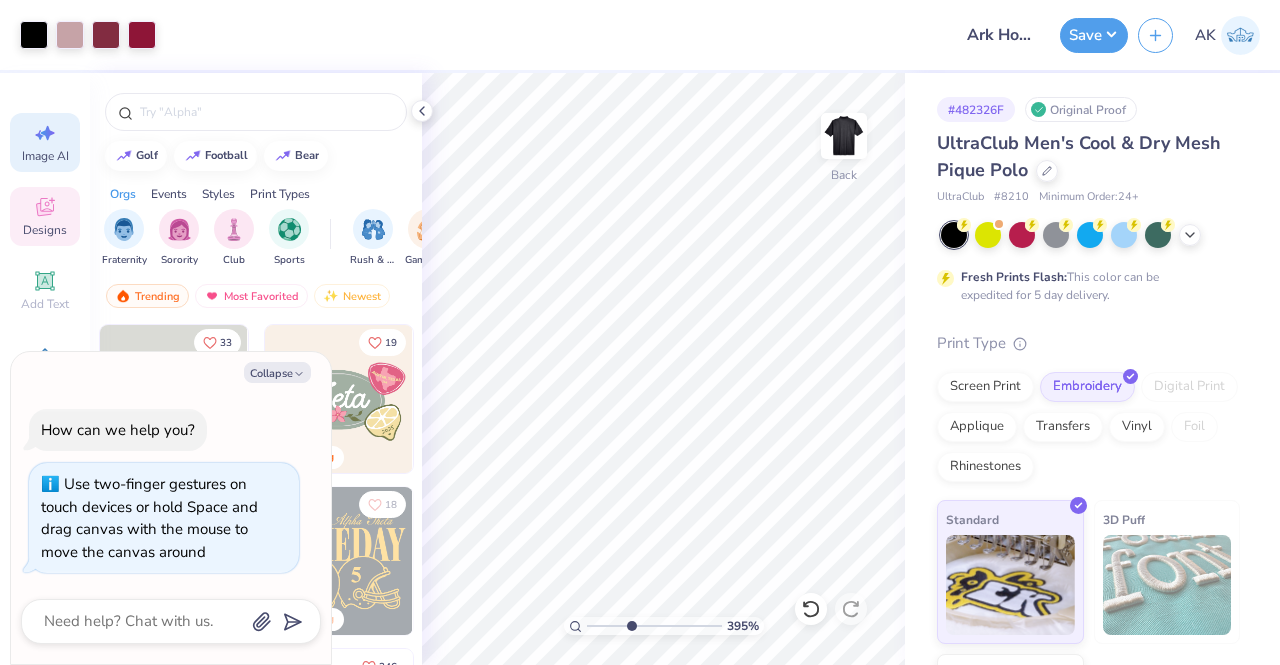 click on "Image AI" at bounding box center (45, 142) 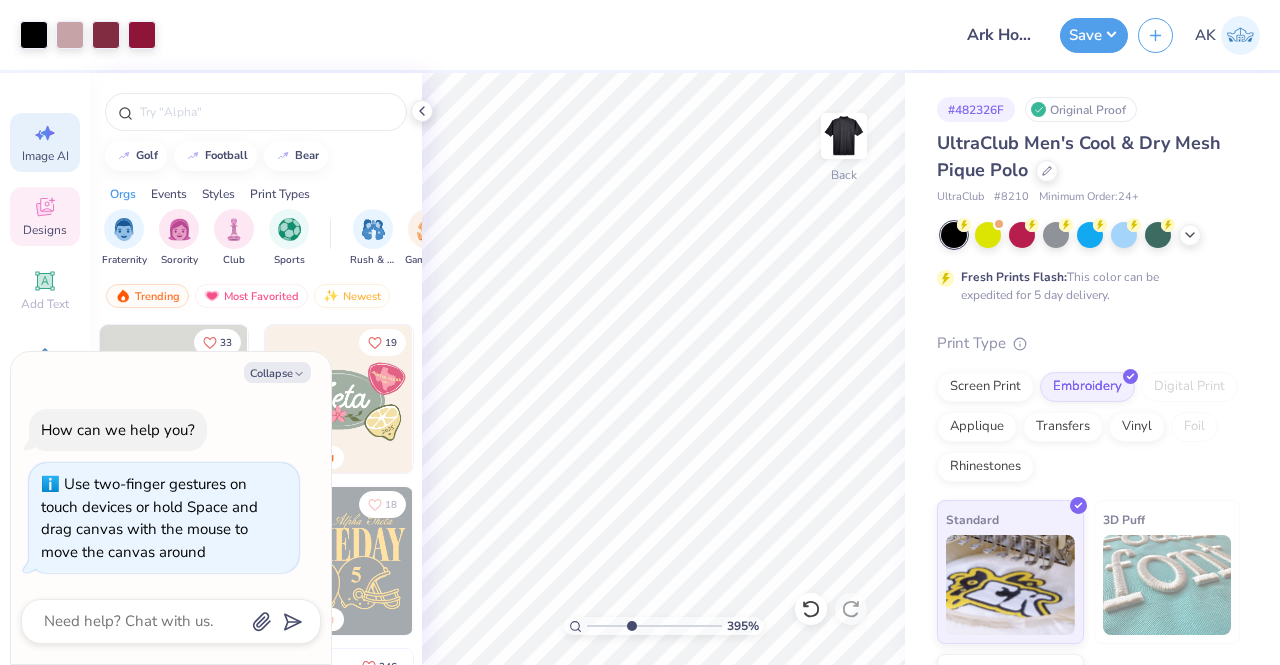 type on "3.94829242621146" 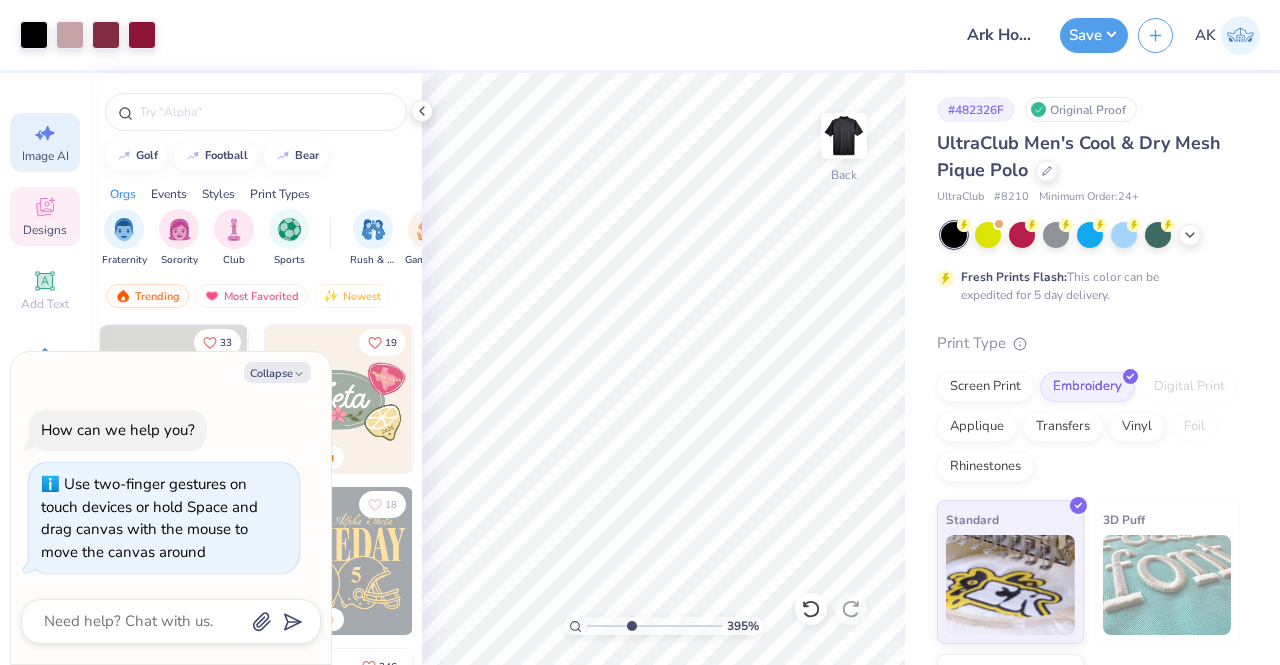 type on "x" 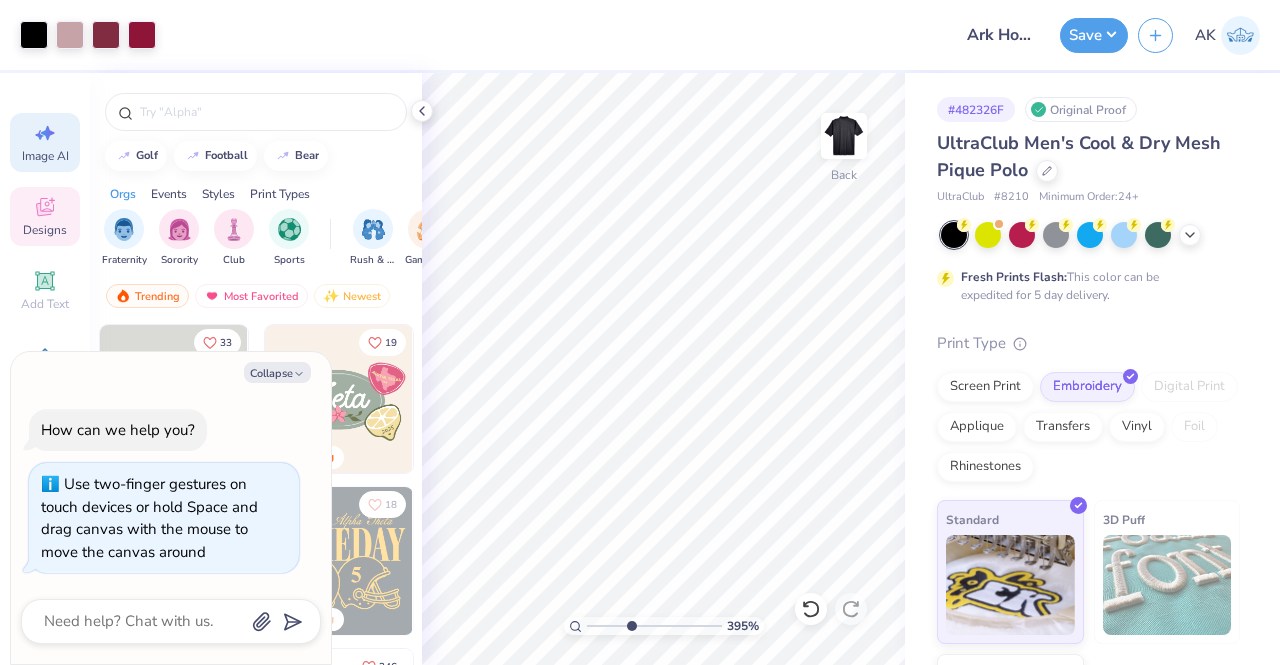 select on "4" 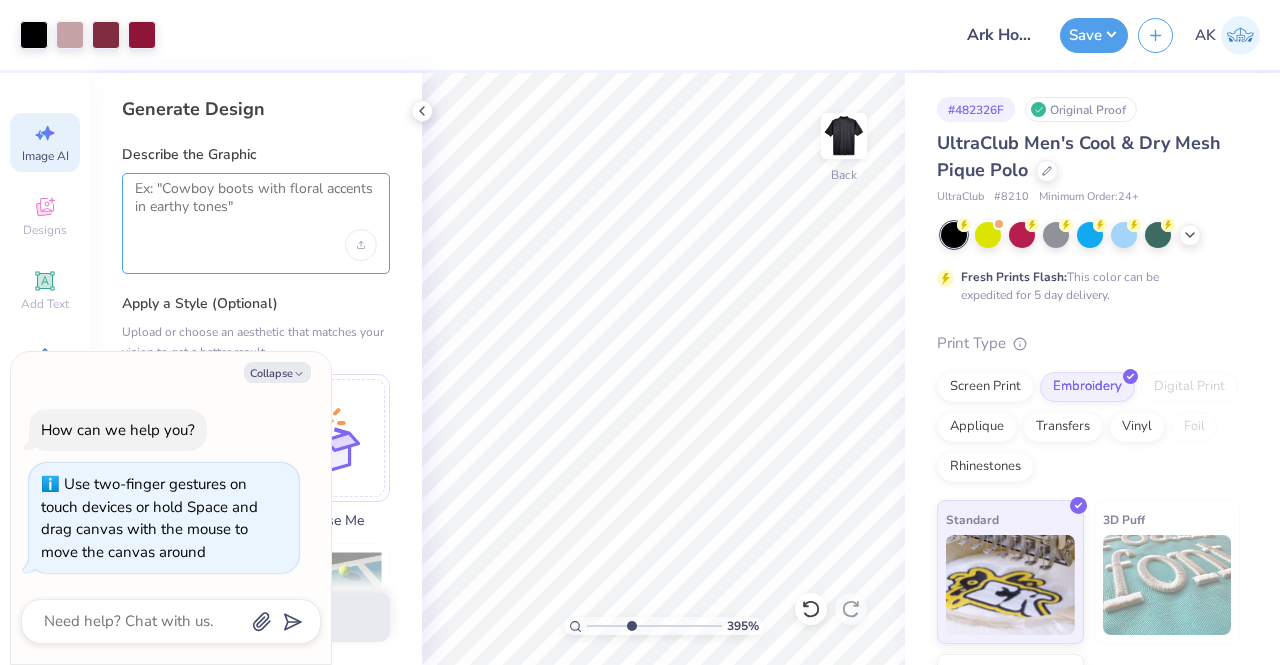 click at bounding box center [256, 205] 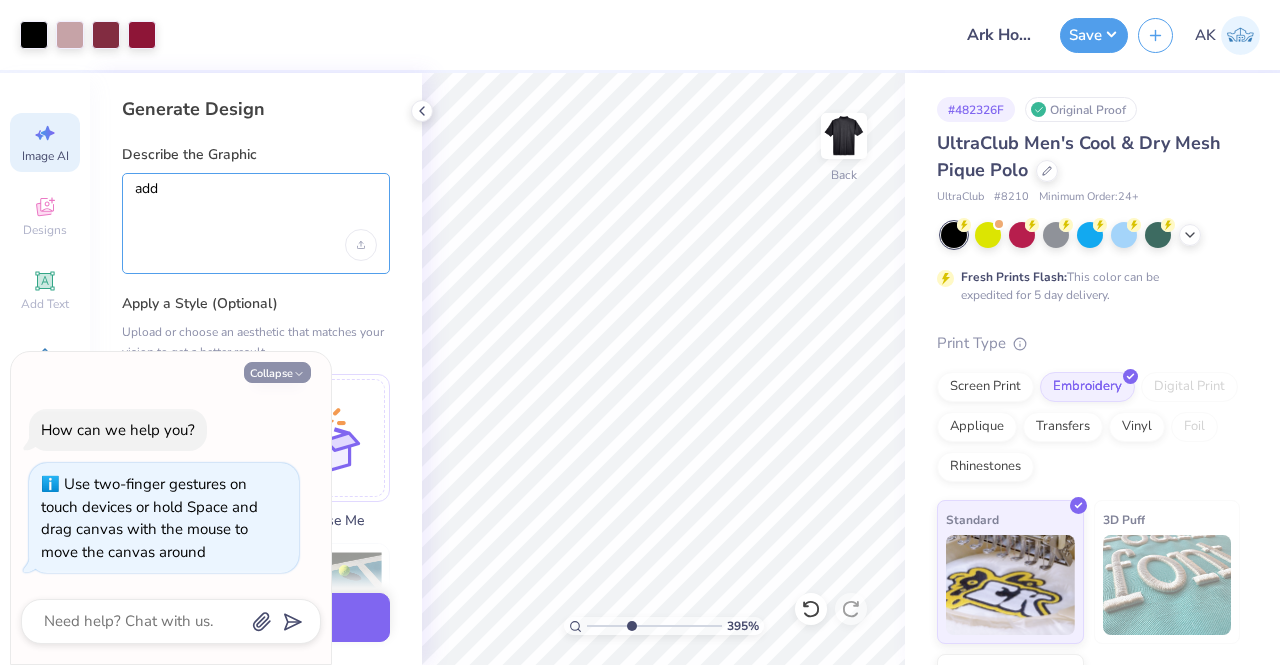 type on "add" 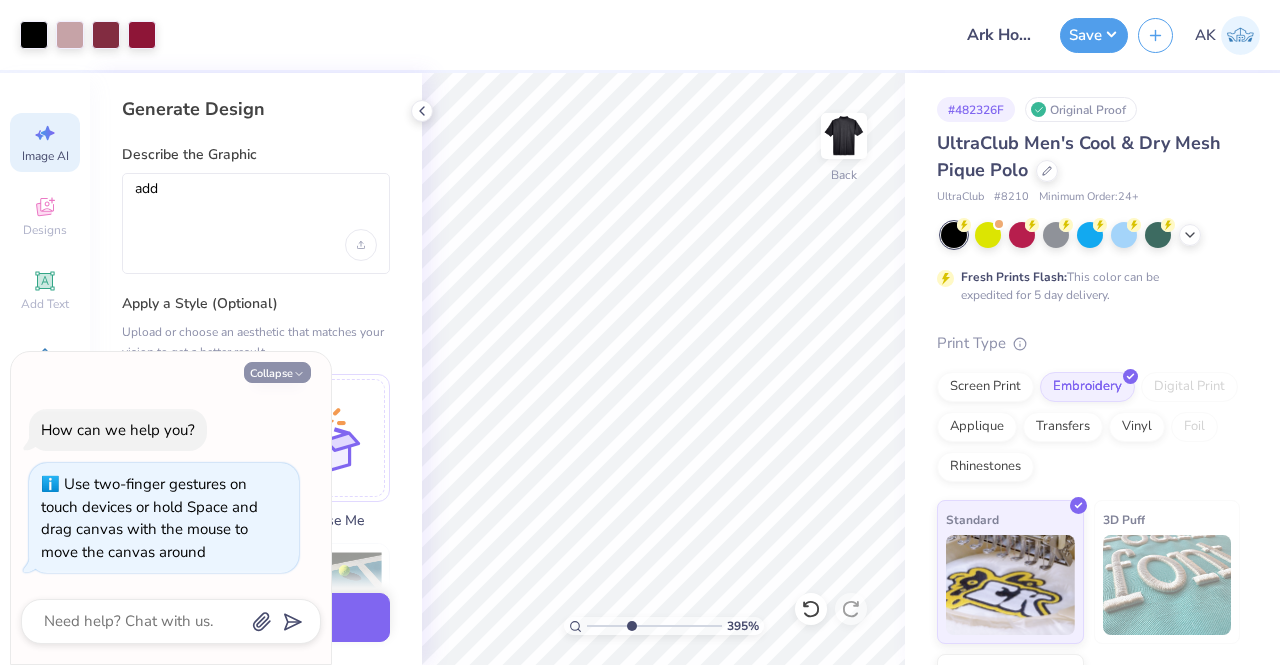 click on "Collapse" at bounding box center [277, 372] 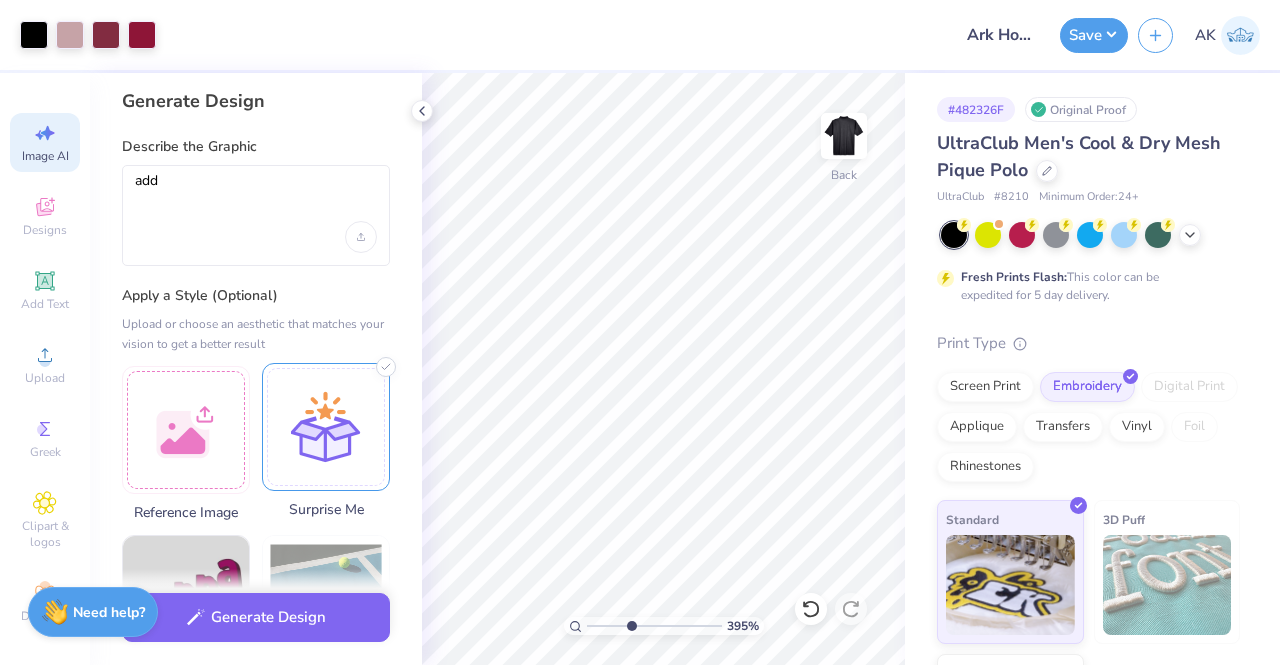 scroll, scrollTop: 0, scrollLeft: 0, axis: both 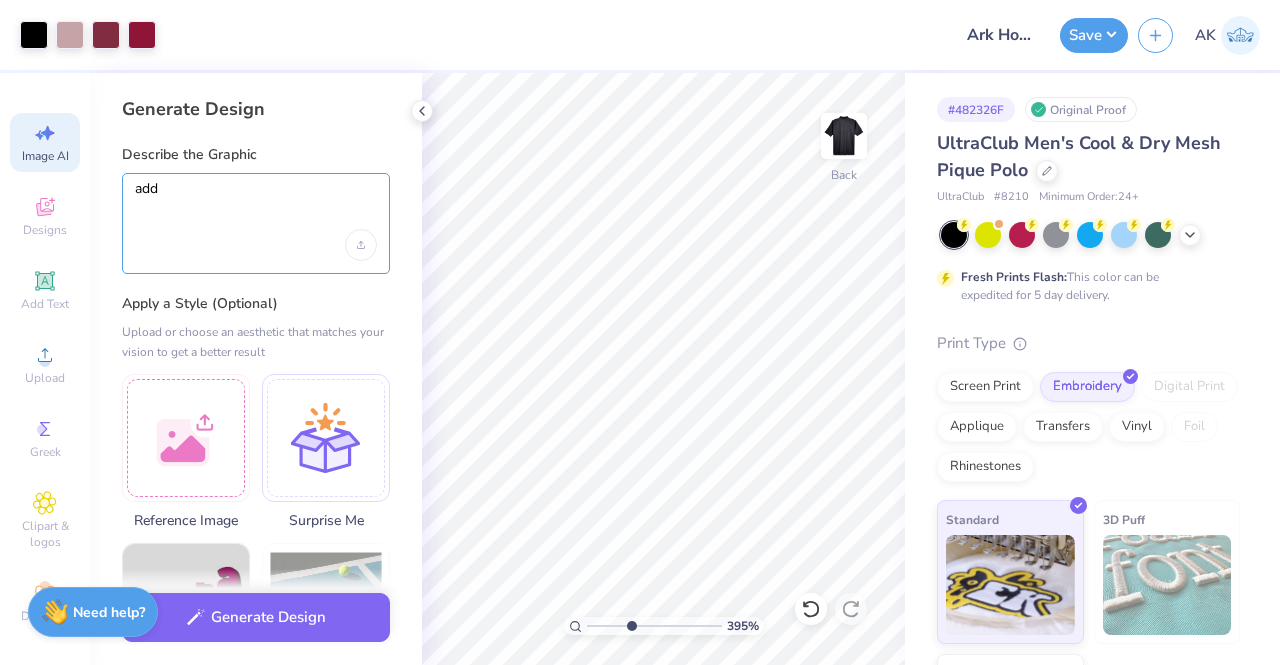 click on "add" at bounding box center (256, 205) 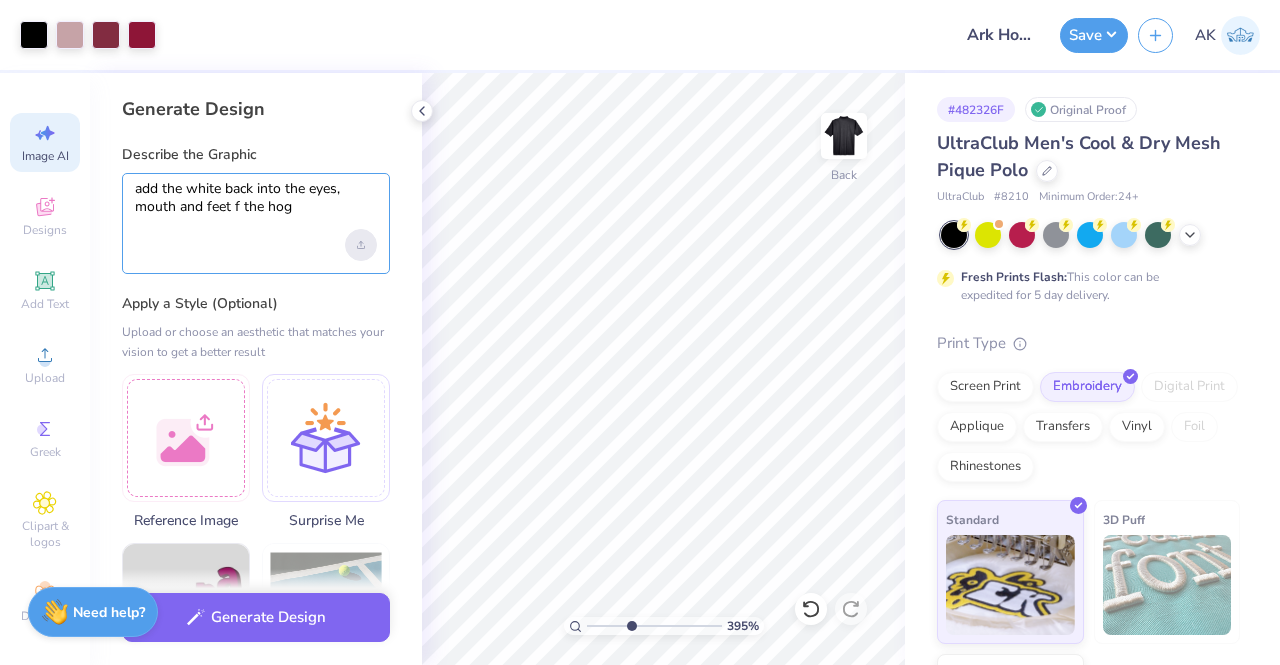 type on "add the white back into the eyes, mouth and feet f the hog" 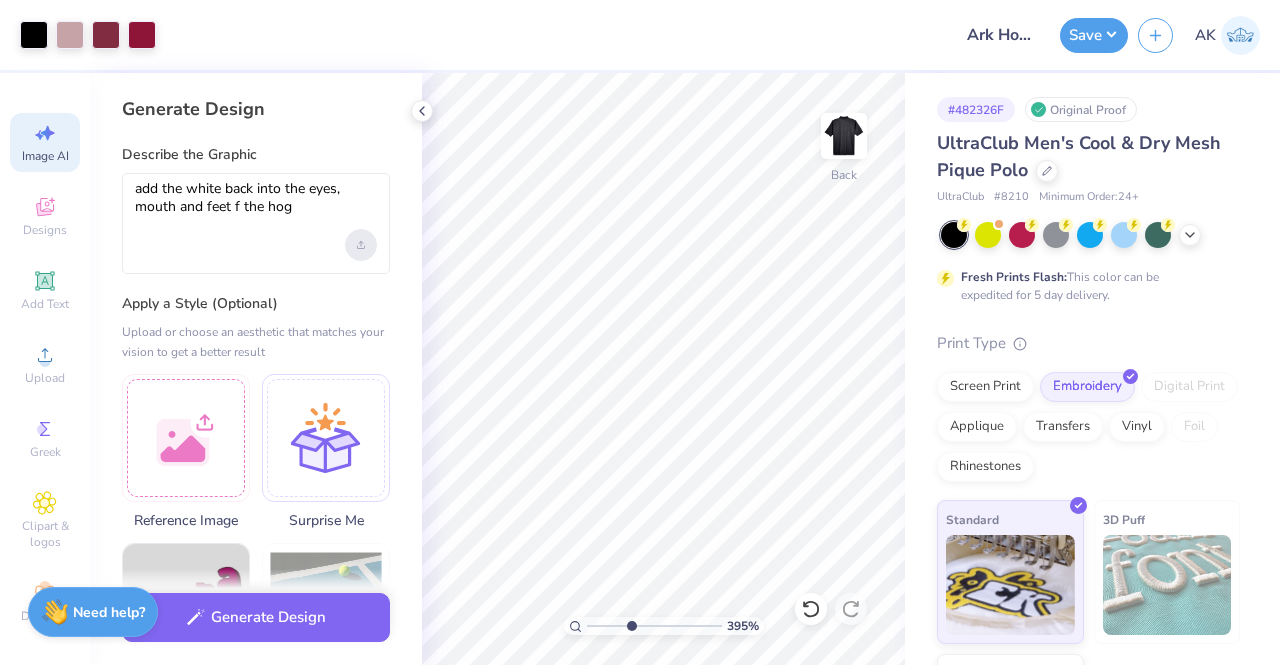 click 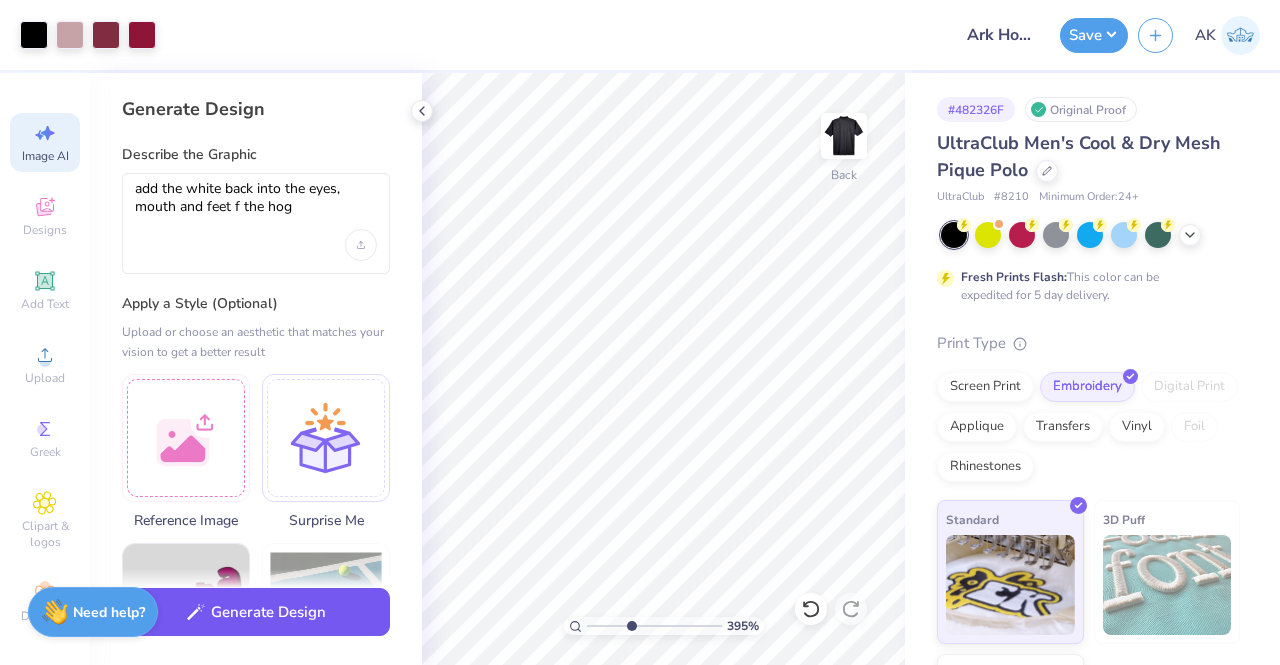 click on "Generate Design" at bounding box center (256, 612) 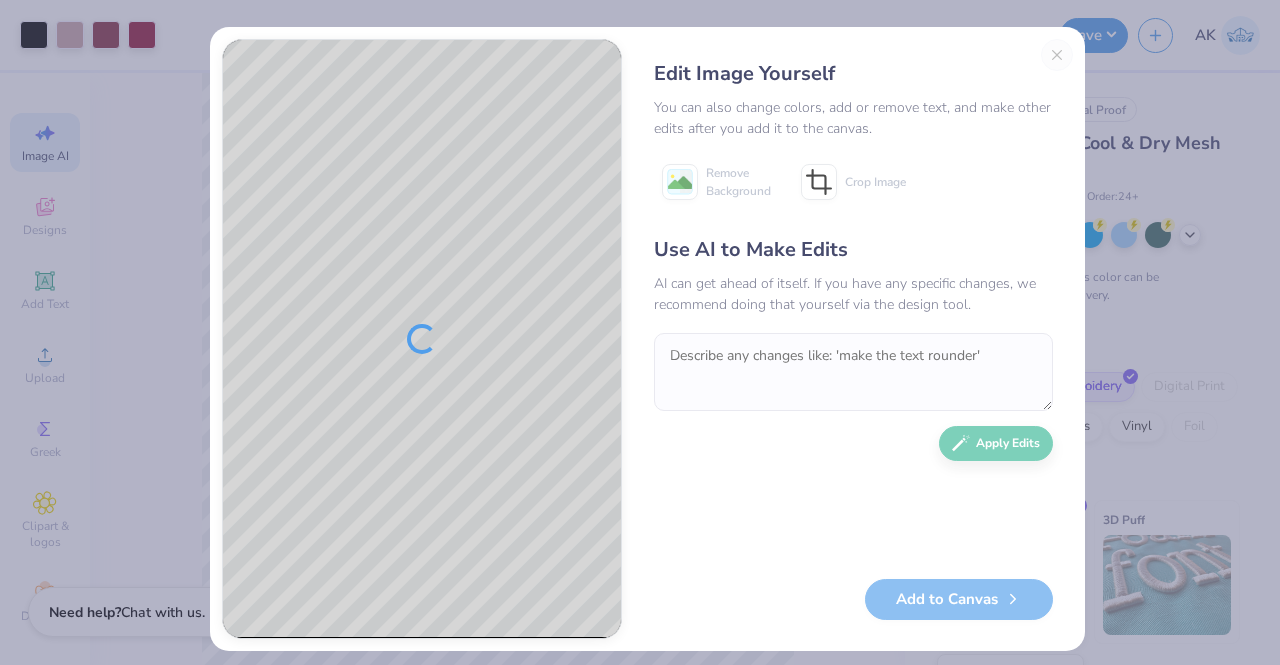 click on "Edit Image Yourself You can also change colors, add or remove text, and make other edits after you add it to the canvas. Remove Background Crop Image Use AI to Make Edits AI can get ahead of itself. If you have any specific changes, we recommend doing that yourself via the design tool. Apply Edits Add to Canvas" at bounding box center [853, 339] 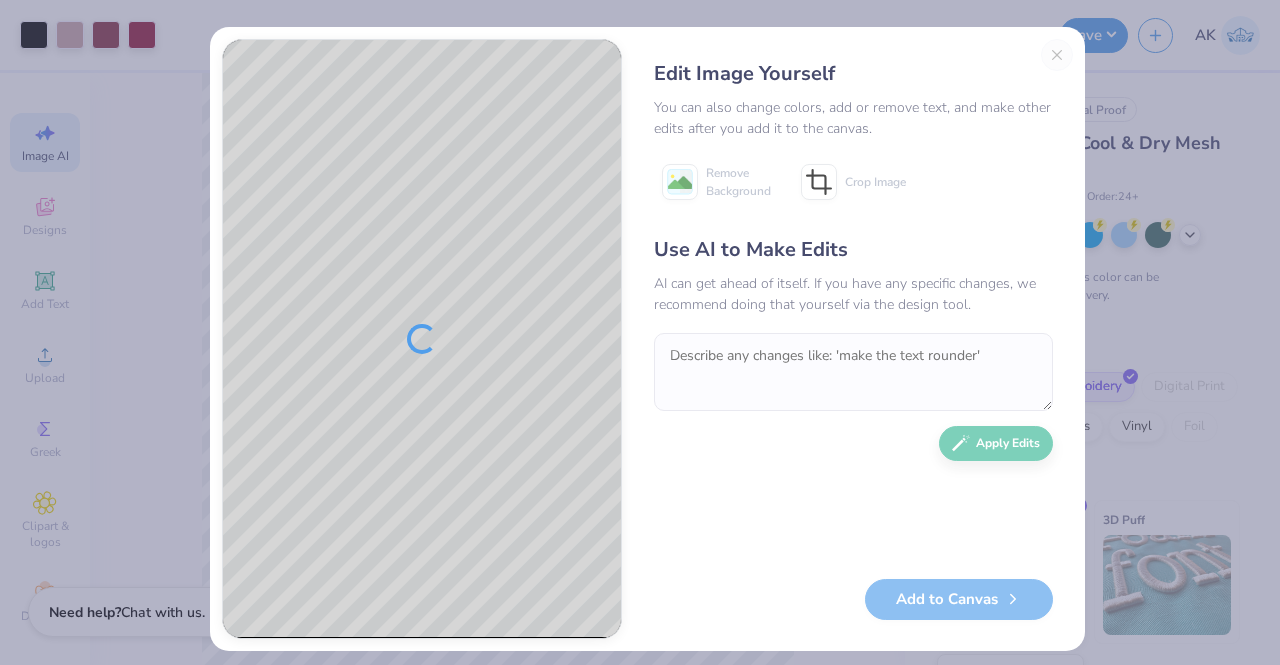 click on "Edit Image Yourself You can also change colors, add or remove text, and make other edits after you add it to the canvas. Remove Background Crop Image Use AI to Make Edits AI can get ahead of itself. If you have any specific changes, we recommend doing that yourself via the design tool. Apply Edits Add to Canvas" at bounding box center (853, 339) 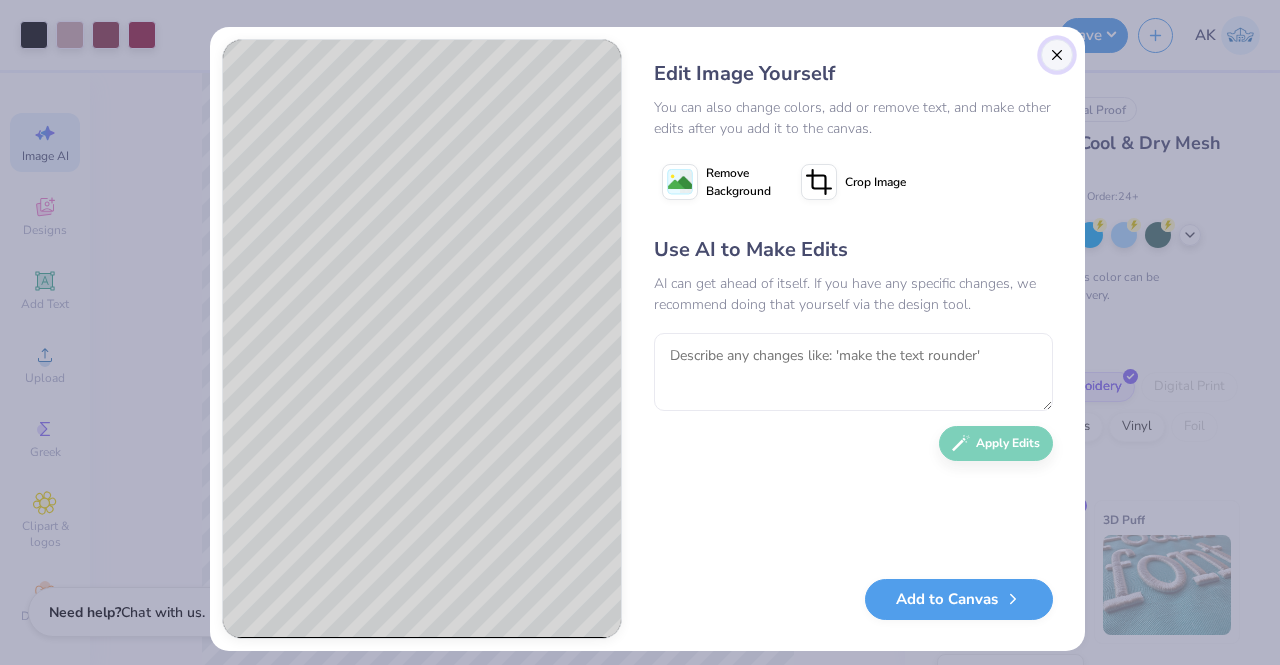 click at bounding box center [1057, 55] 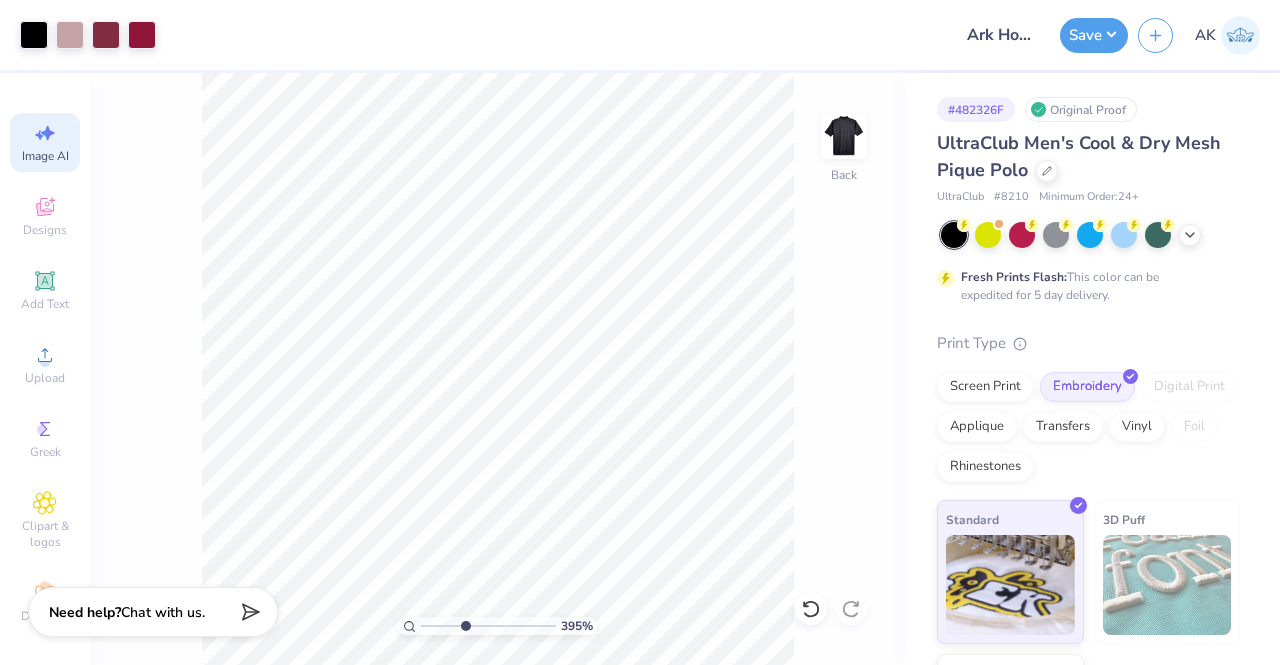 scroll, scrollTop: 0, scrollLeft: 45, axis: horizontal 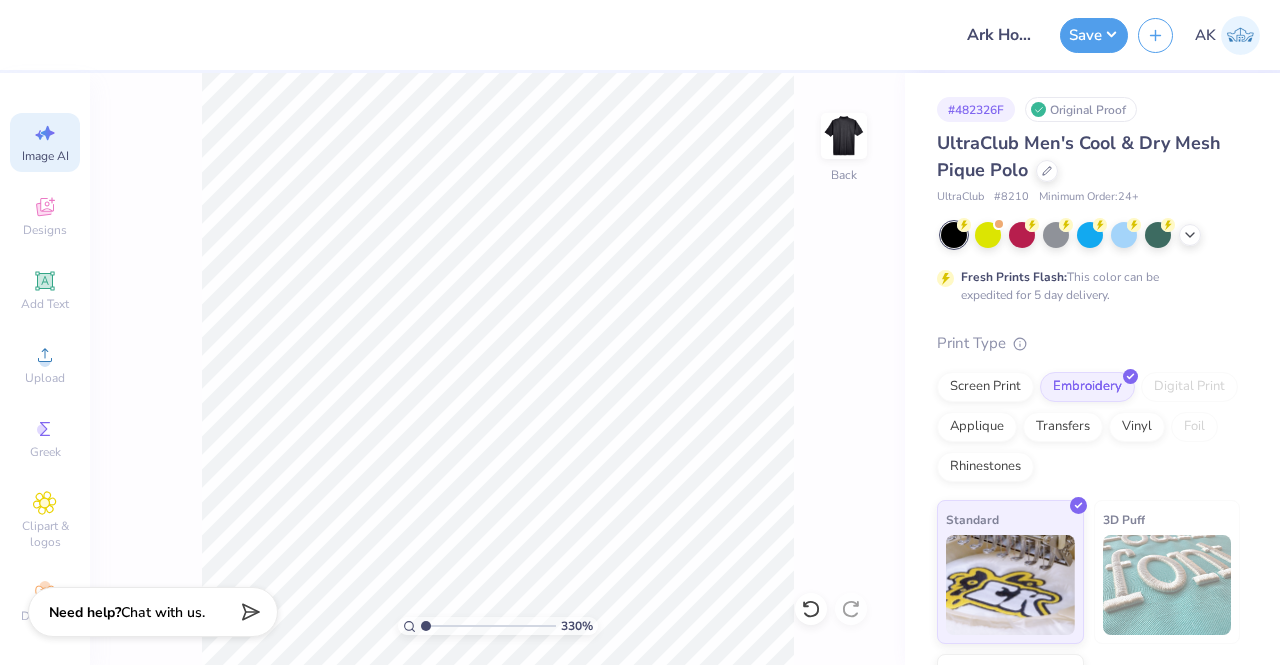 type on "1" 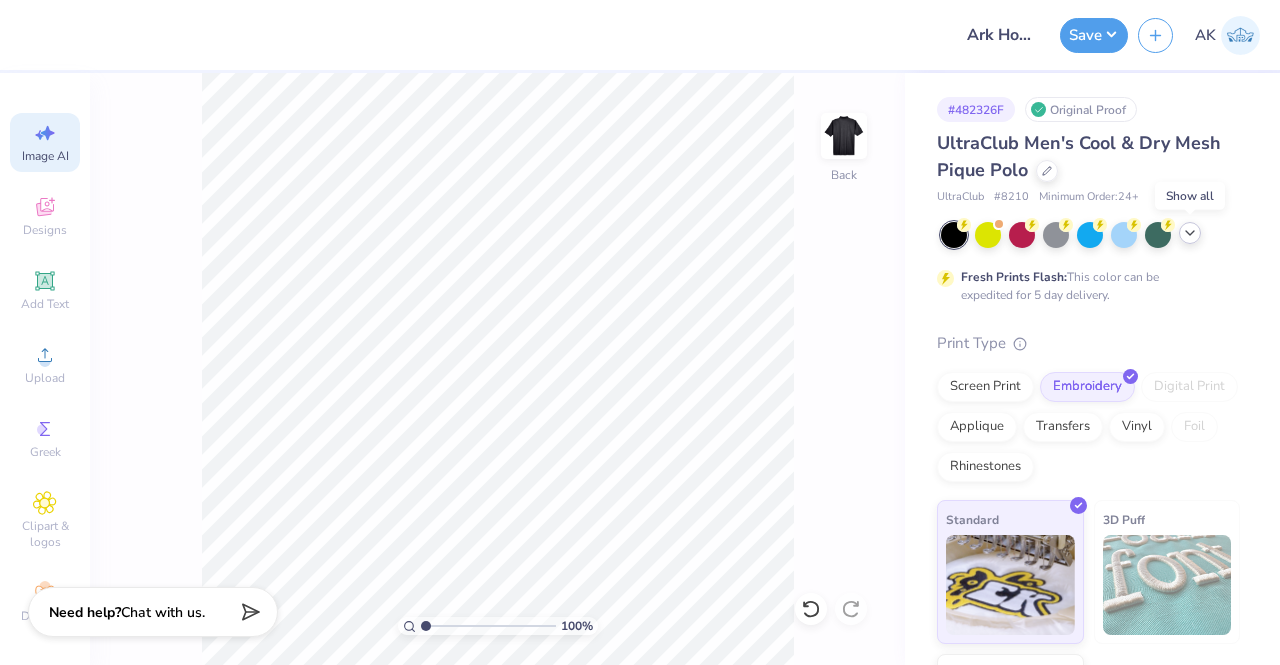 click 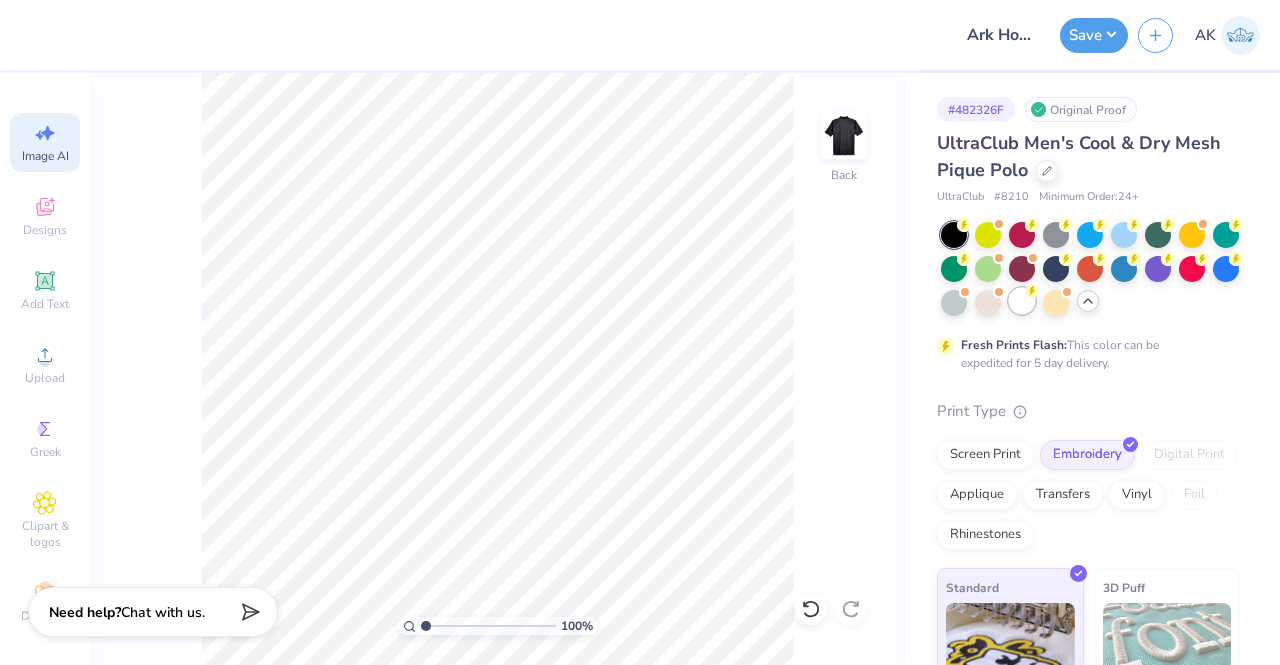 click at bounding box center (1022, 301) 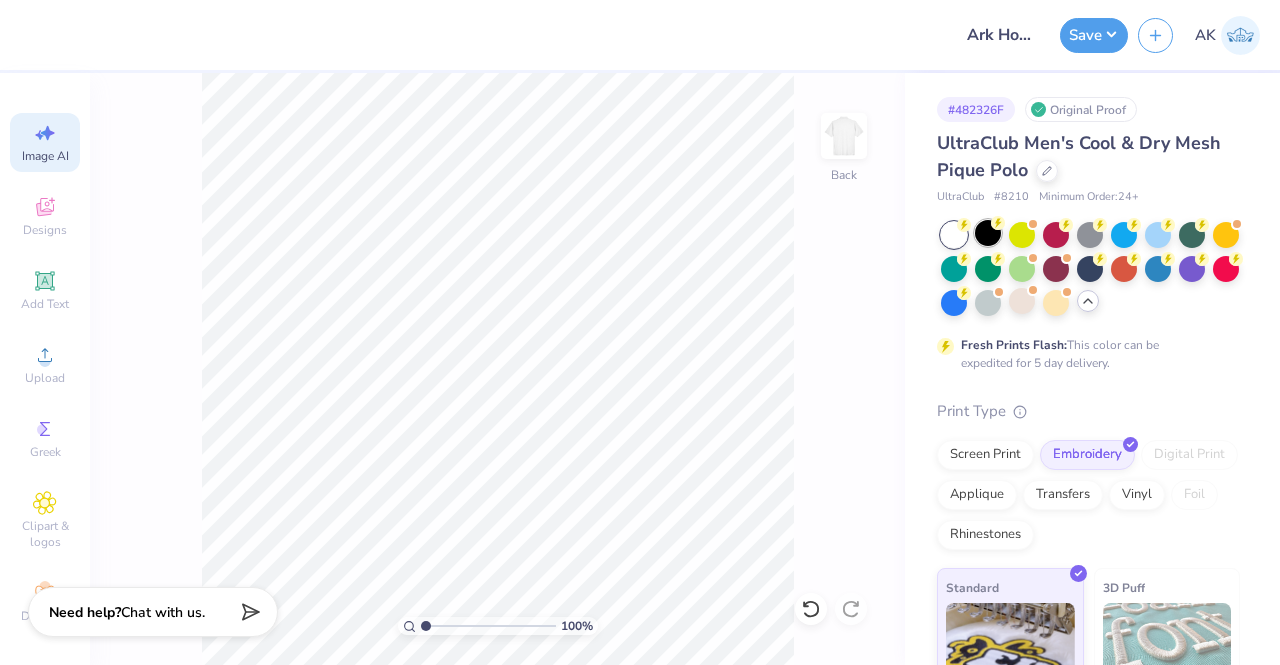 click at bounding box center [988, 233] 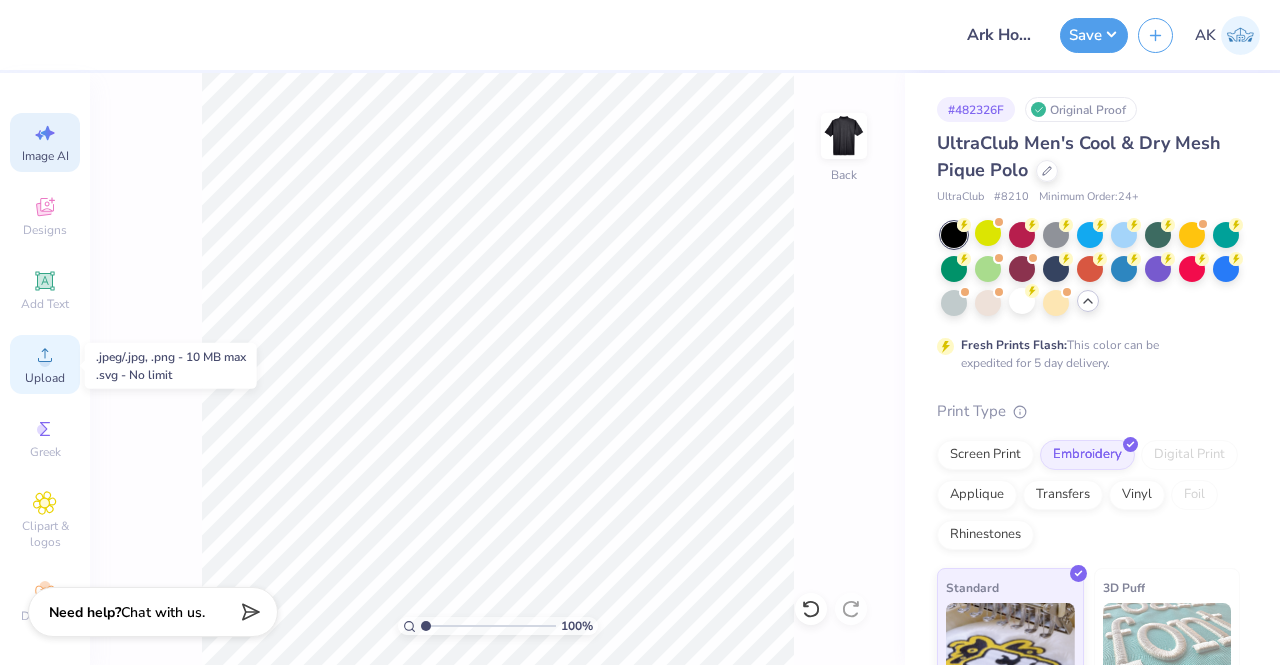 click on "Upload" at bounding box center (45, 378) 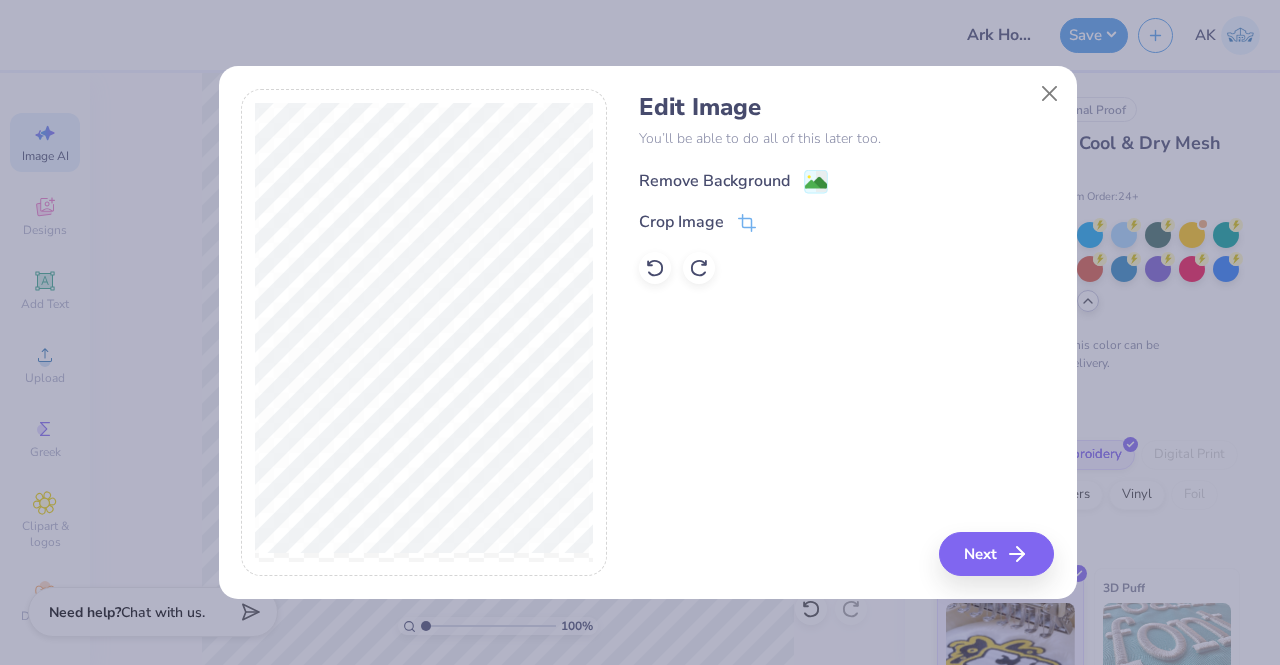 click on "Remove Background" at bounding box center (714, 181) 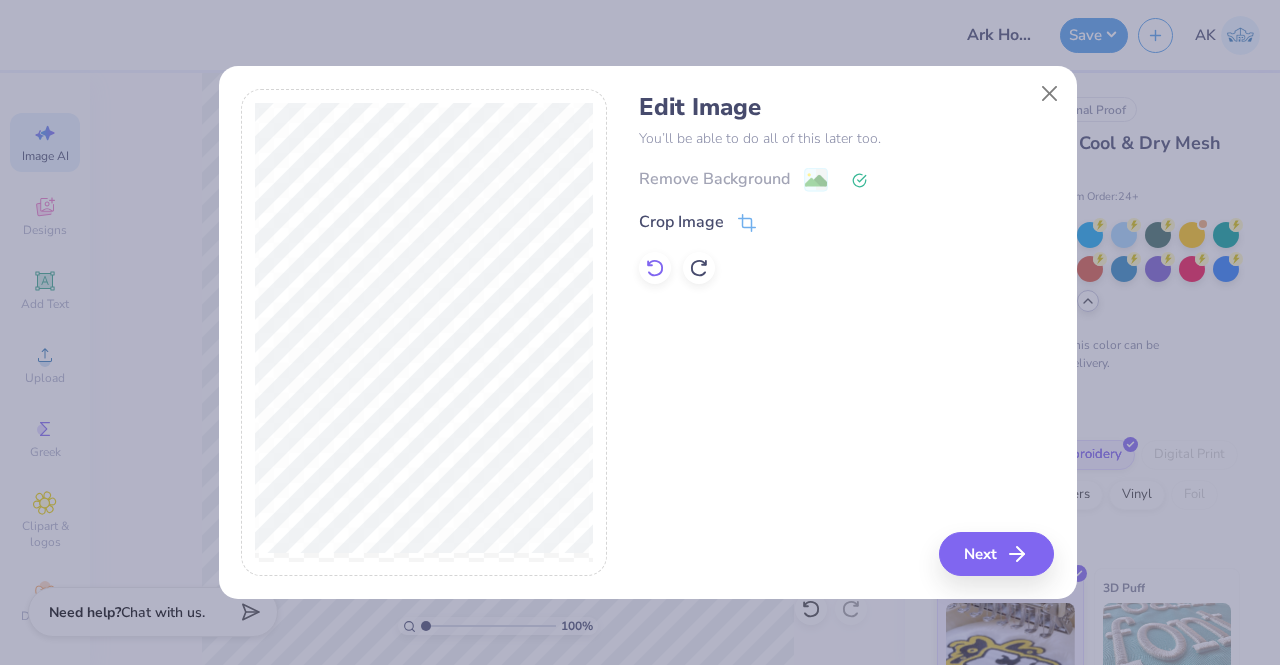 click at bounding box center (655, 268) 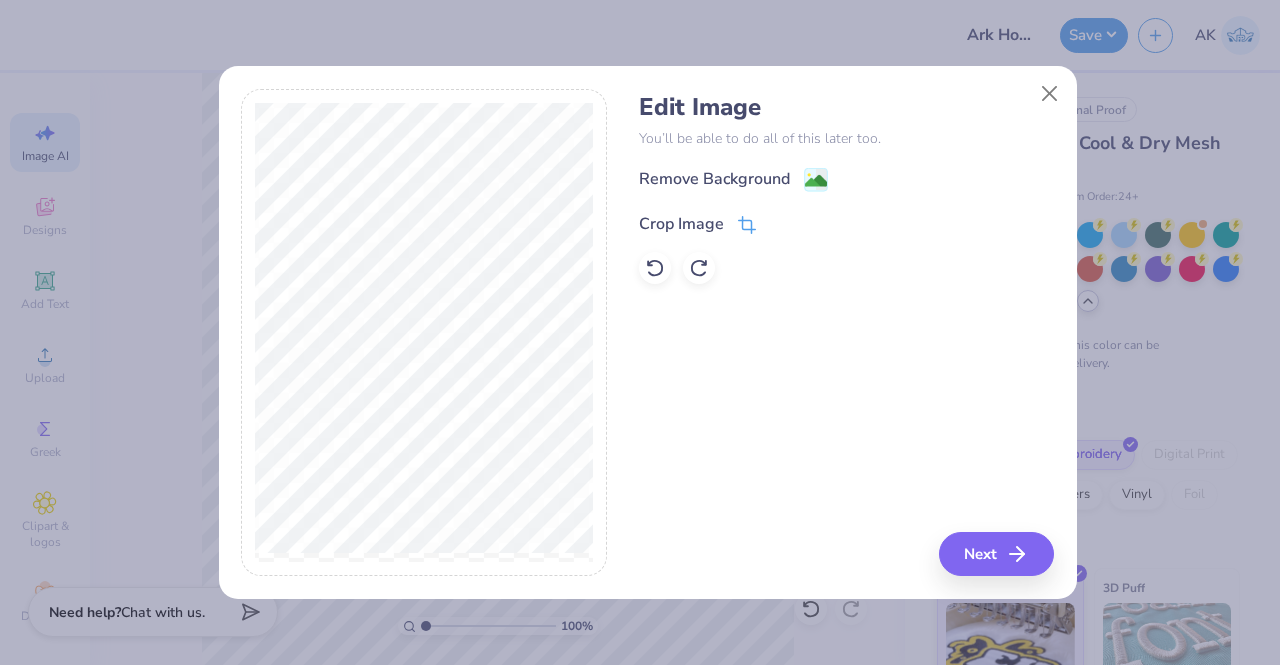 click on "Crop Image" at bounding box center [681, 224] 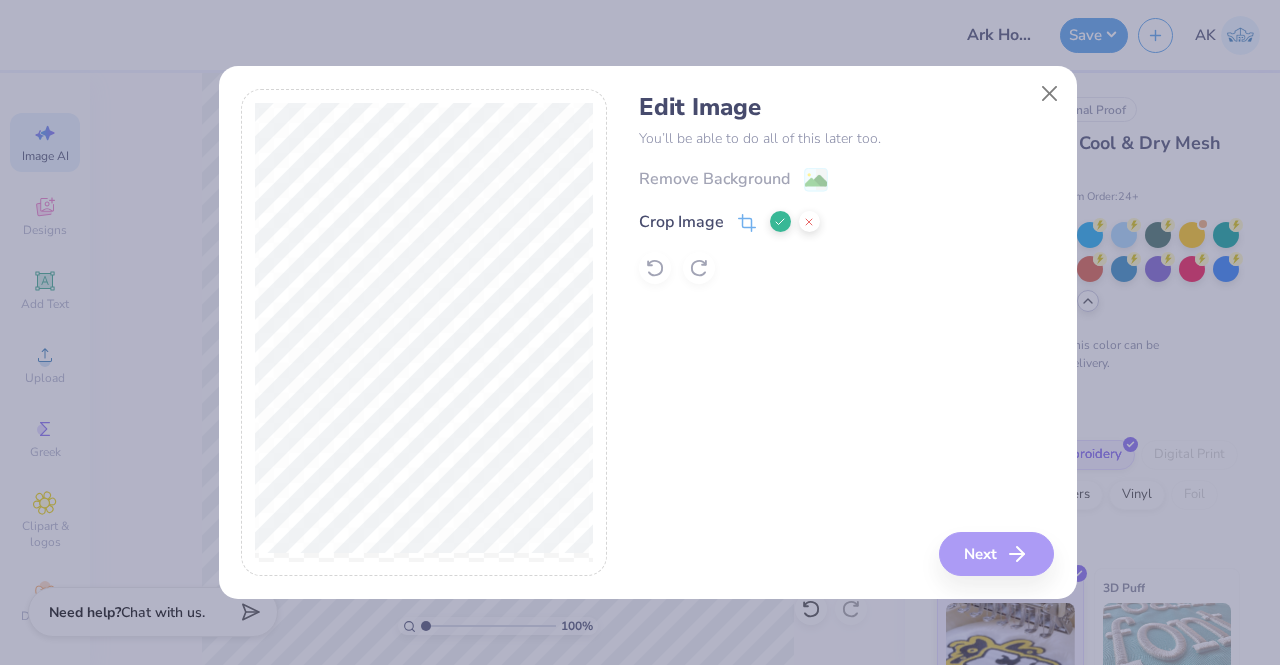 click on "Edit Image You’ll be able to do all of this later too. Remove Background Crop Image Next" at bounding box center [846, 333] 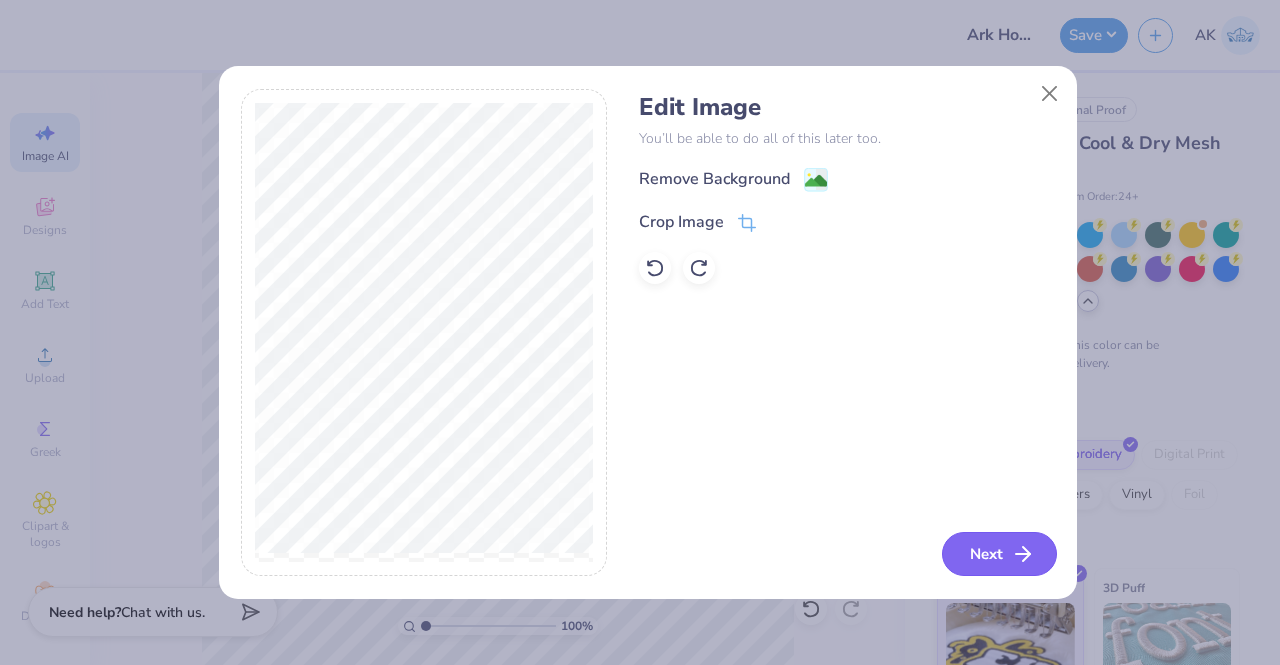 click on "Next" at bounding box center [999, 554] 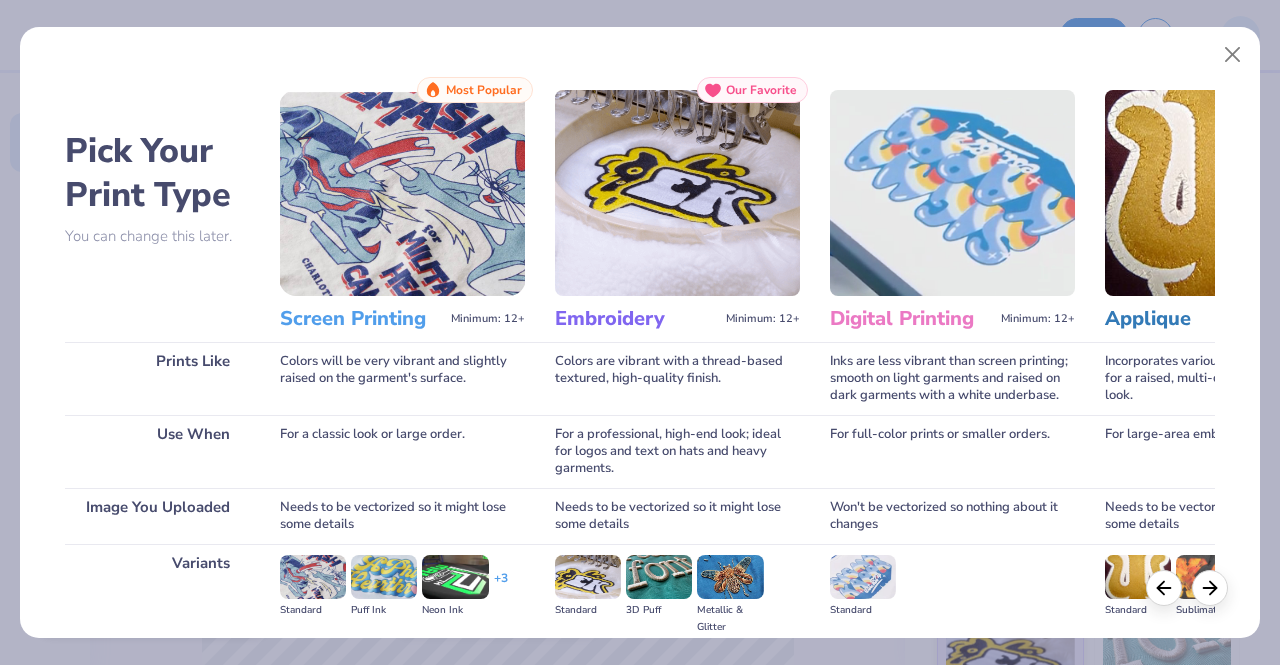 scroll, scrollTop: 232, scrollLeft: 0, axis: vertical 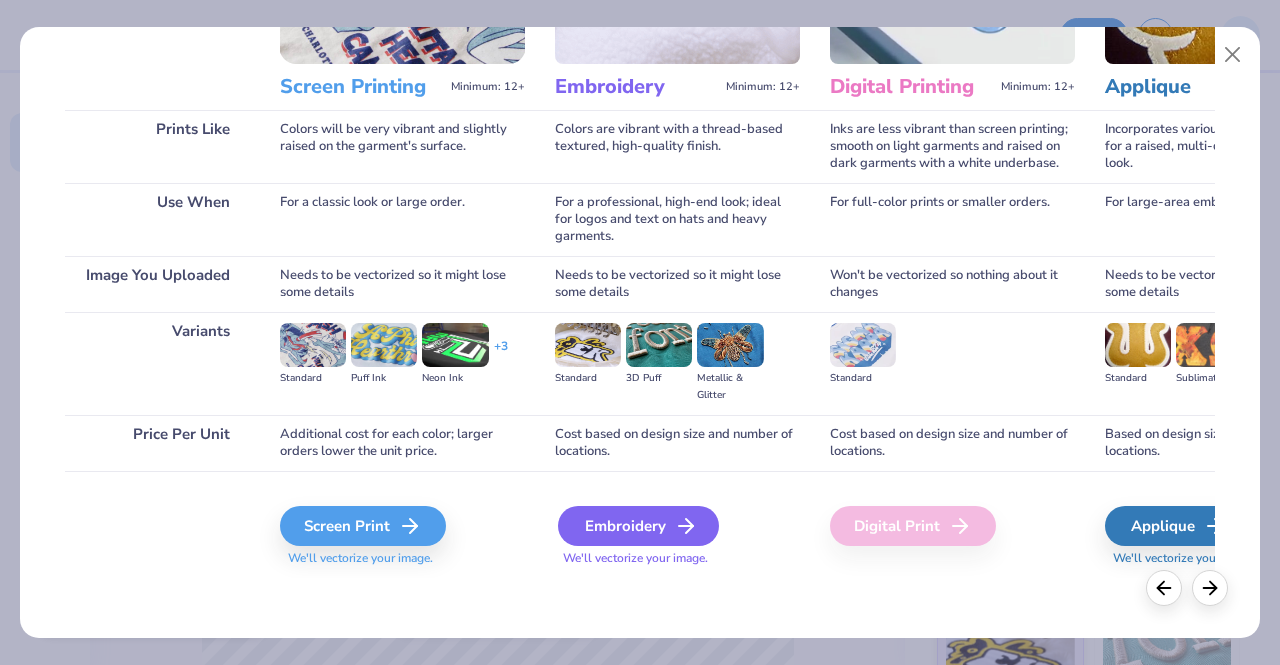 click on "Embroidery" at bounding box center [638, 526] 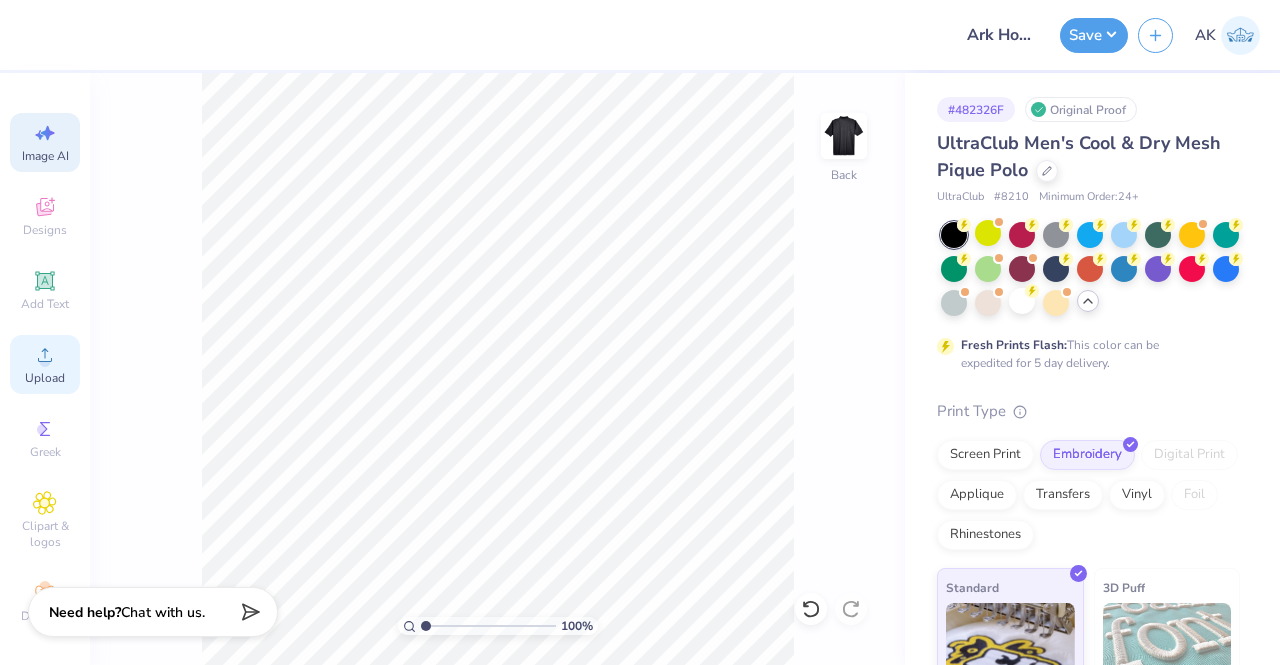 click on "Upload" at bounding box center [45, 364] 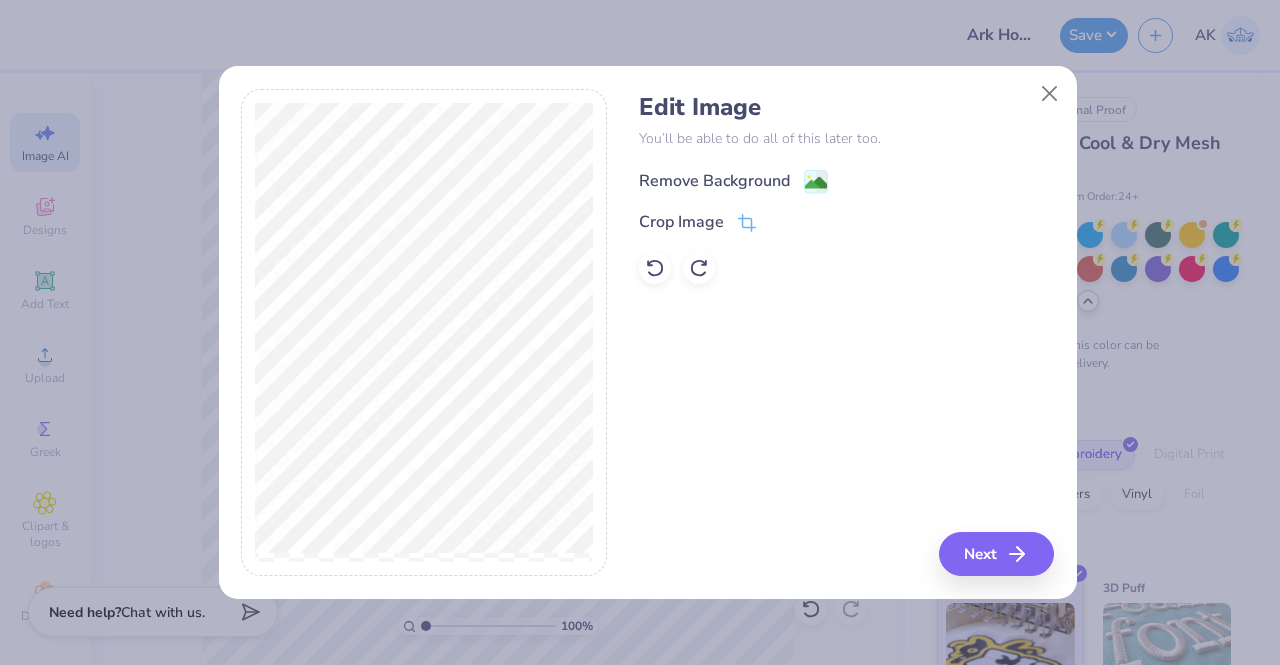 click on "Remove Background" at bounding box center [714, 181] 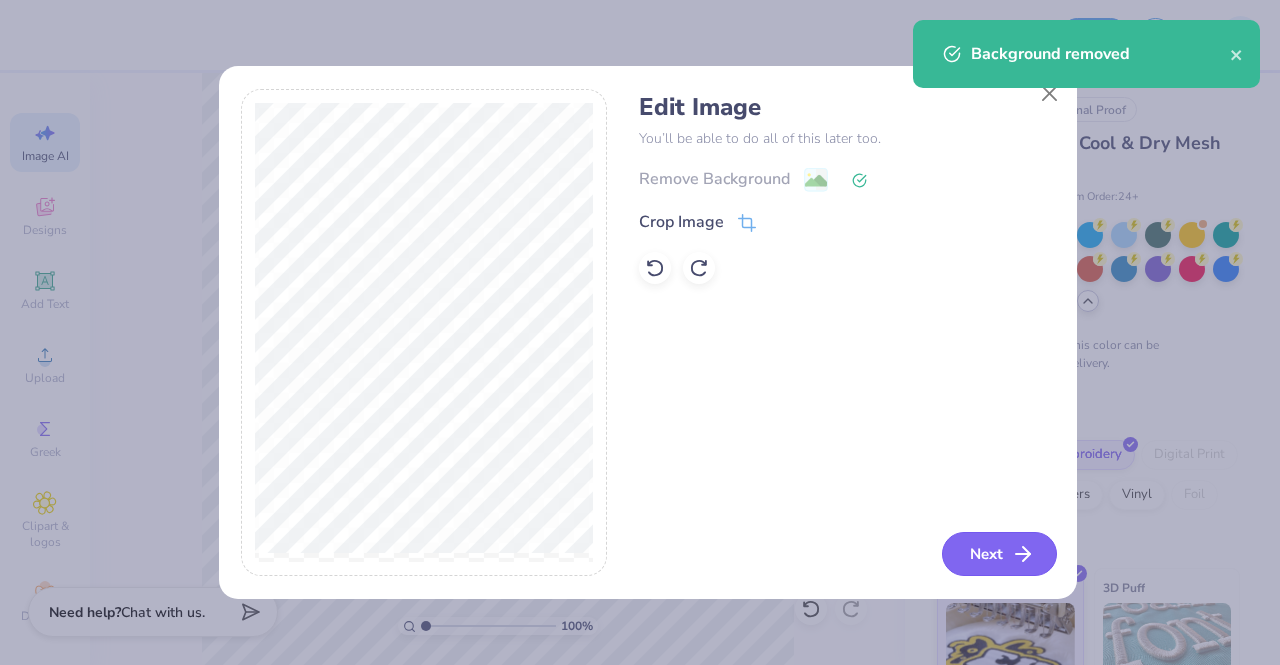 click on "Next" at bounding box center [999, 554] 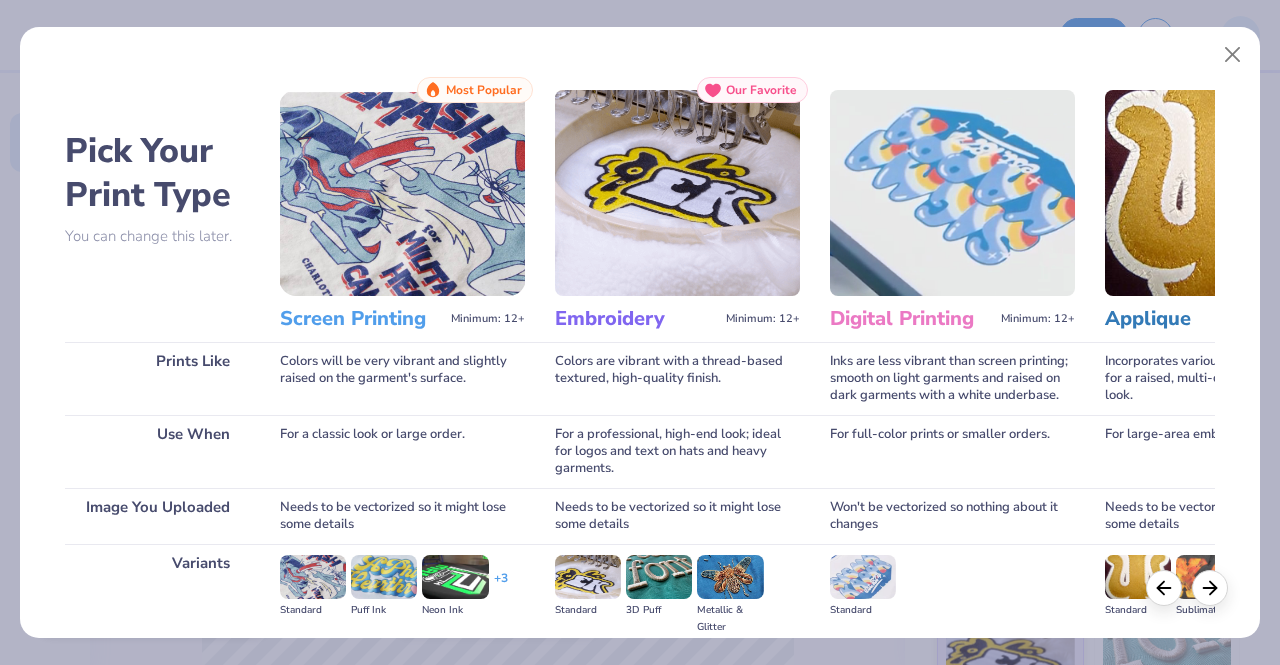 scroll, scrollTop: 232, scrollLeft: 0, axis: vertical 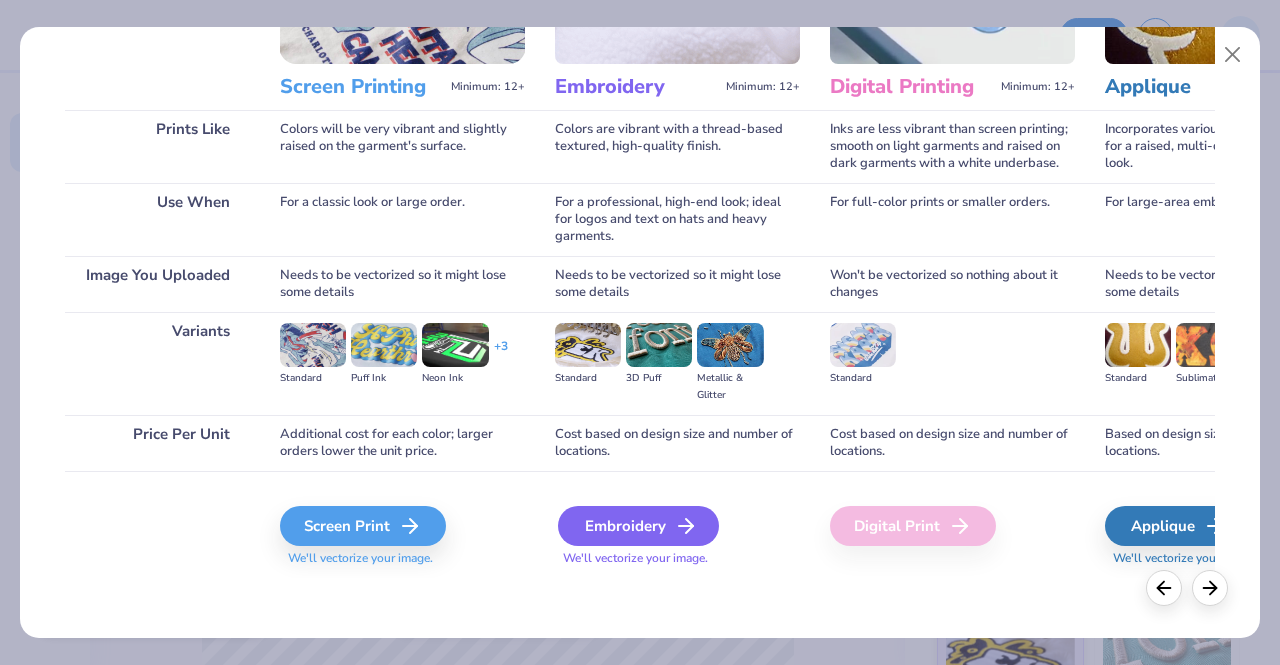 click on "Embroidery" at bounding box center [638, 526] 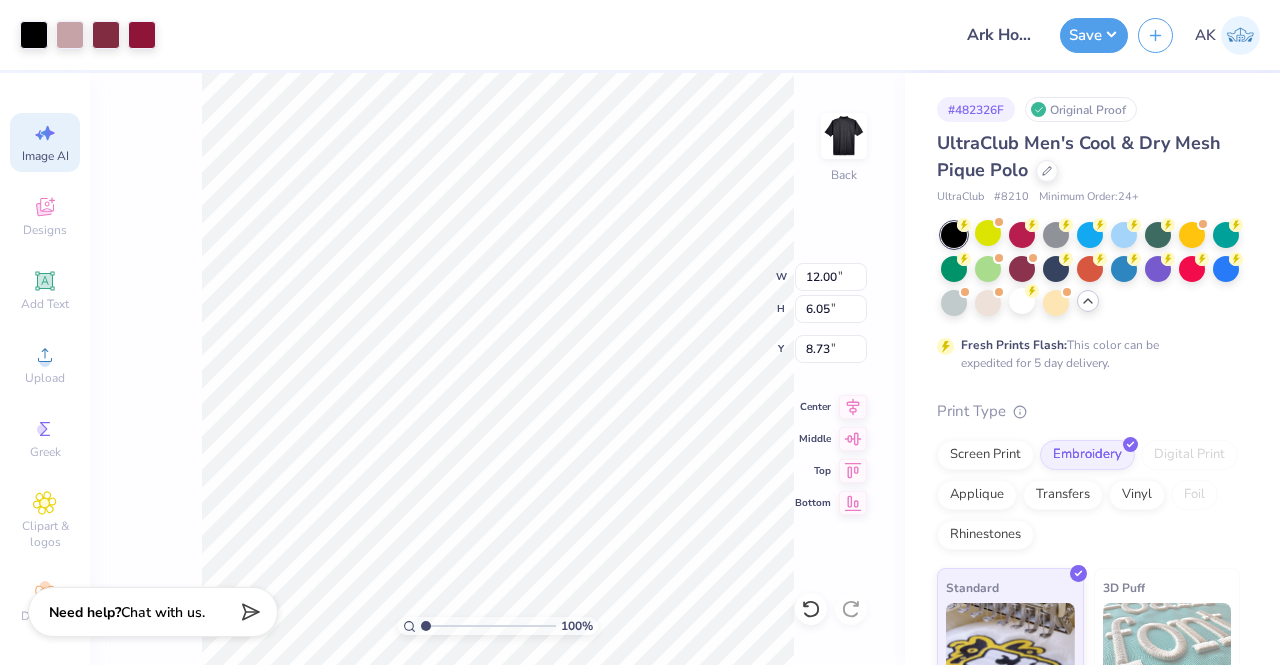 type on "5.70" 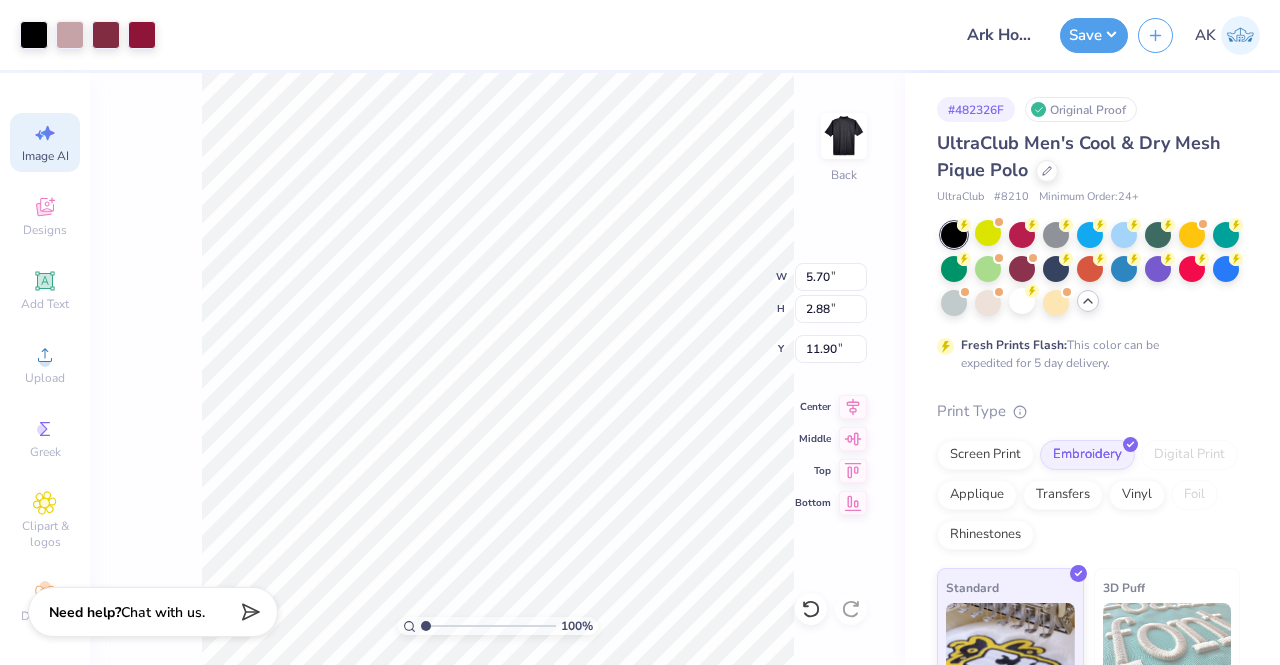 type on "1.56" 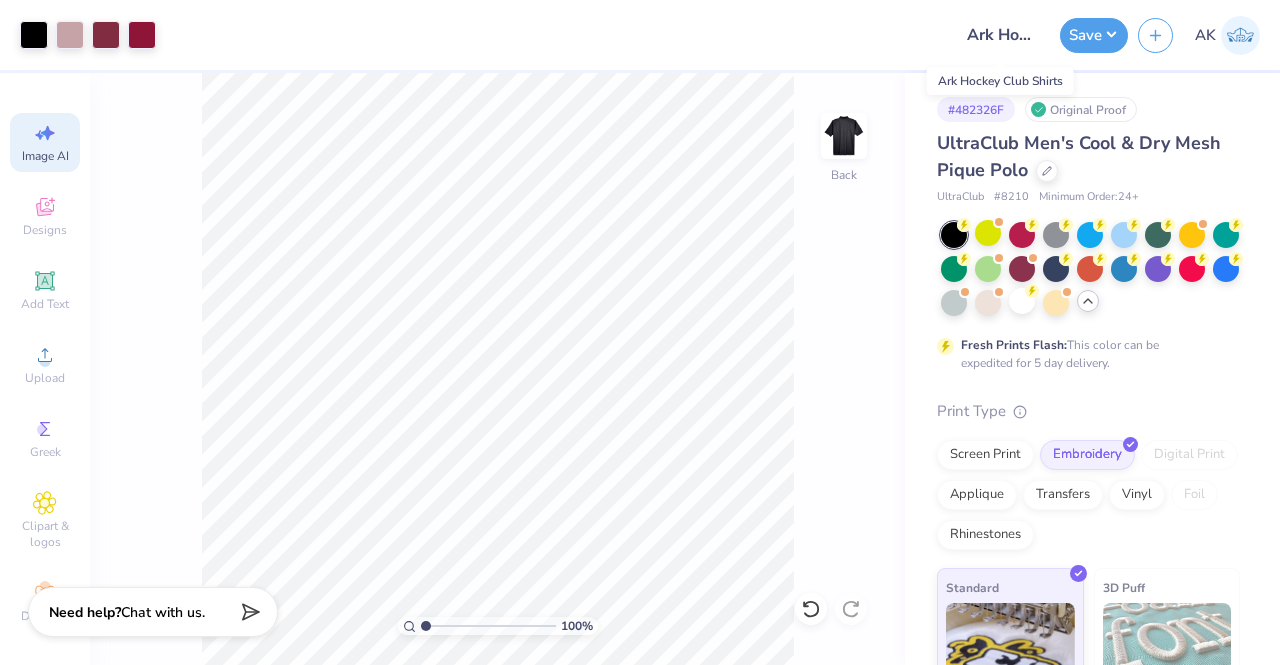 click on "Ark Hockey Club Shirts" at bounding box center [1001, 35] 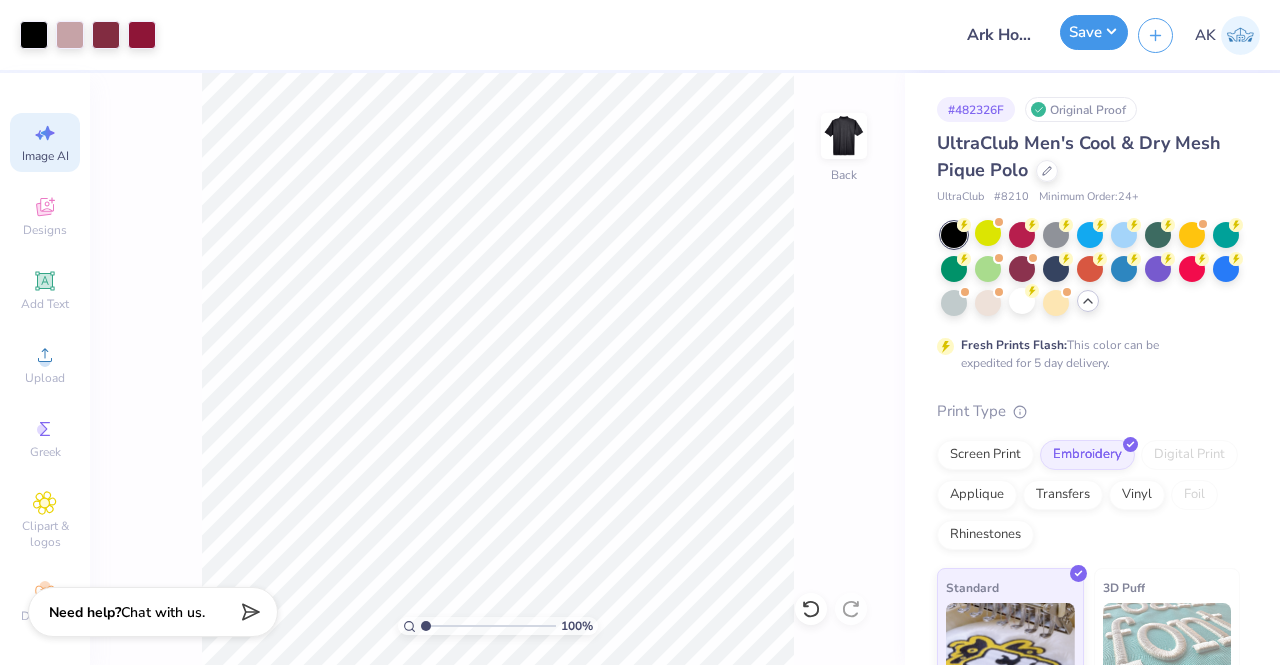 click on "Save" at bounding box center [1094, 32] 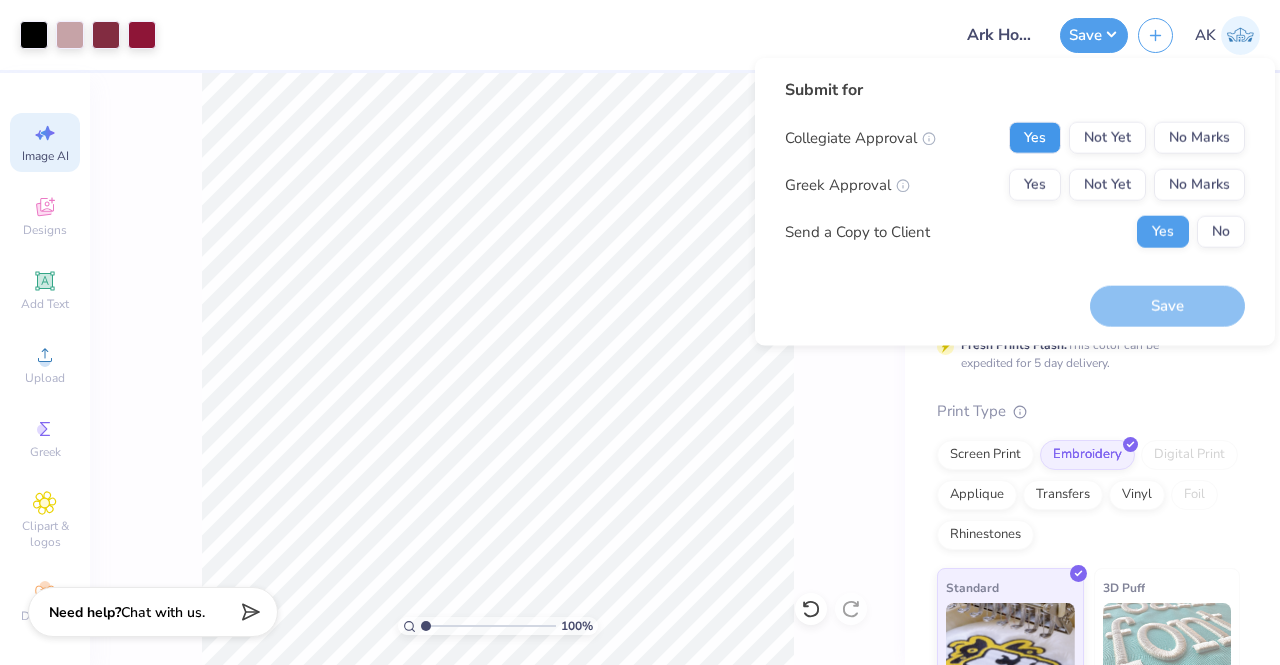 click on "Yes" at bounding box center (1035, 138) 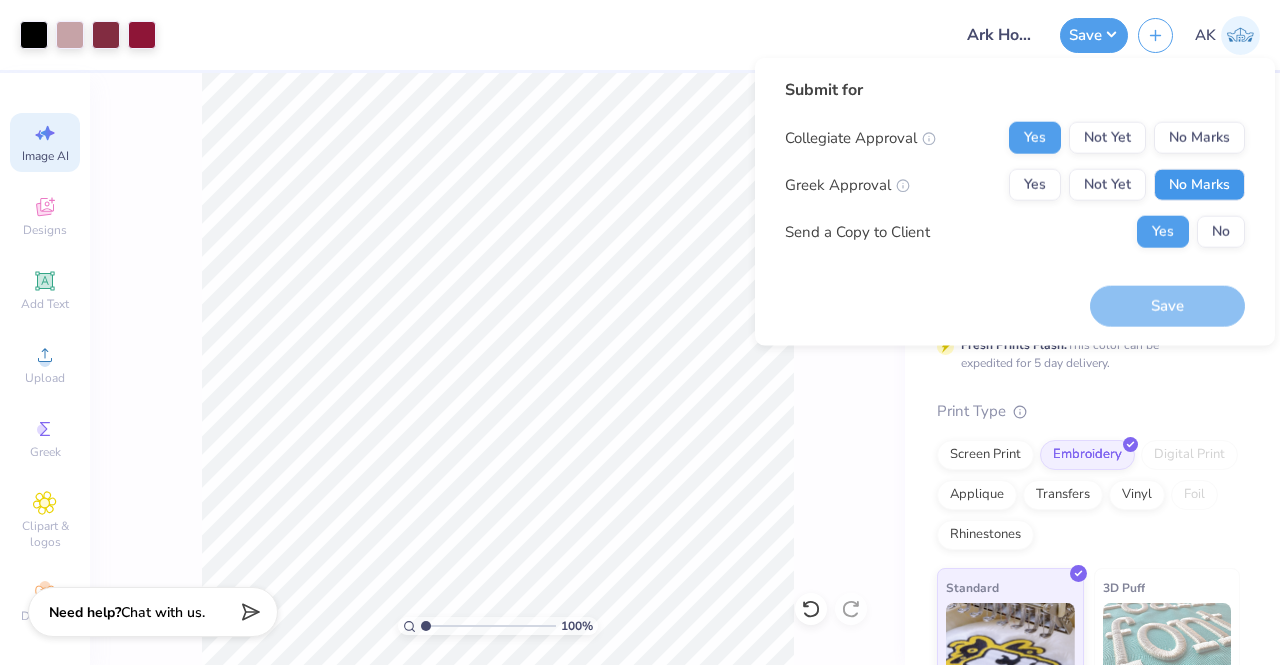 click on "No Marks" at bounding box center [1199, 185] 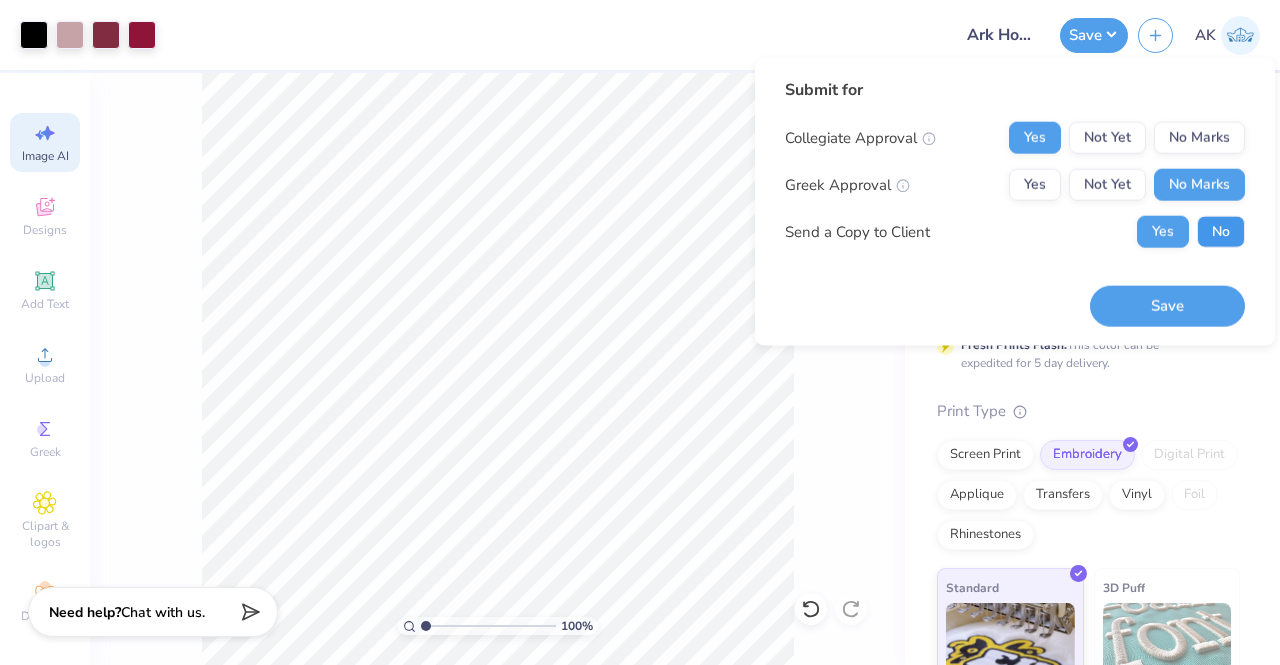 click on "No" at bounding box center [1221, 232] 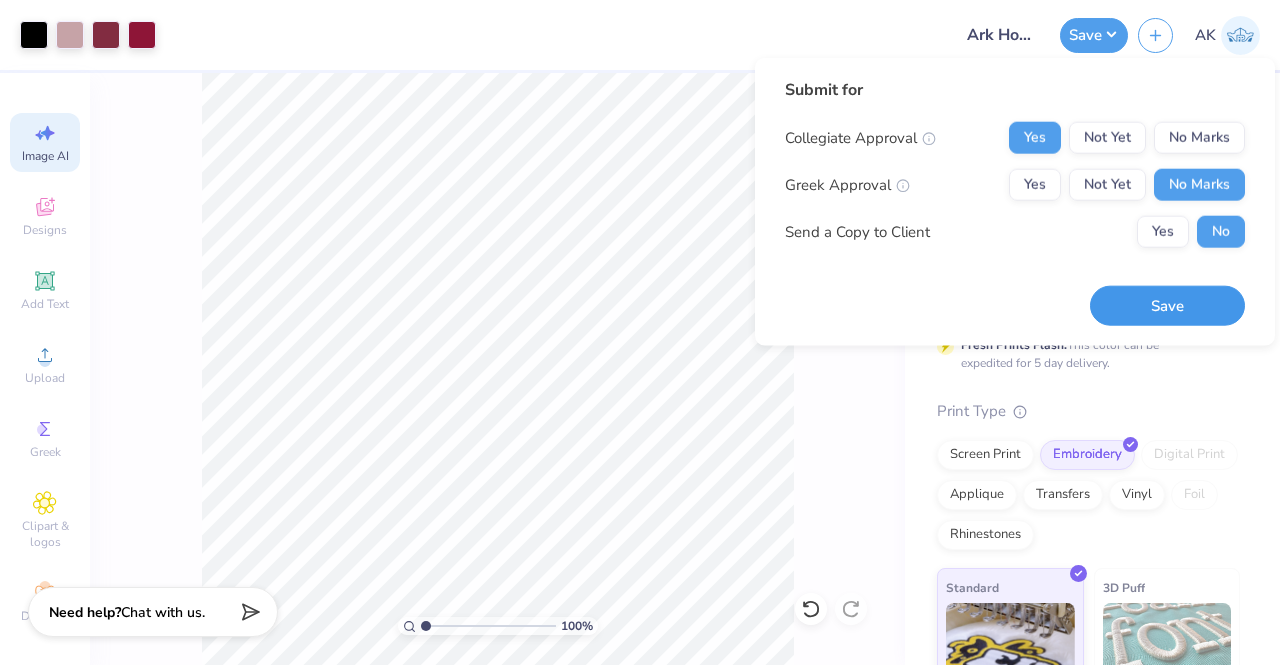click on "Save" at bounding box center (1167, 305) 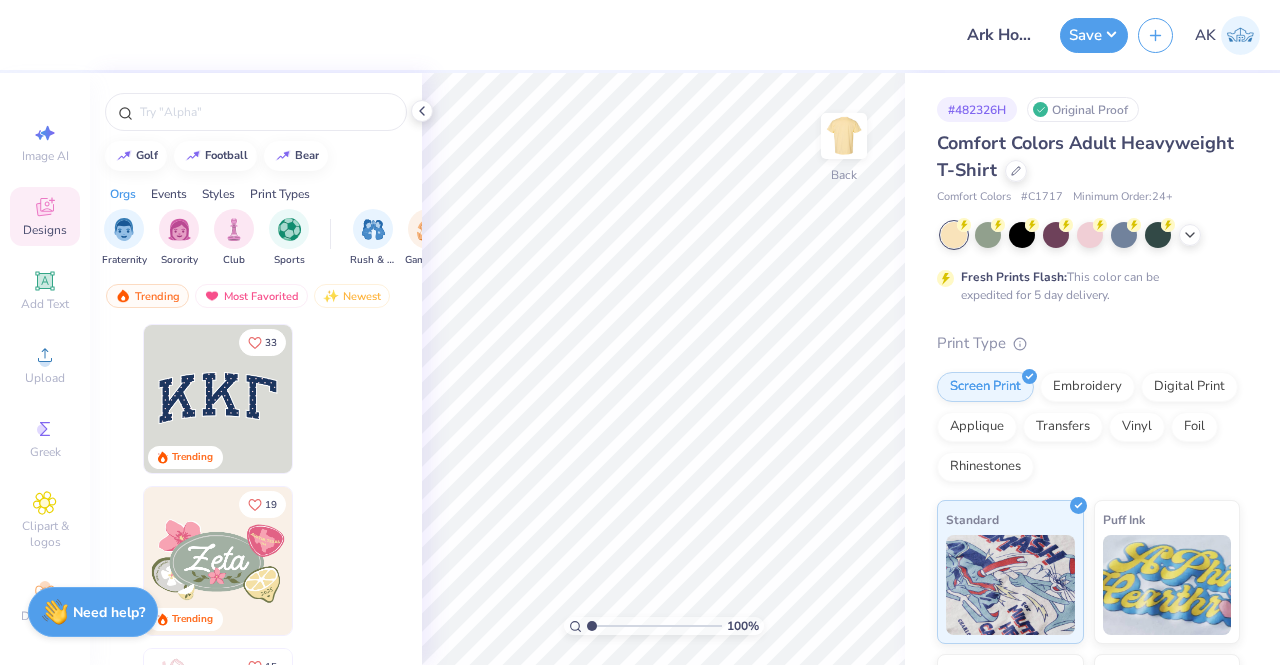 scroll, scrollTop: 0, scrollLeft: 0, axis: both 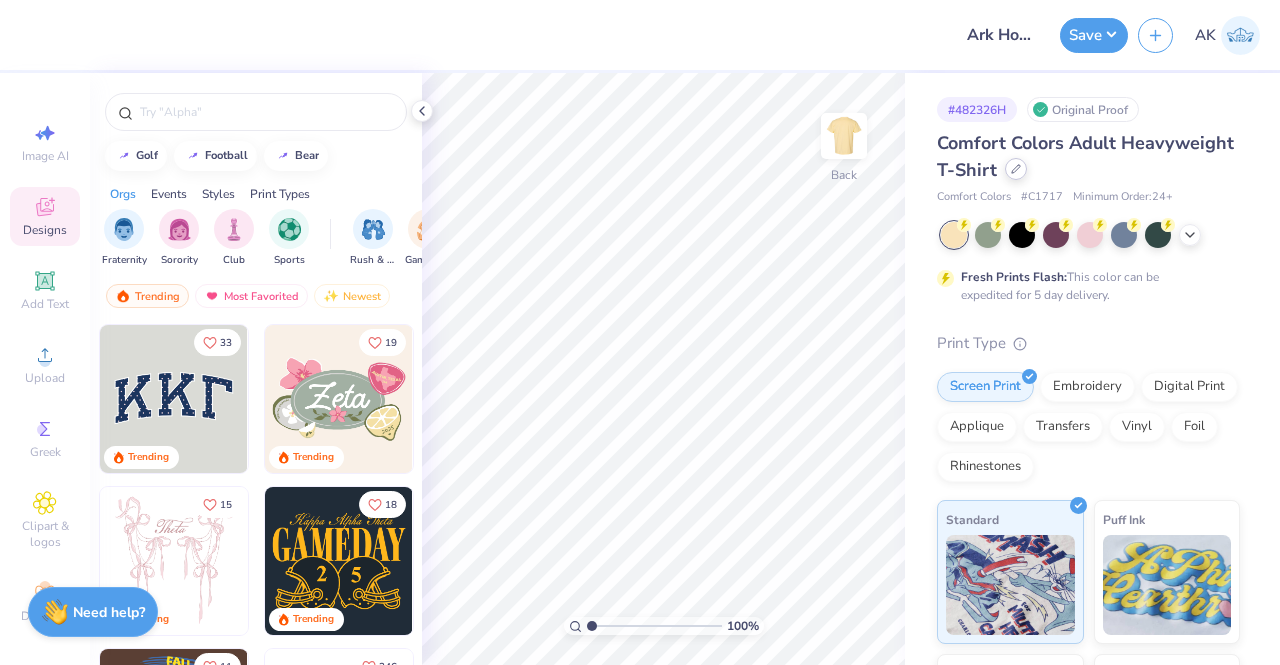click at bounding box center (1016, 169) 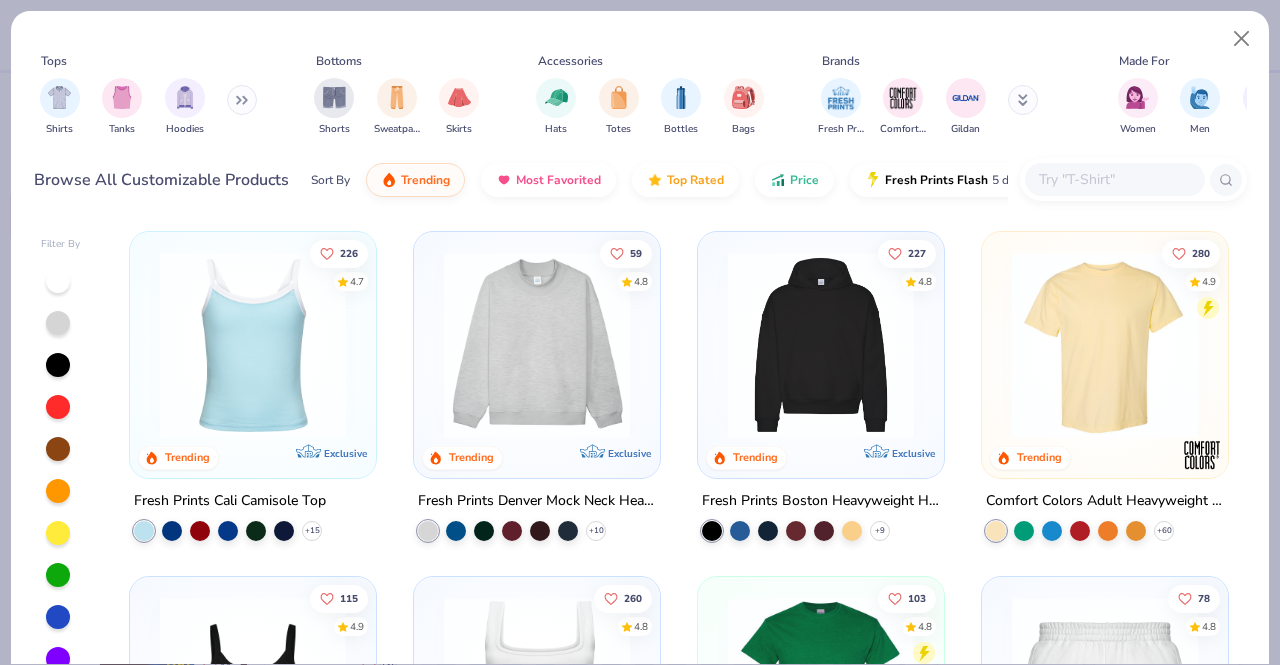 click at bounding box center [242, 100] 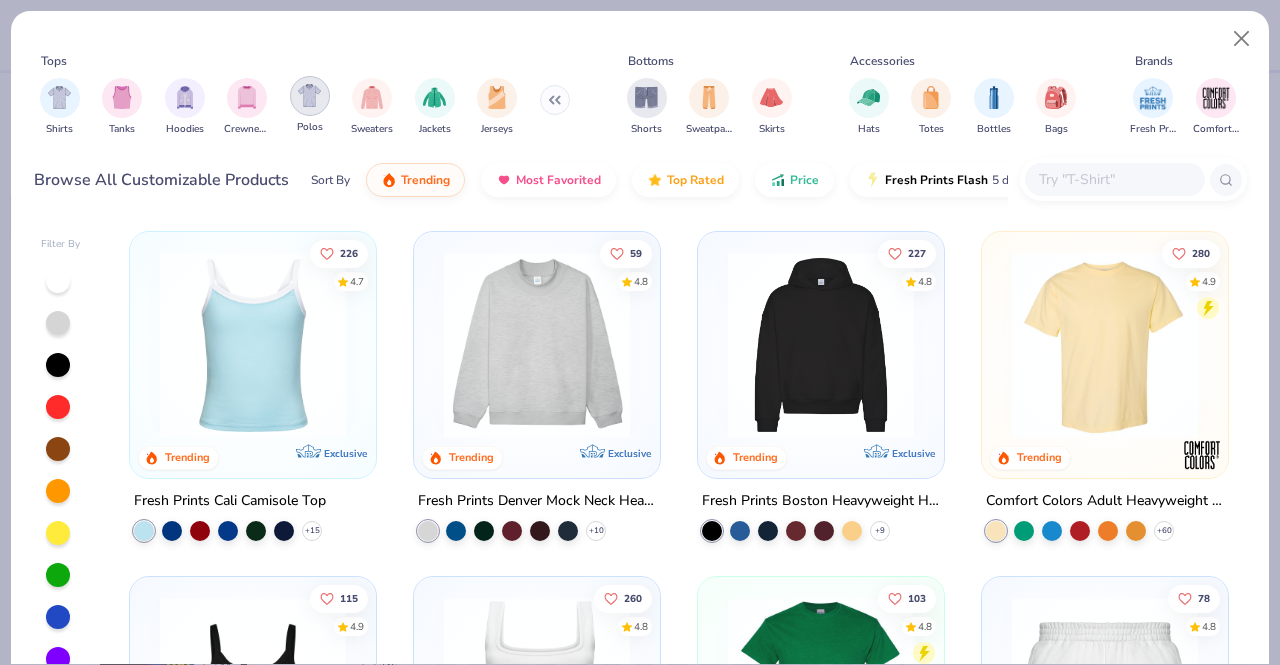 click at bounding box center (310, 96) 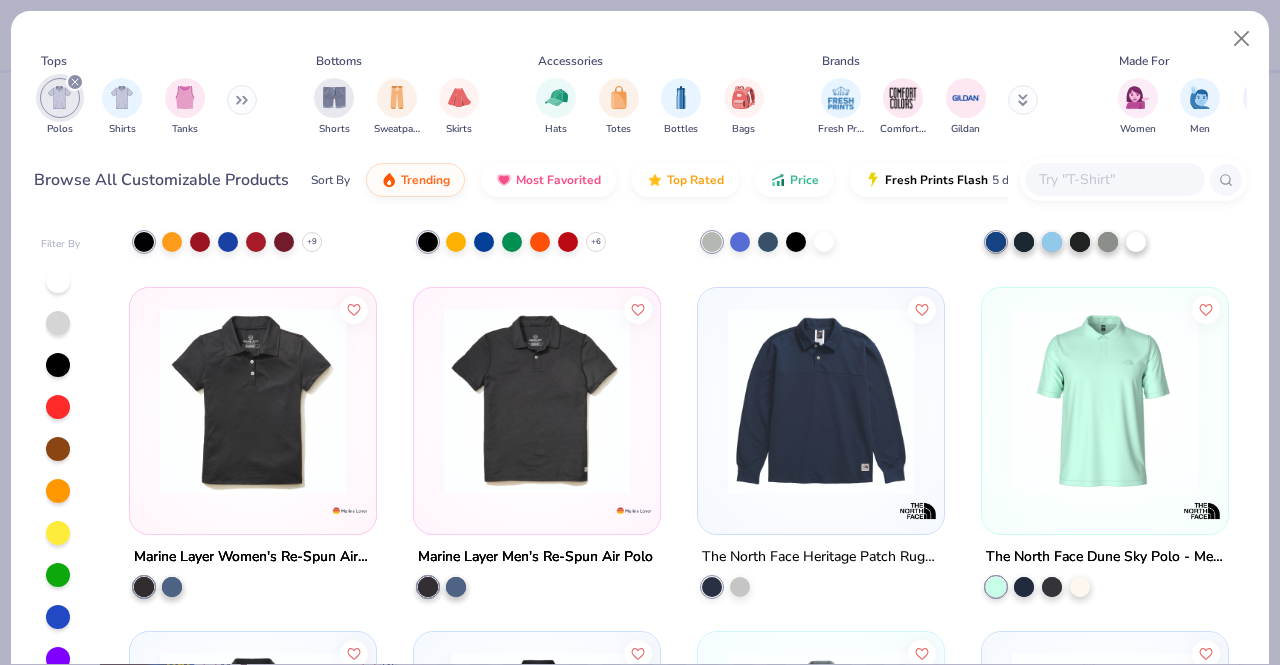 scroll, scrollTop: 2378, scrollLeft: 0, axis: vertical 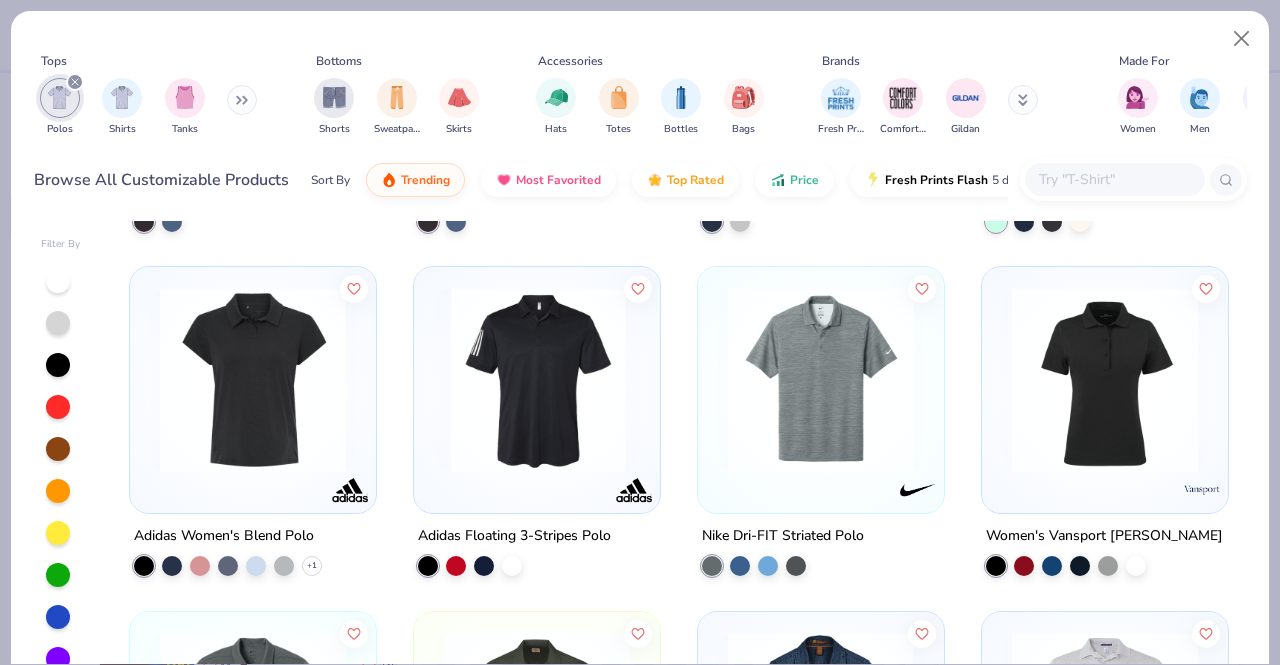 click at bounding box center [1114, 179] 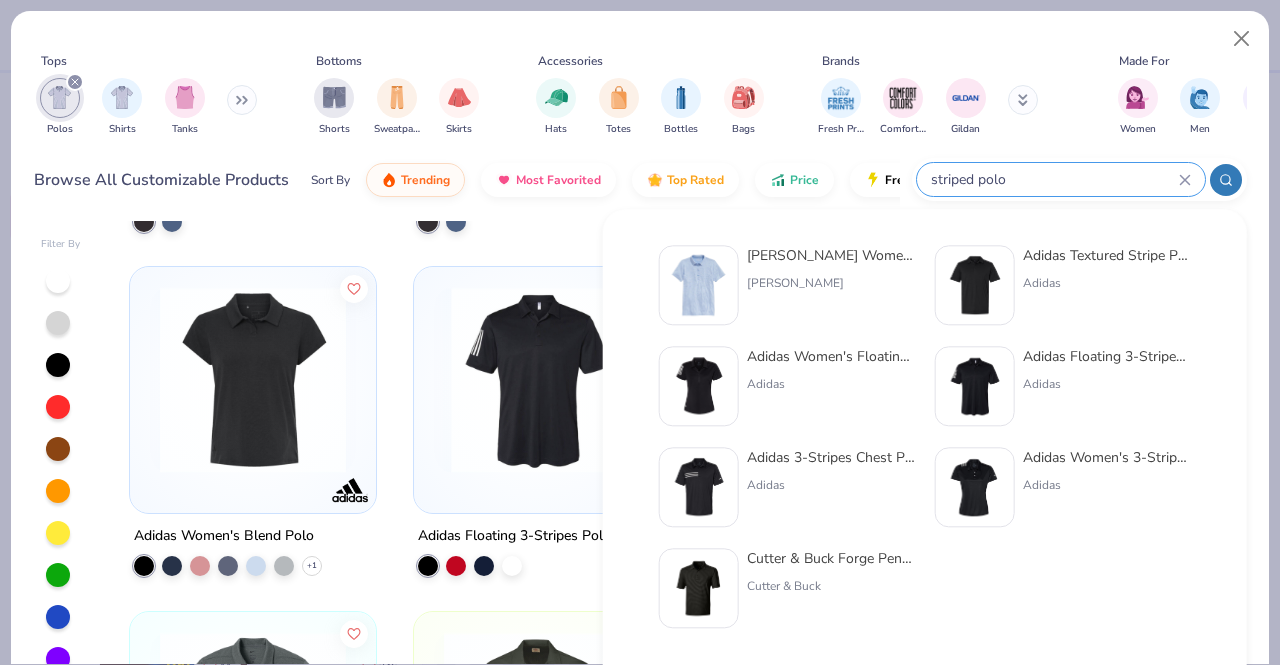 type on "striped polo" 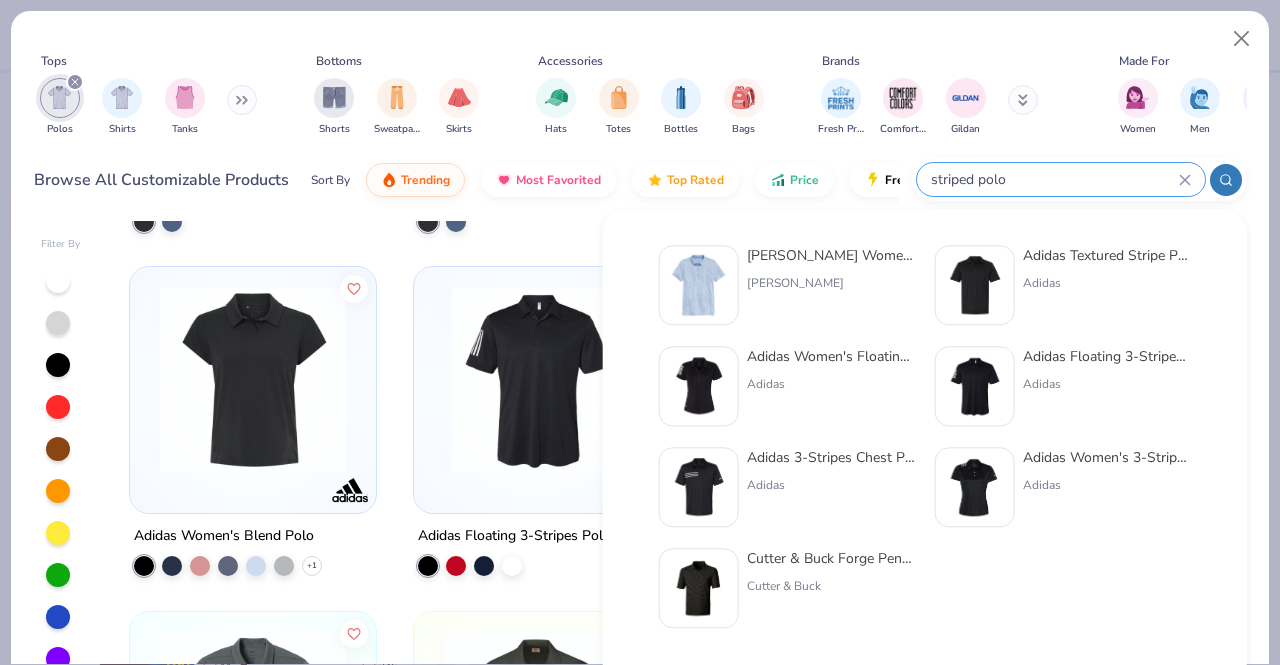 click on "Vineyard Vines Women's Destin Striped Sankaty Polo" at bounding box center (831, 255) 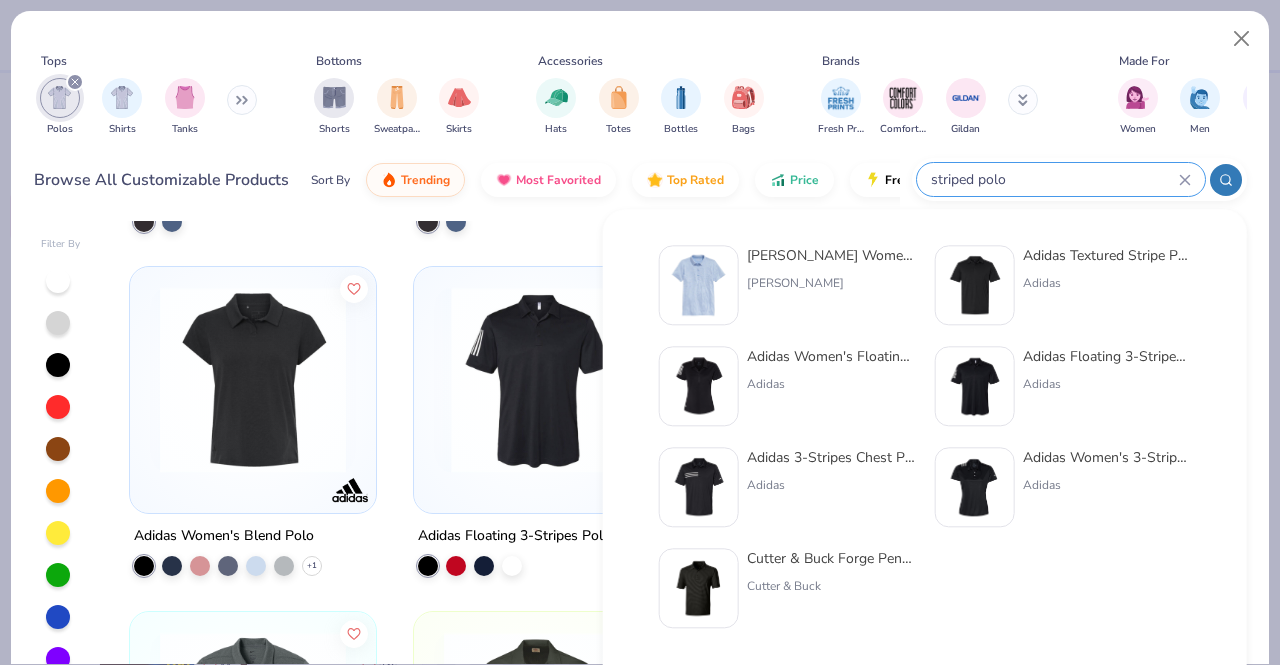 type 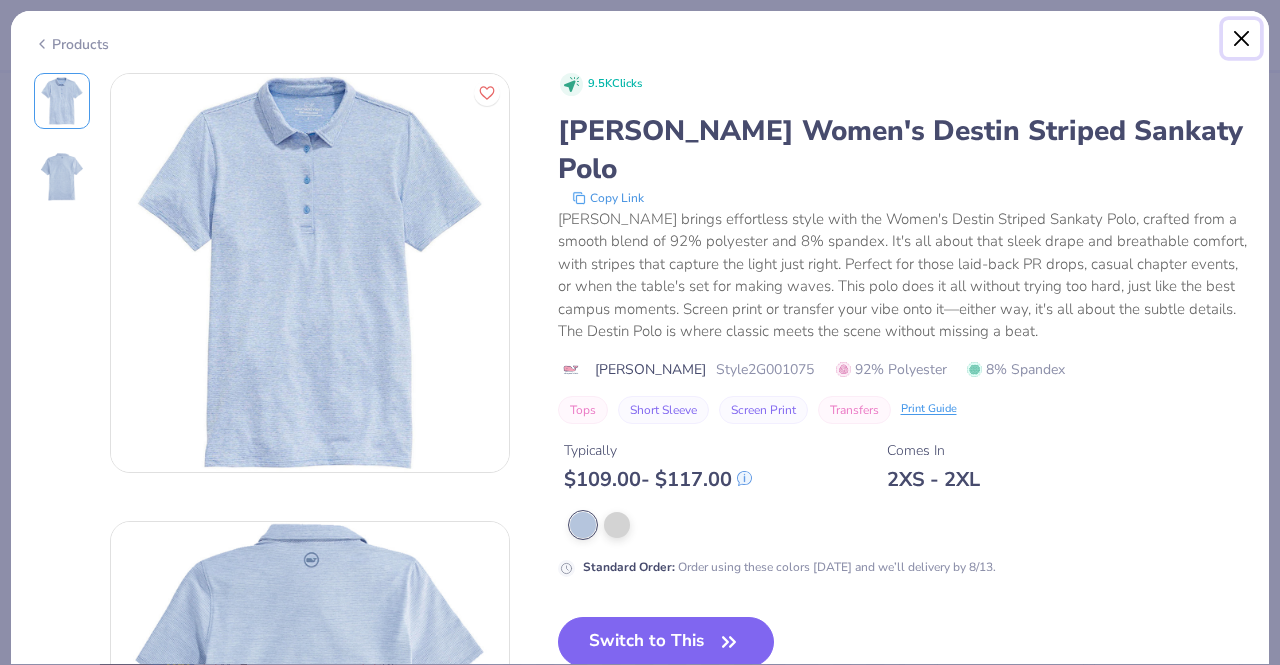 click at bounding box center [1242, 39] 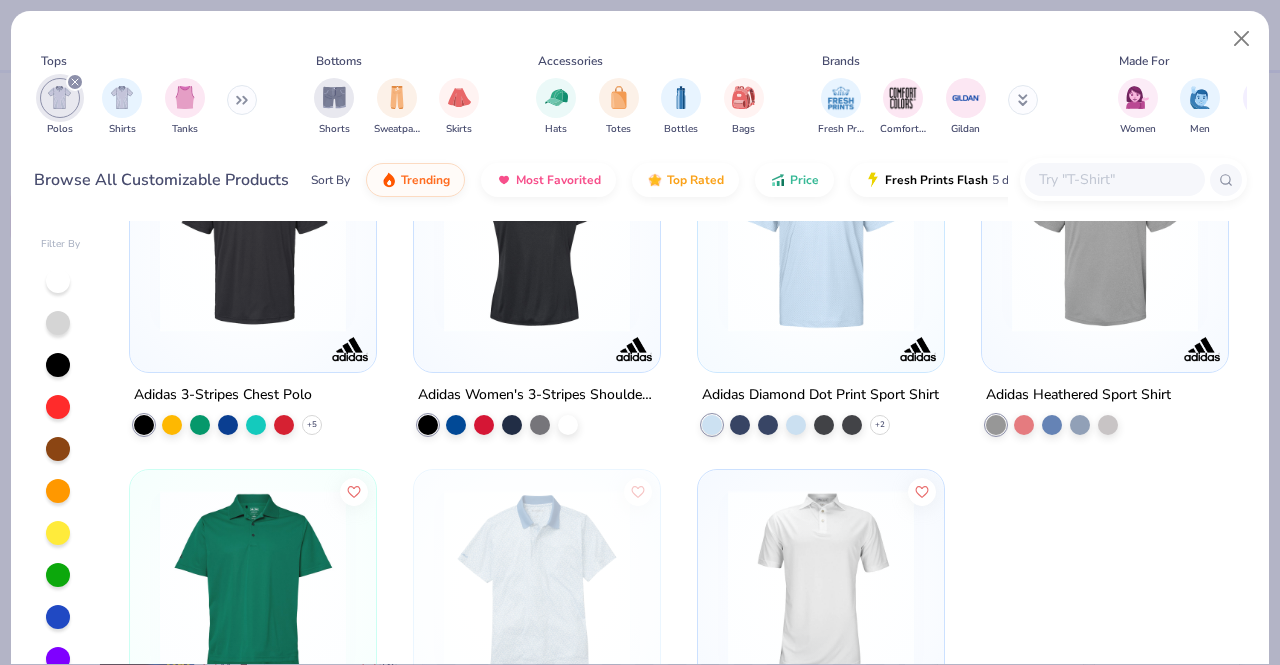scroll, scrollTop: 7770, scrollLeft: 0, axis: vertical 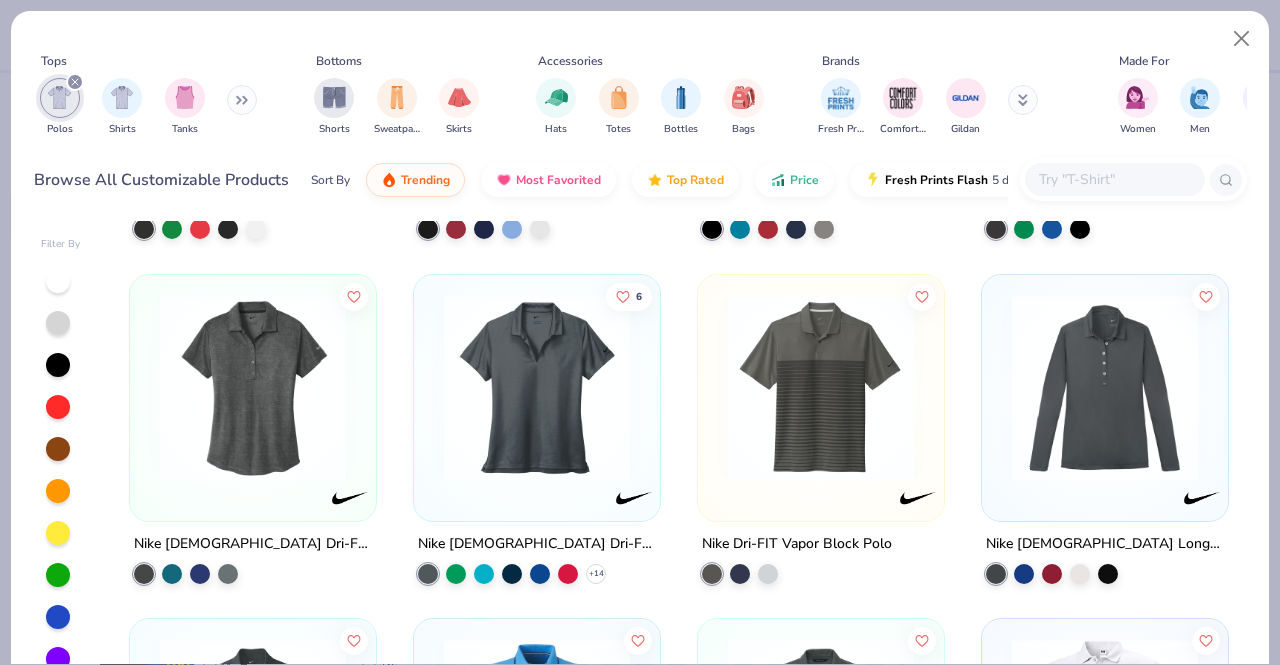click at bounding box center [821, 387] 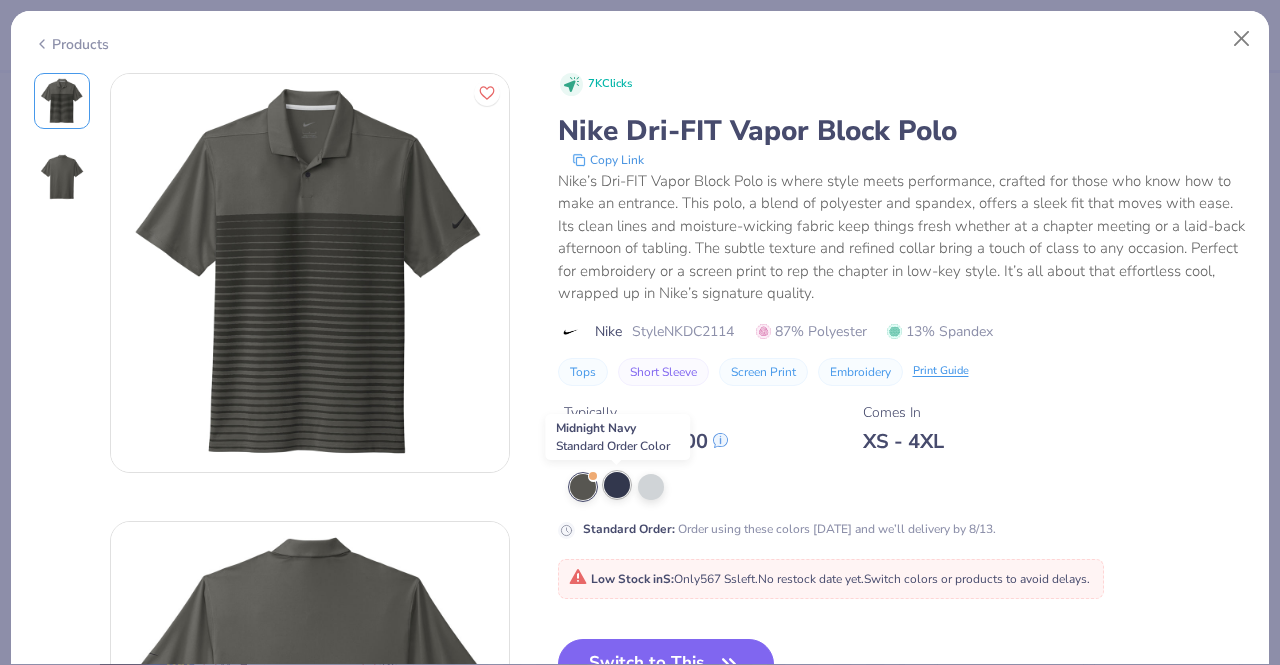 click at bounding box center [617, 485] 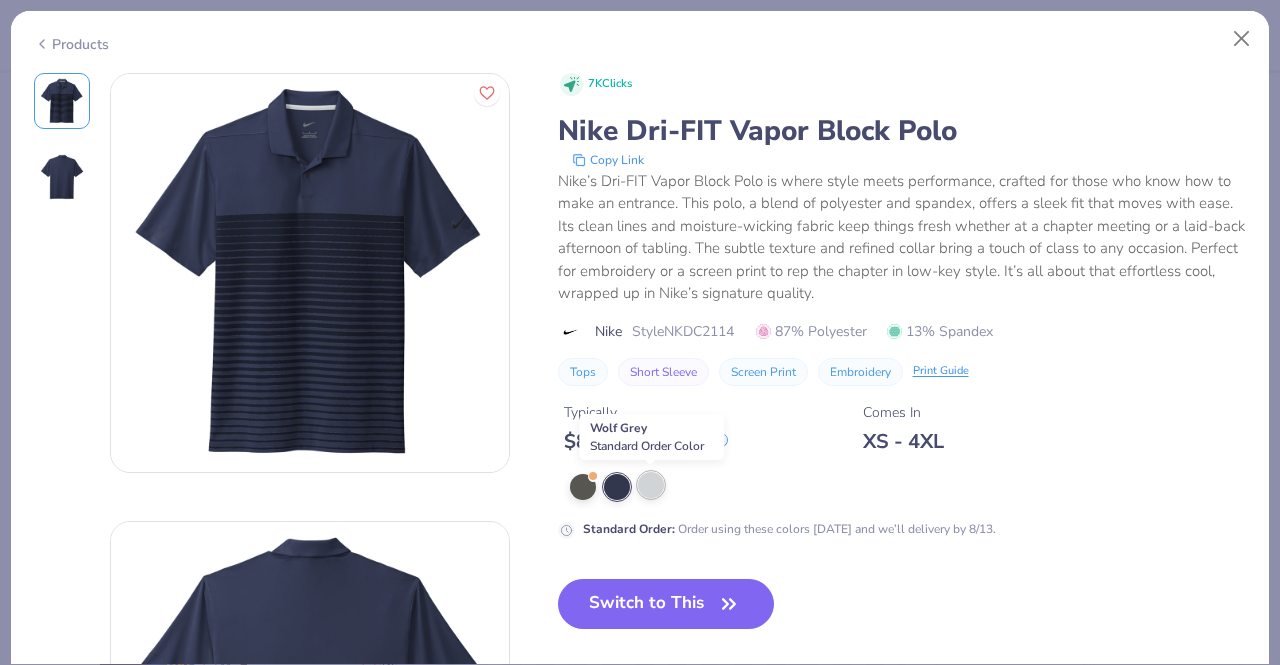 click at bounding box center [651, 485] 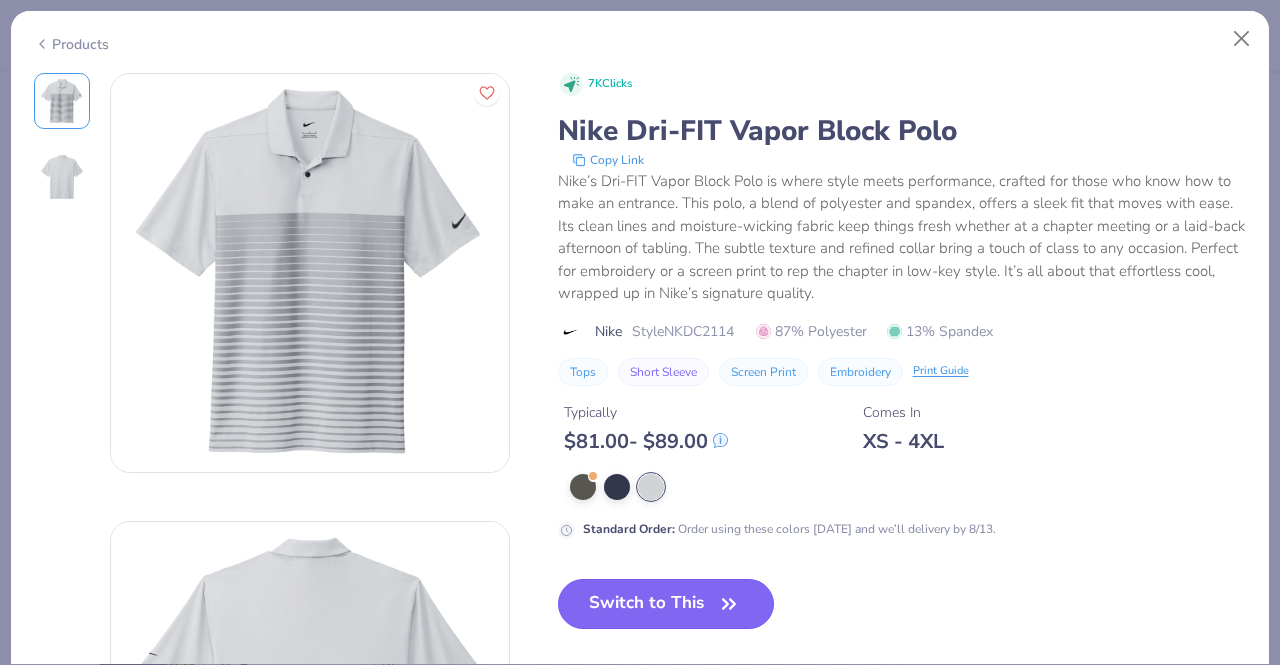 click on "Switch to This" at bounding box center [666, 604] 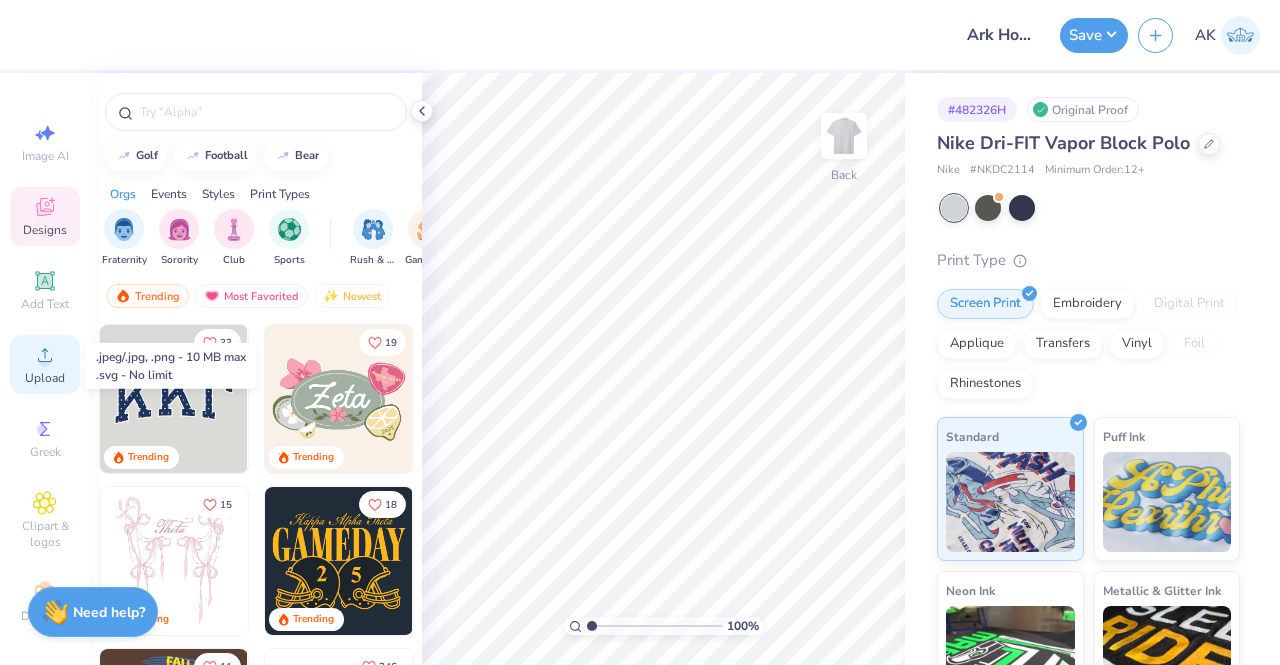 click 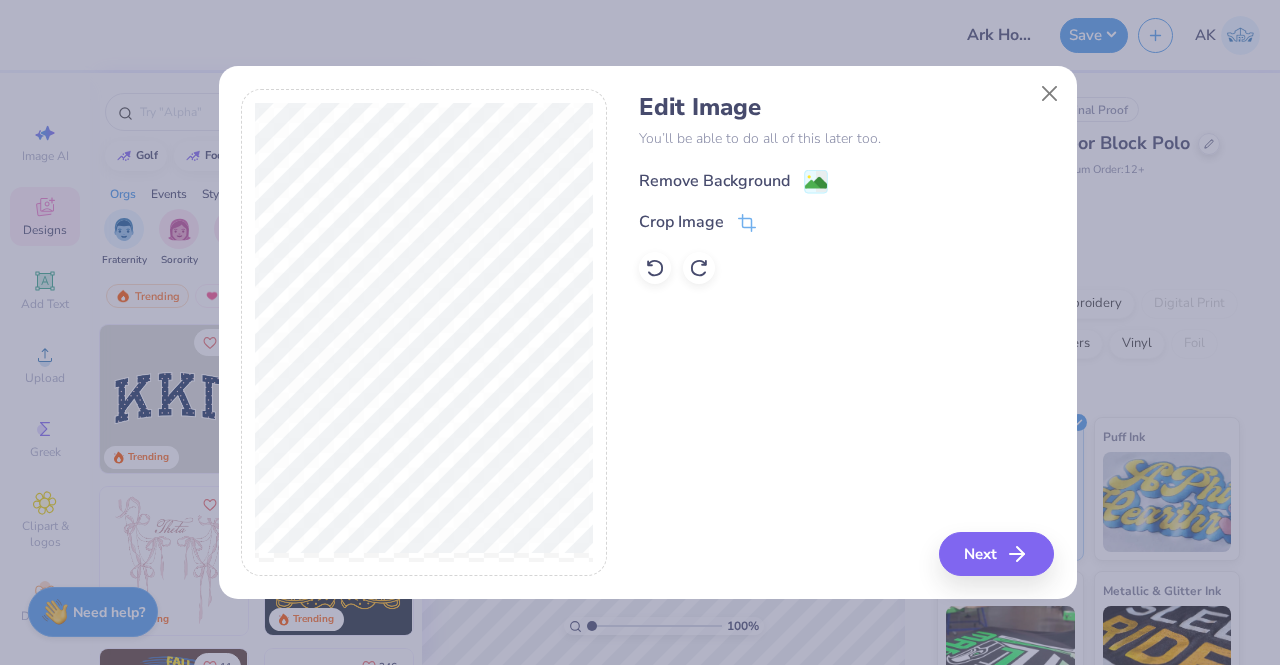 click on "Remove Background" at bounding box center [714, 181] 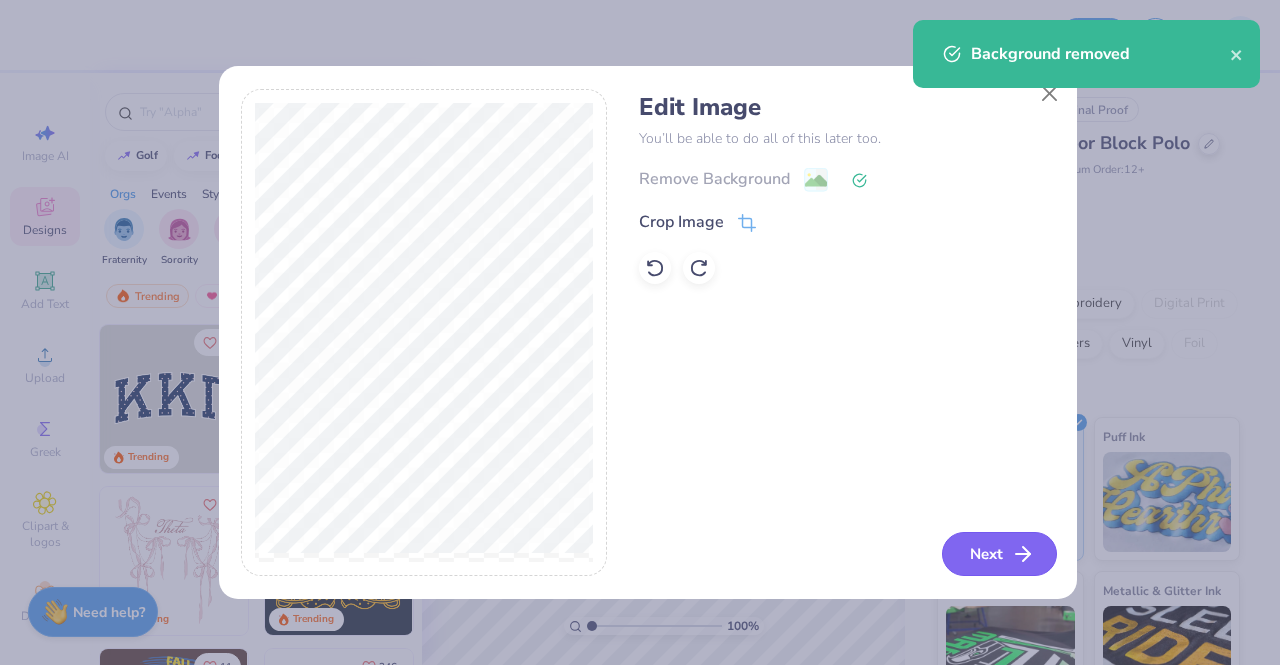 click on "Next" at bounding box center [999, 554] 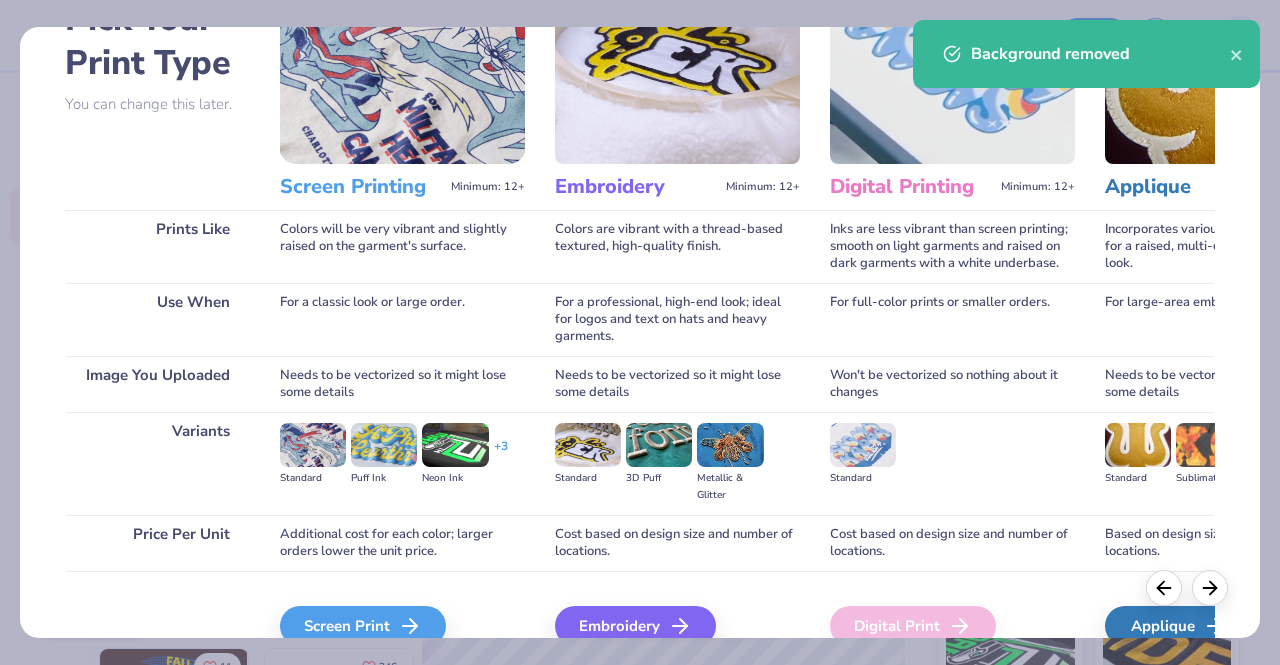 scroll, scrollTop: 133, scrollLeft: 0, axis: vertical 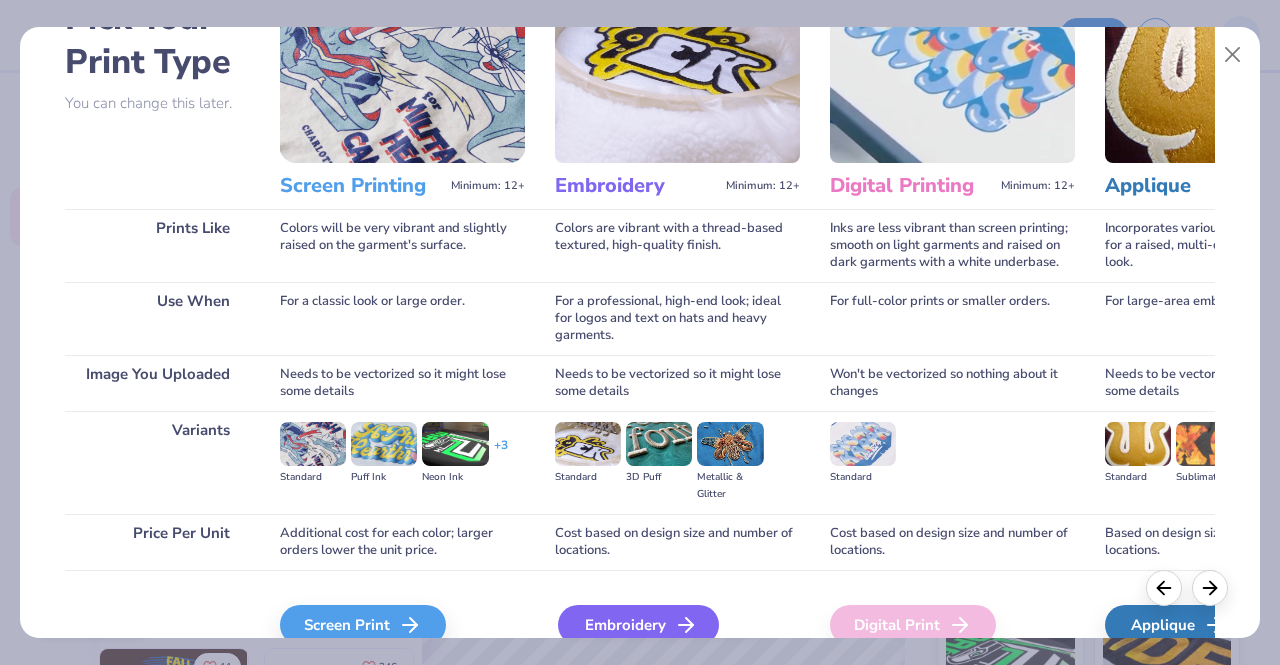 click on "Embroidery" at bounding box center (638, 625) 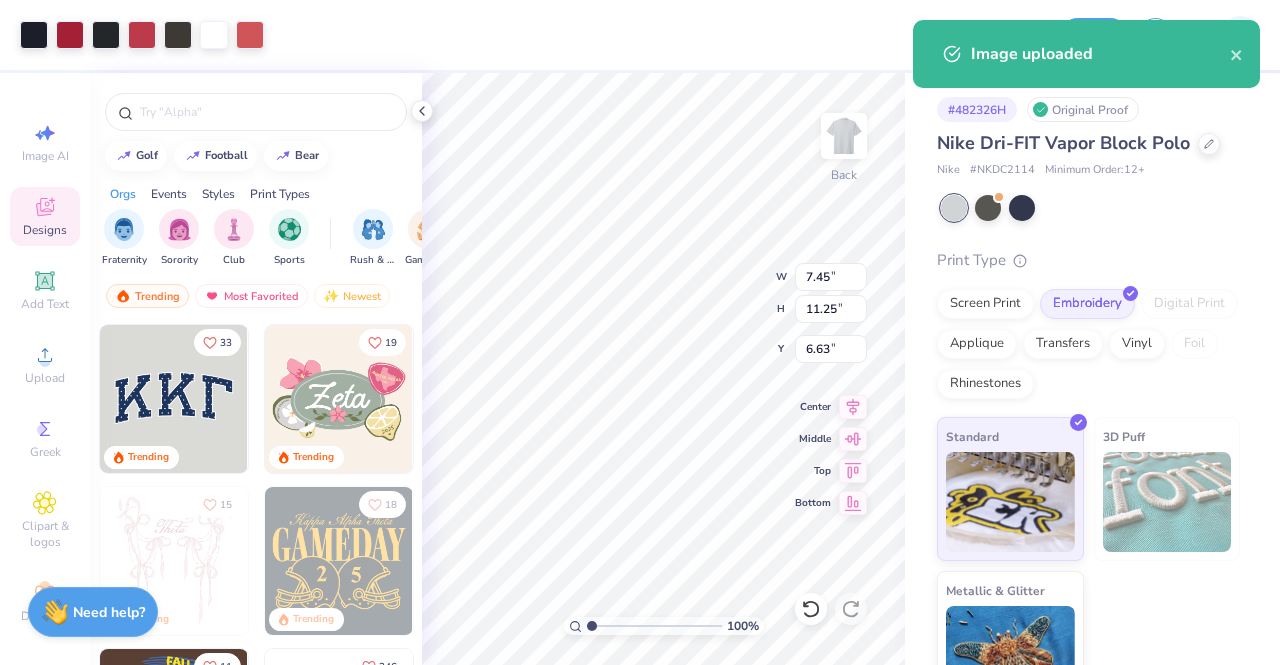 type on "2.54" 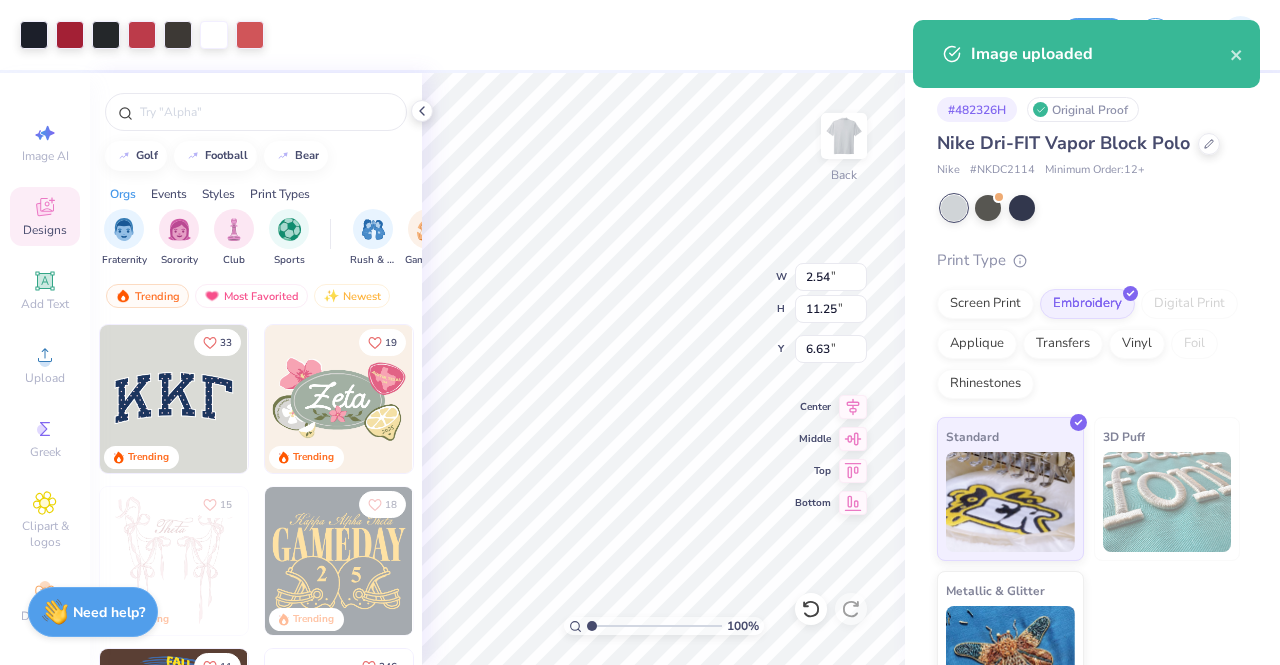 type on "3.84" 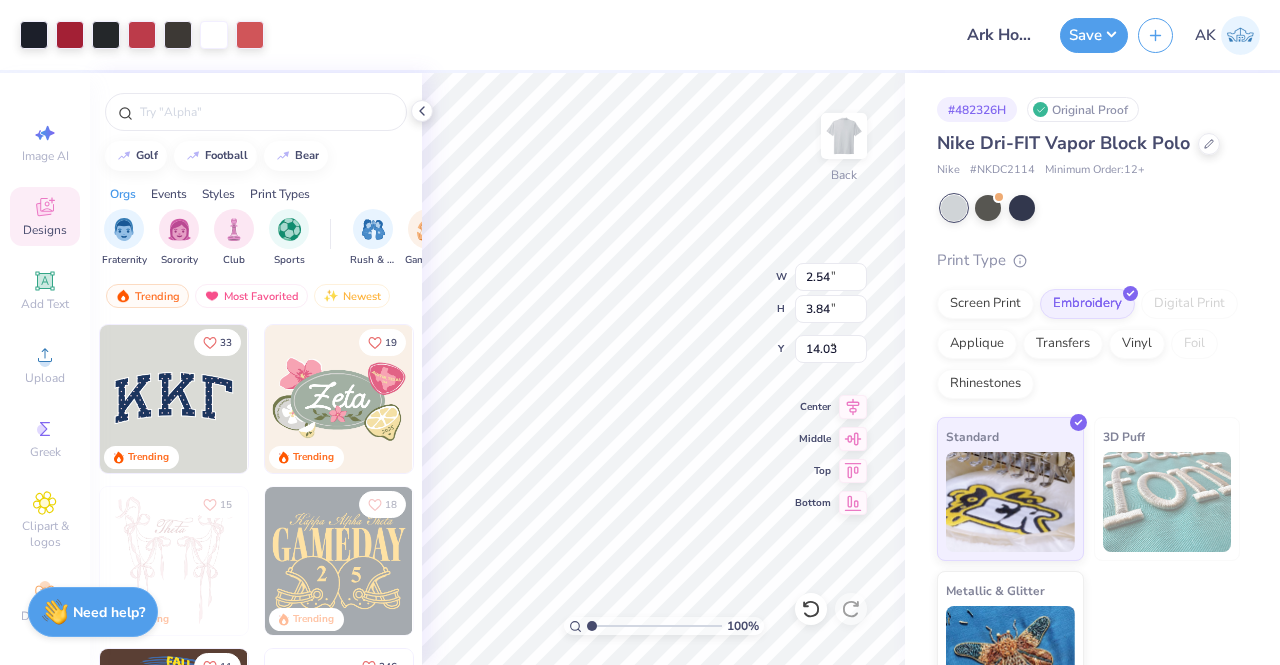 type on "0.50" 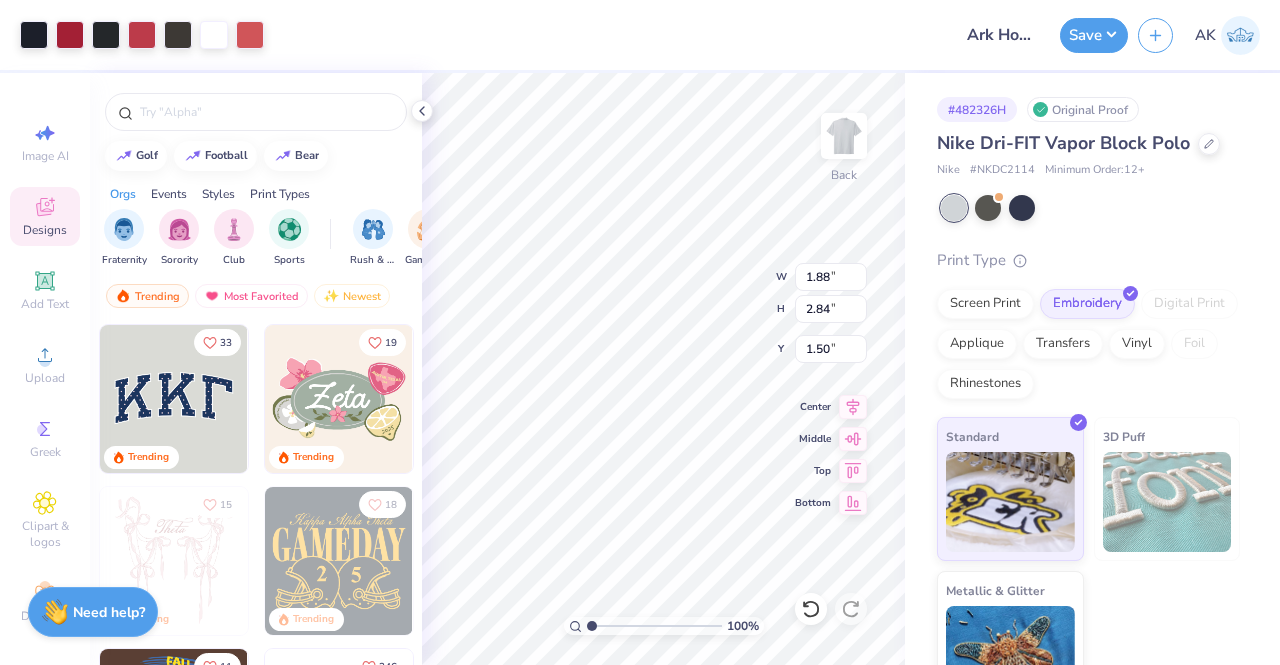 type on "1.88" 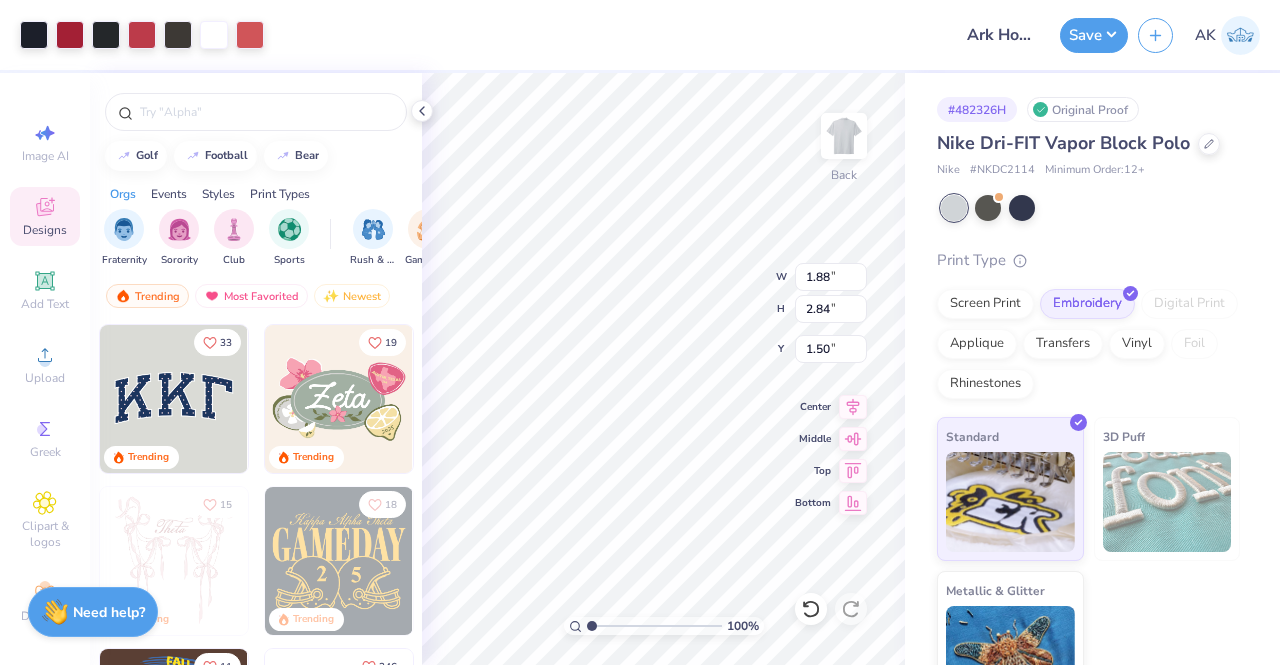 type on "2.84" 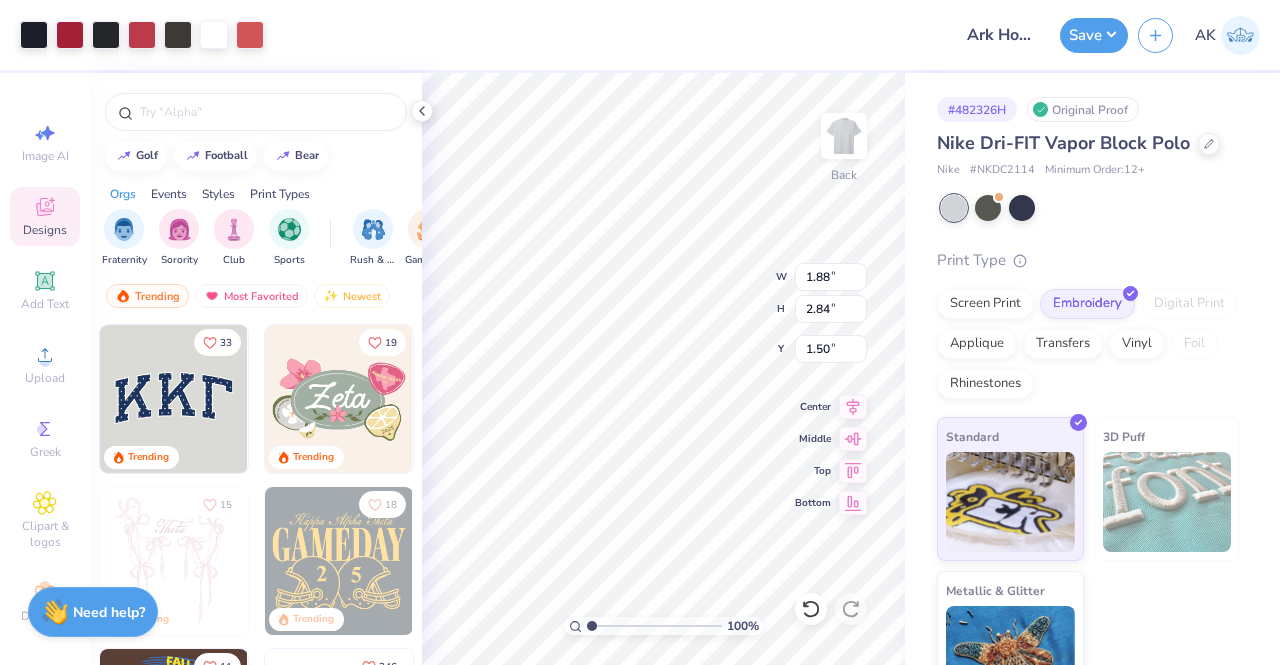 type on "0.50" 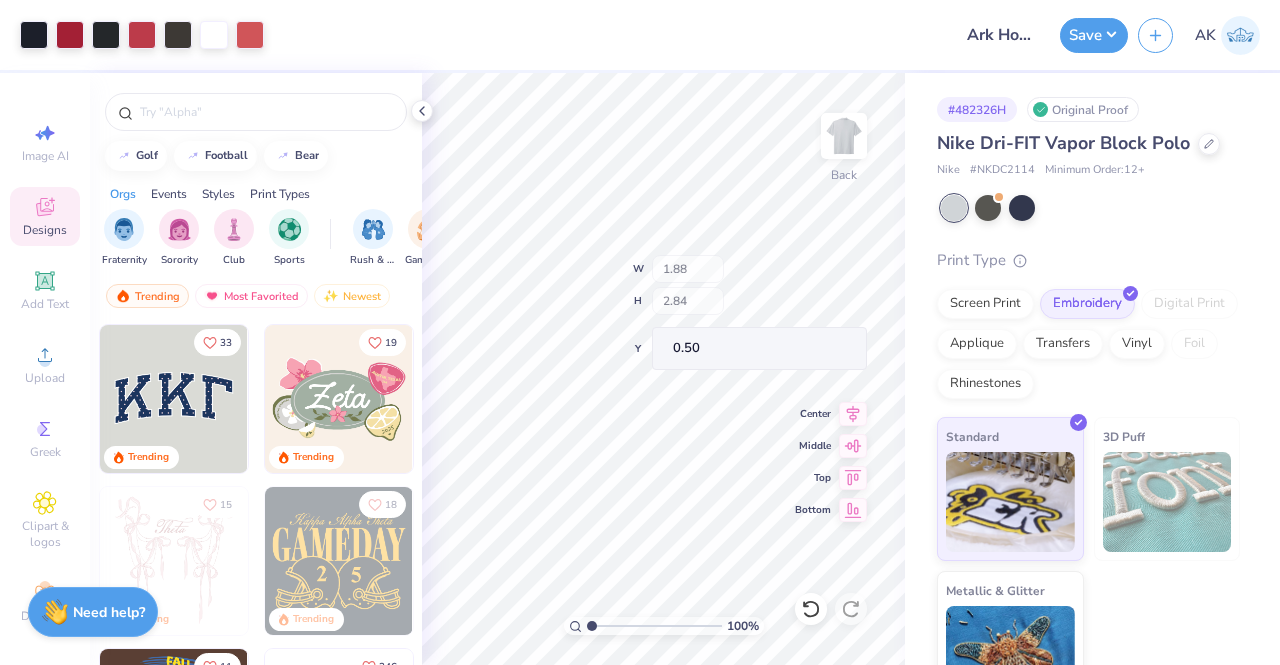 click on "100  % Back W 1.88 H 2.84 Y 0.50 Center Middle Top Bottom" at bounding box center [663, 369] 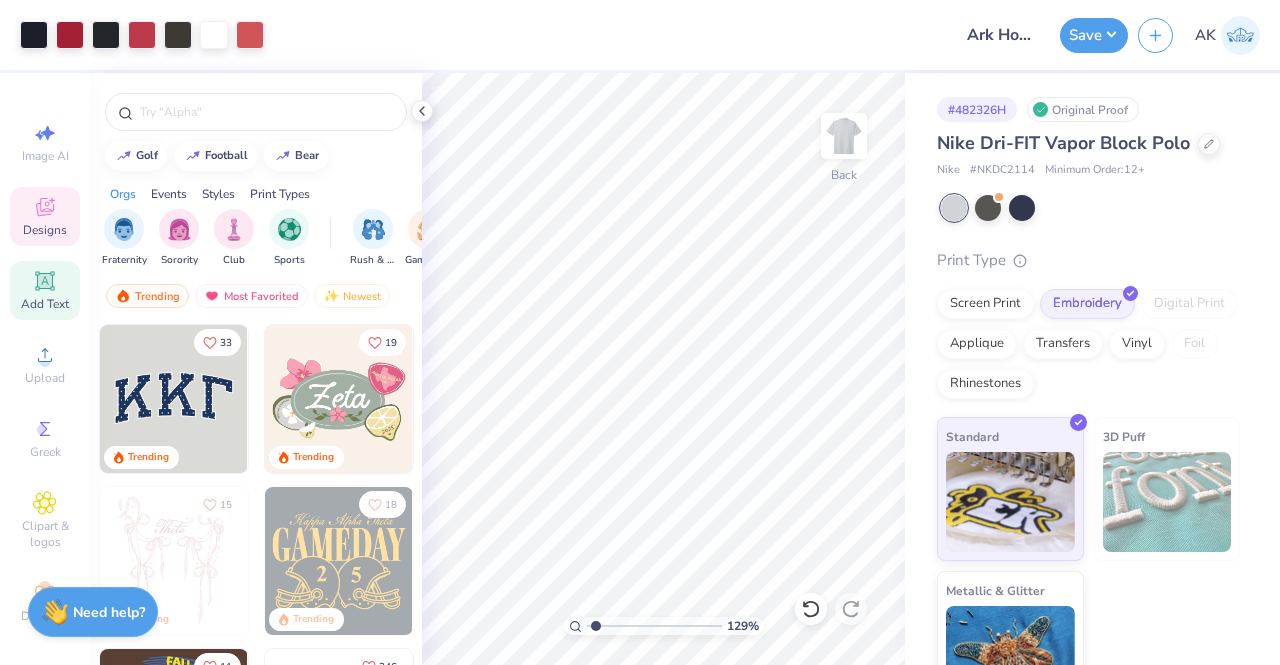 click 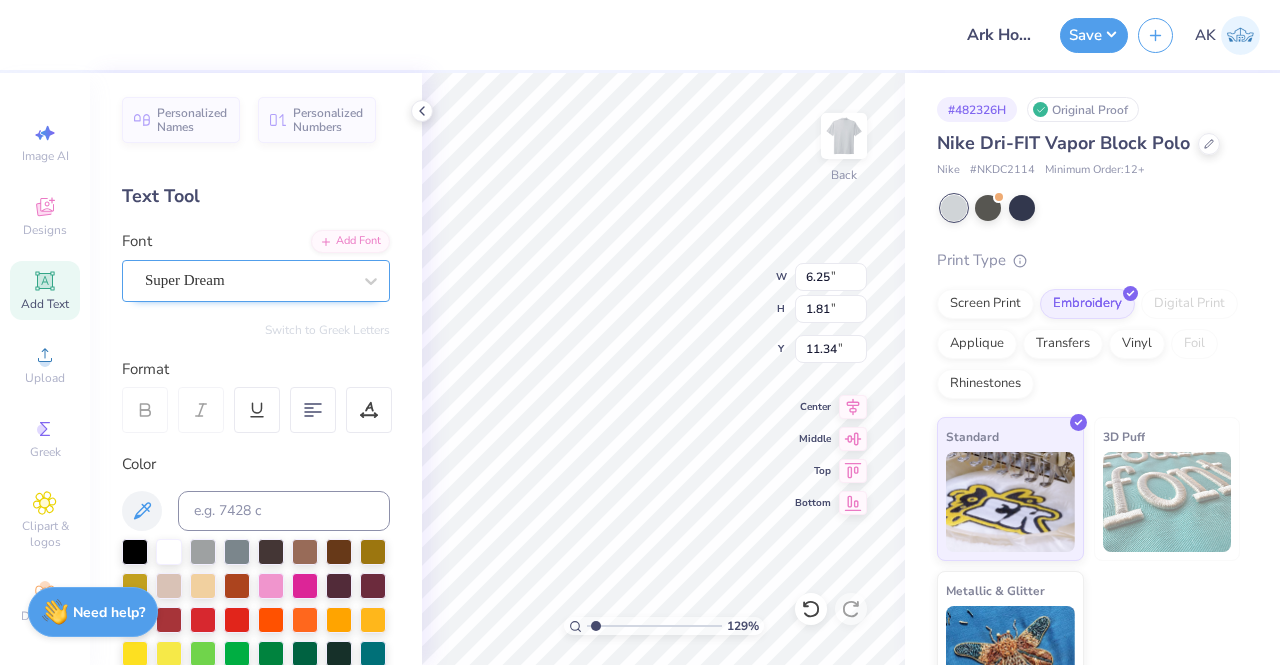 click on "Super Dream" at bounding box center [248, 280] 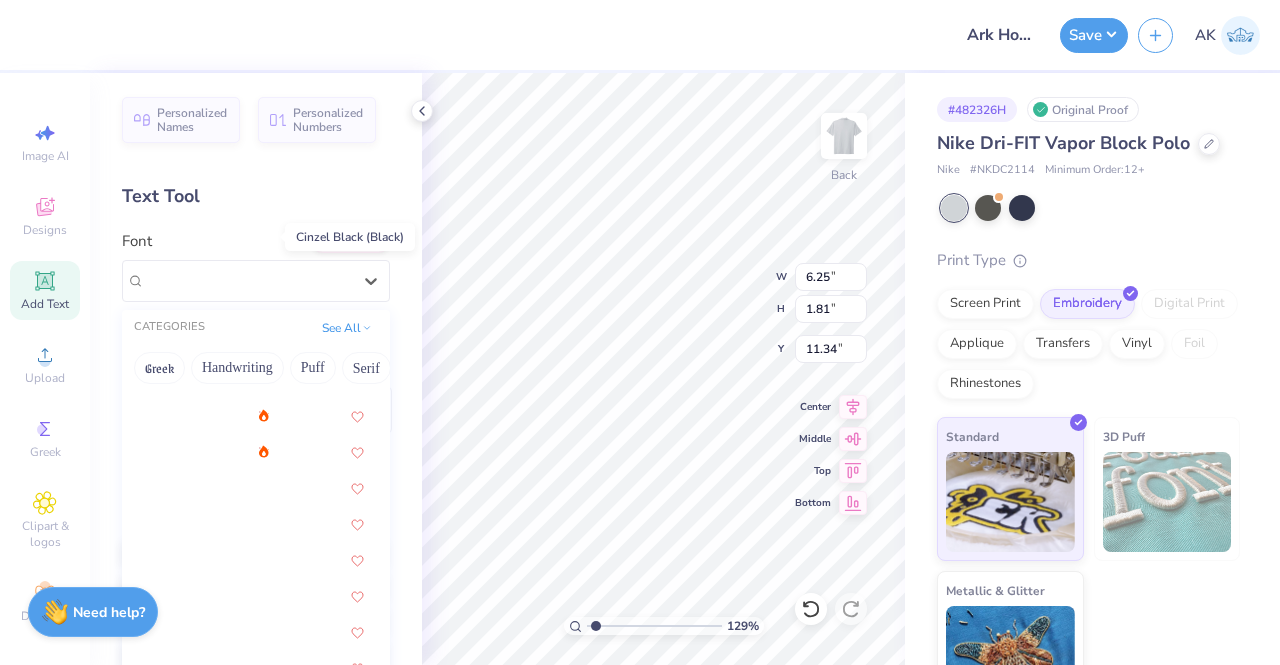 scroll, scrollTop: 2614, scrollLeft: 0, axis: vertical 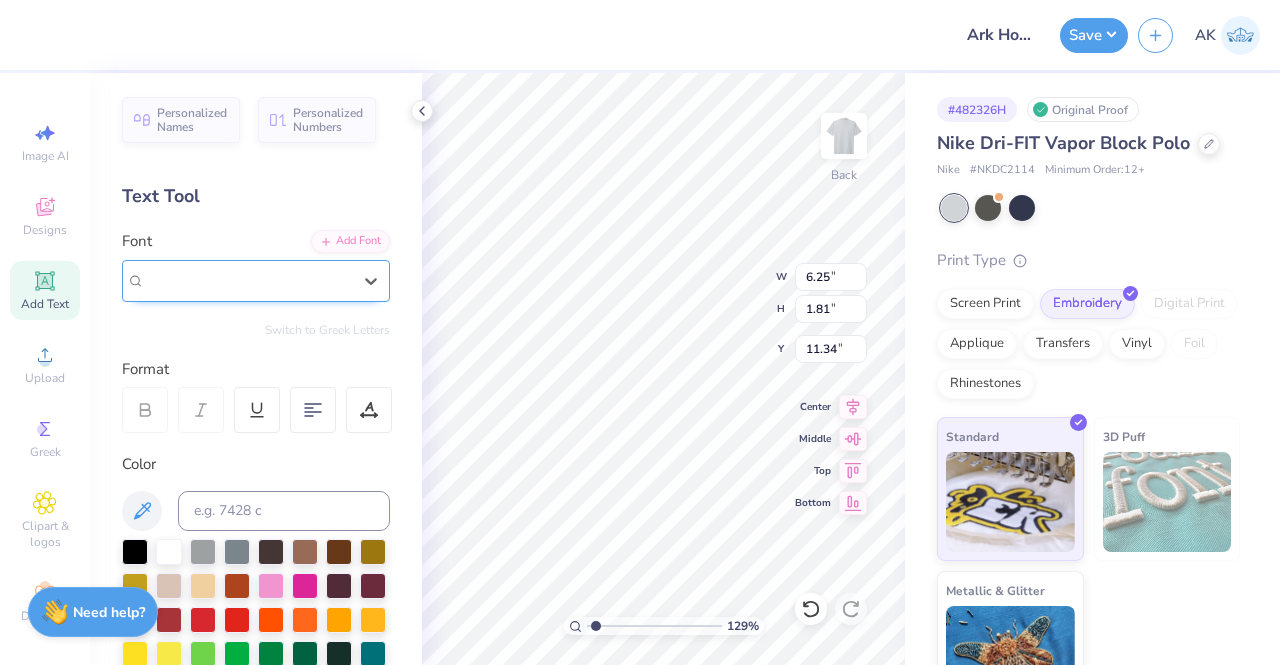 click at bounding box center [248, 280] 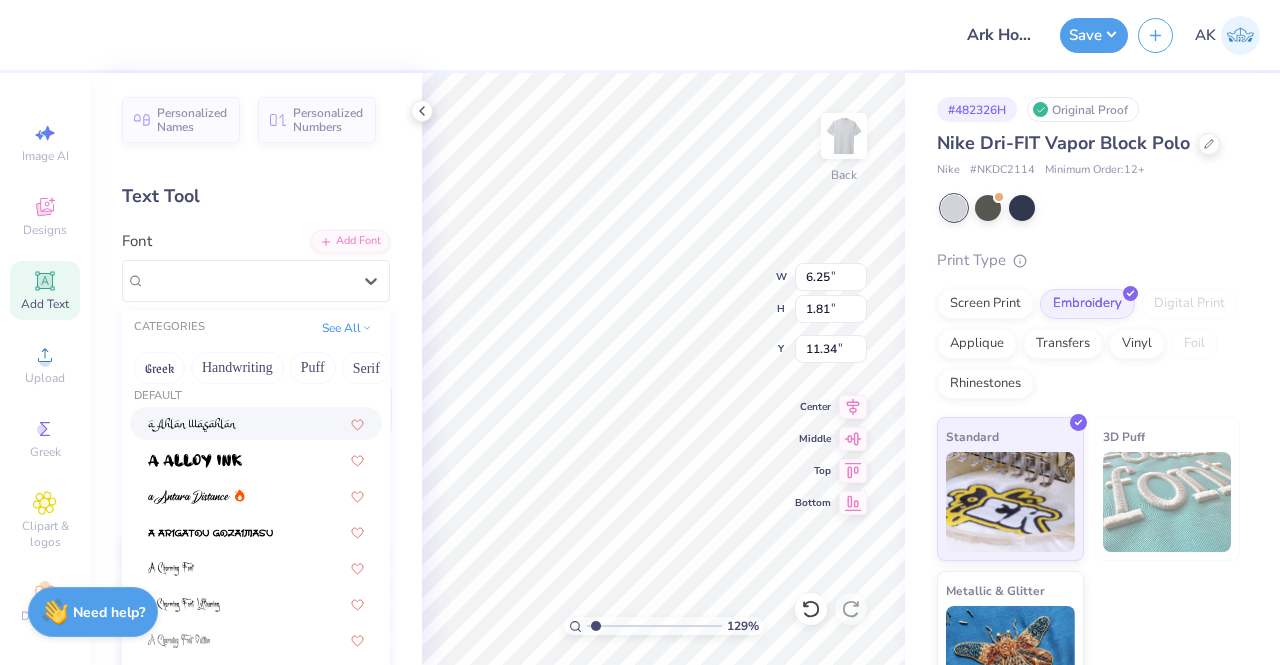scroll, scrollTop: 16, scrollLeft: 0, axis: vertical 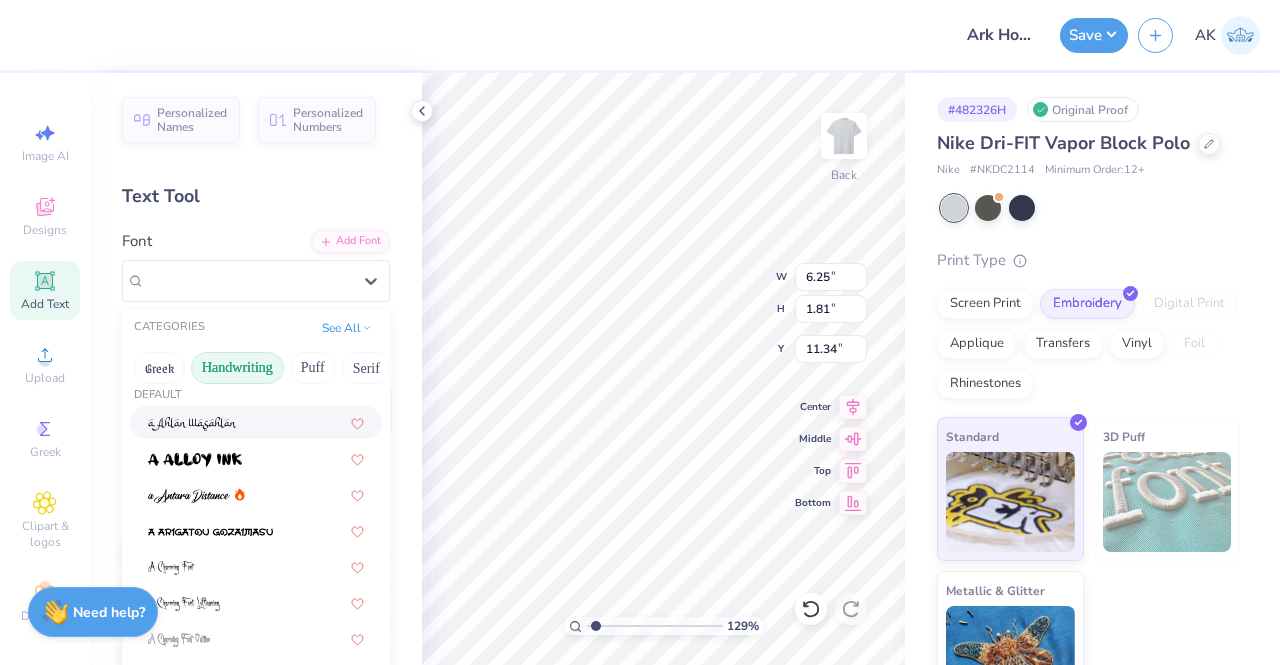 click on "Handwriting" at bounding box center (237, 368) 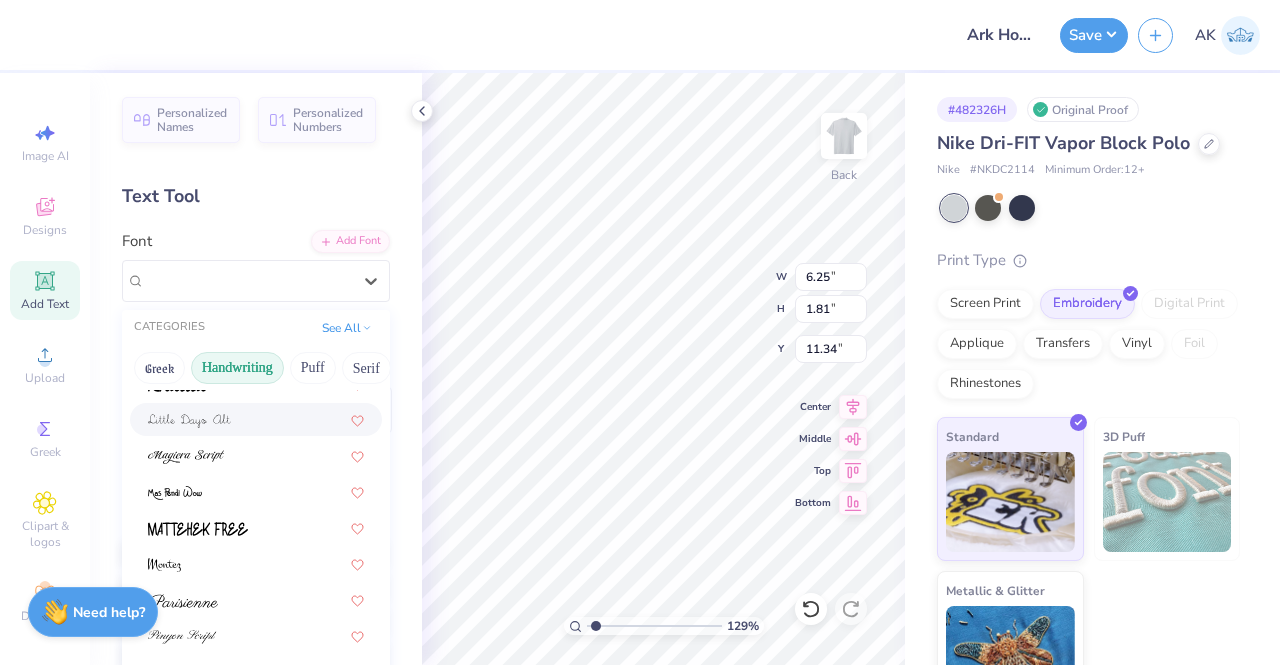 scroll, scrollTop: 453, scrollLeft: 0, axis: vertical 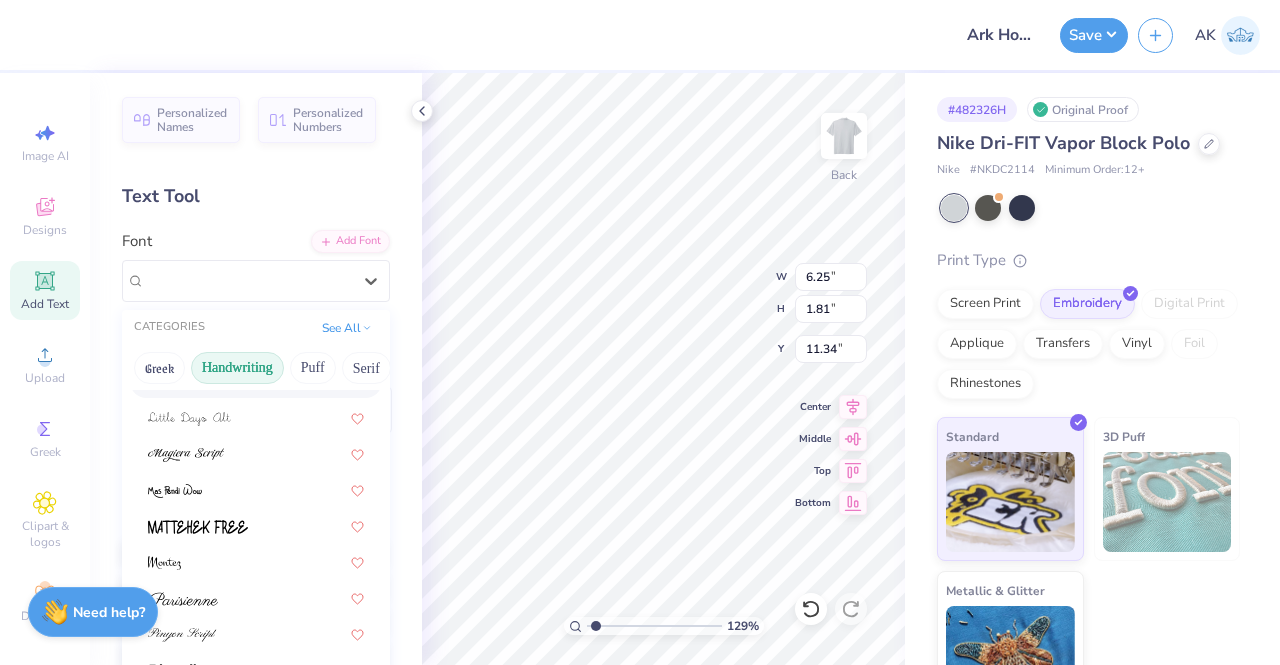 drag, startPoint x: 281, startPoint y: 353, endPoint x: 147, endPoint y: 345, distance: 134.23859 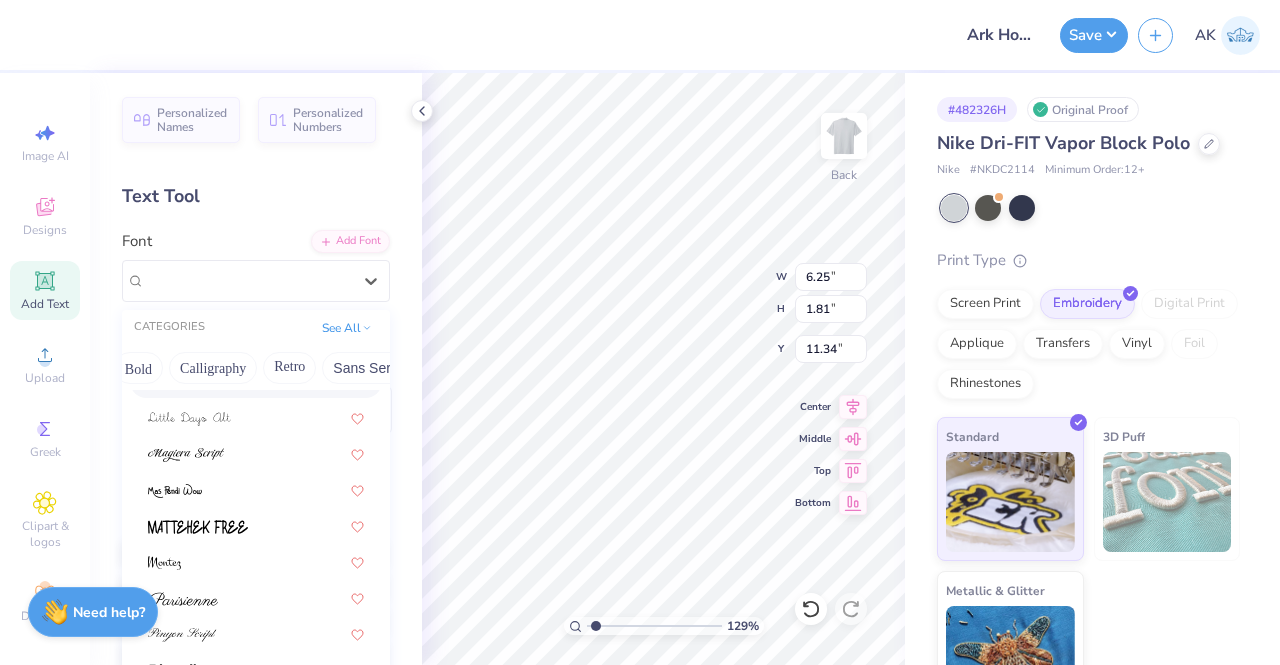 scroll, scrollTop: 0, scrollLeft: 284, axis: horizontal 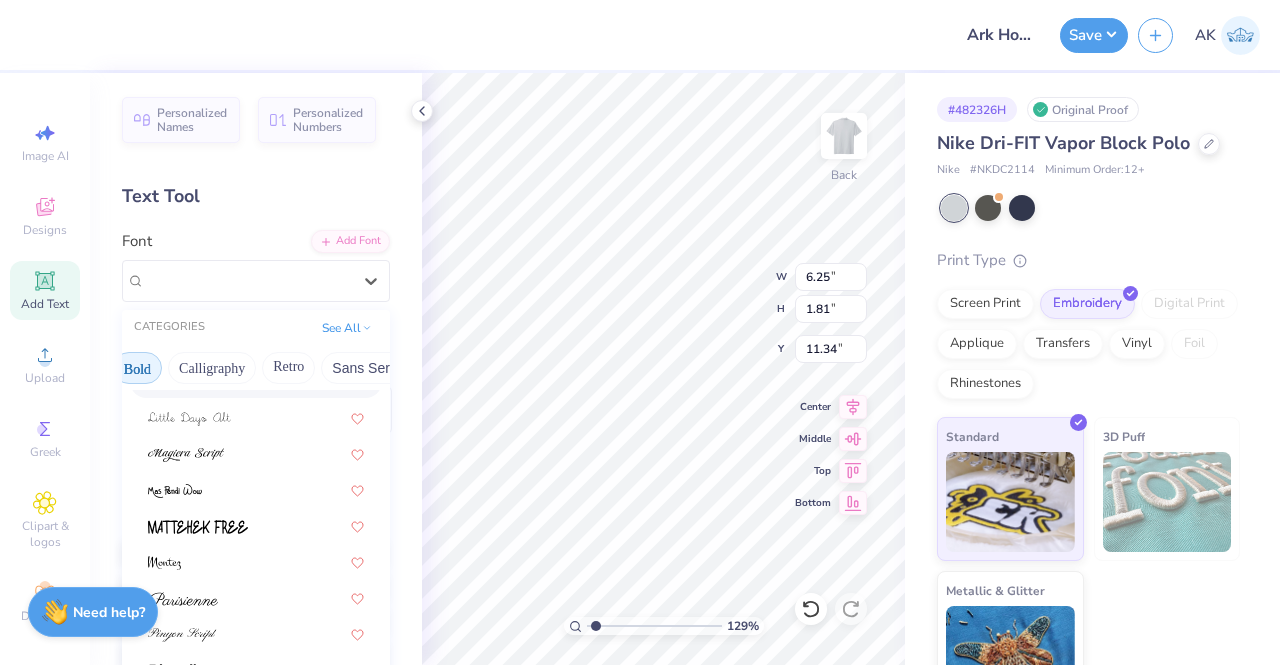 click on "Bold" at bounding box center (137, 368) 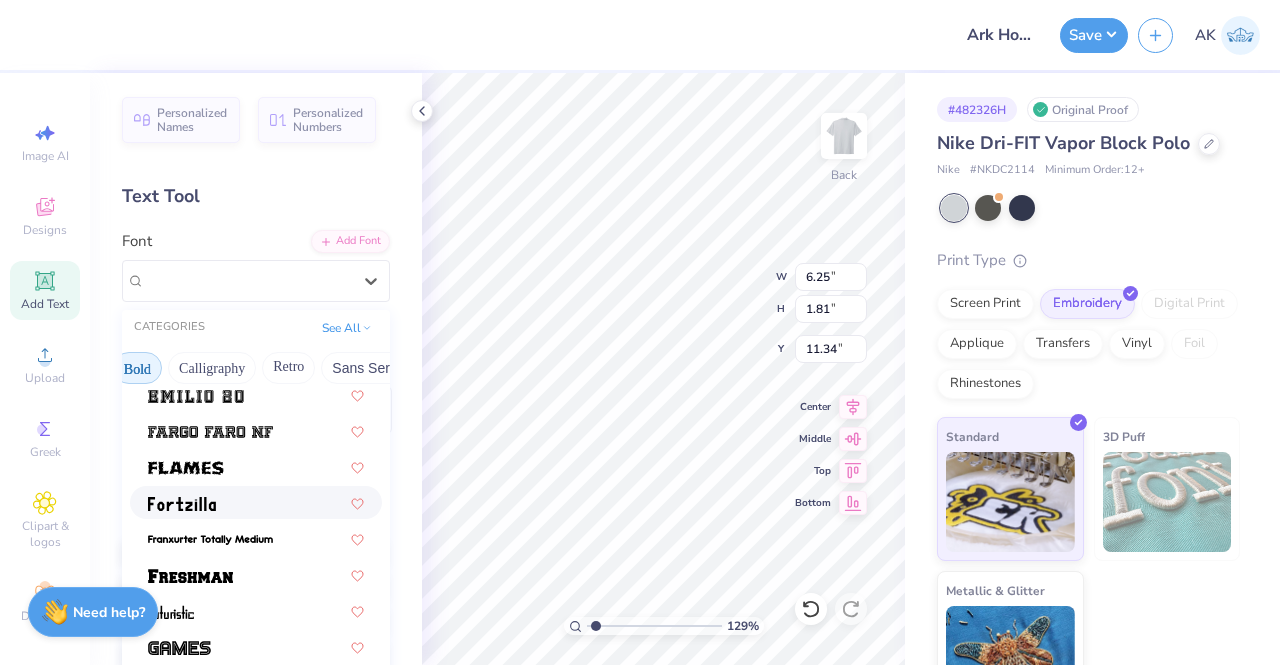 scroll, scrollTop: 642, scrollLeft: 0, axis: vertical 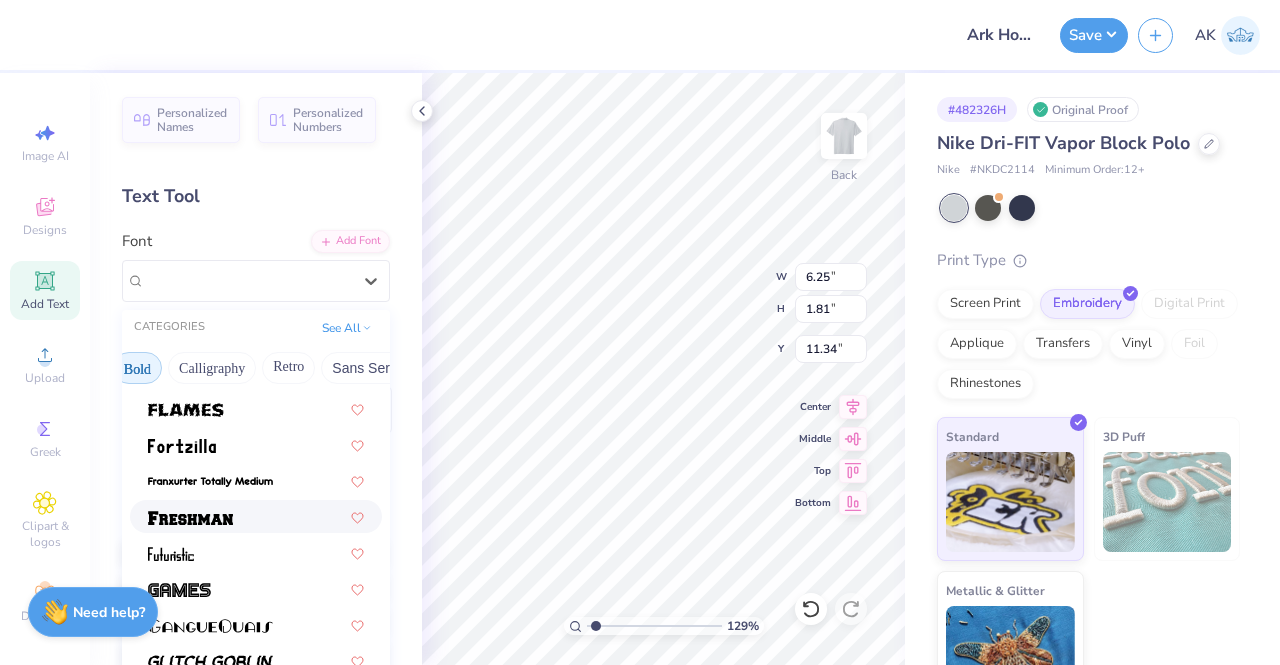 click at bounding box center [190, 518] 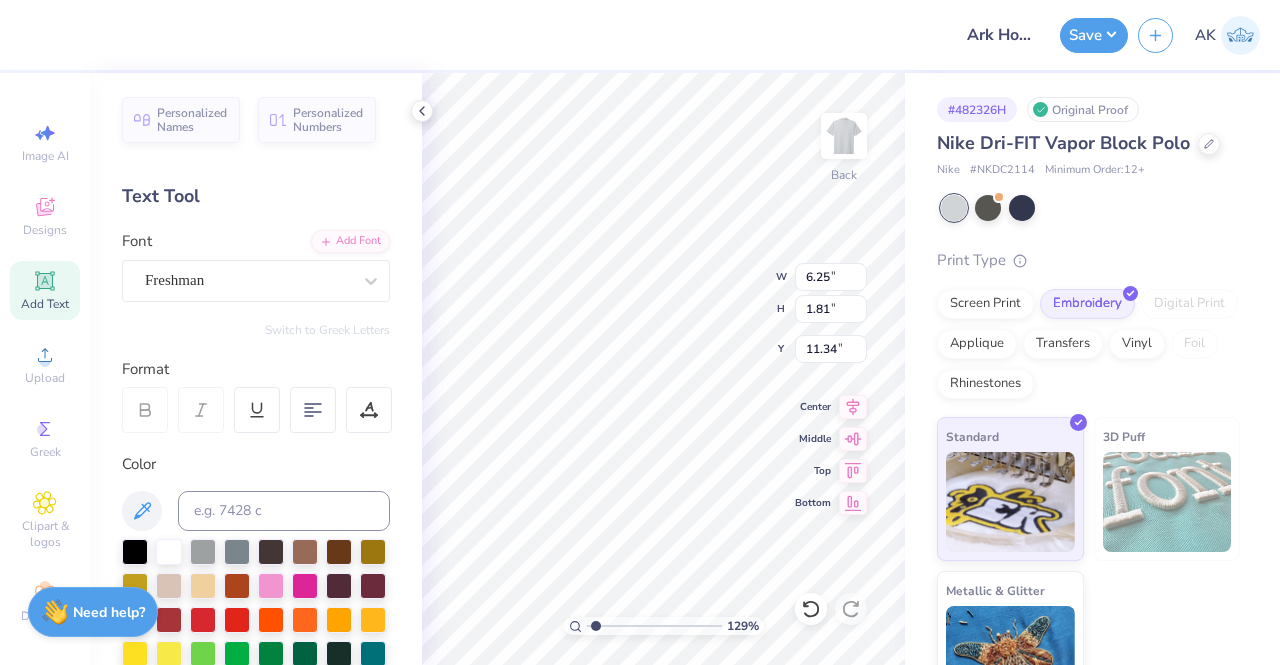 type on "1.29147446067557" 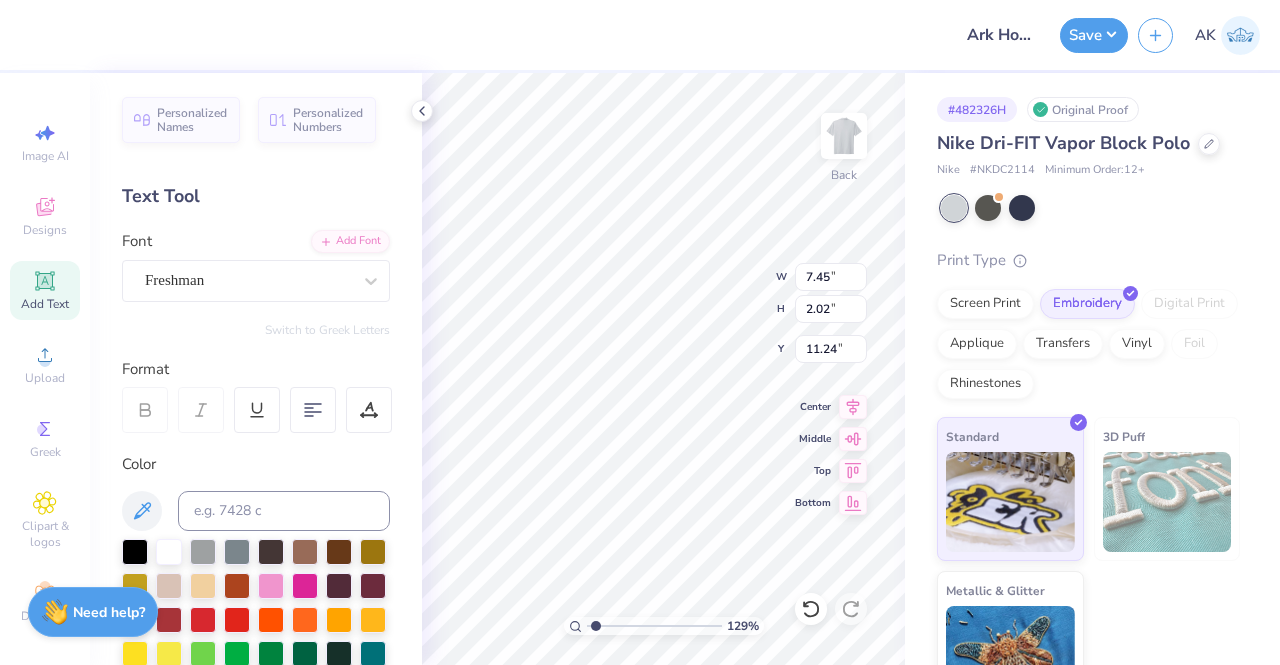 scroll, scrollTop: 16, scrollLeft: 2, axis: both 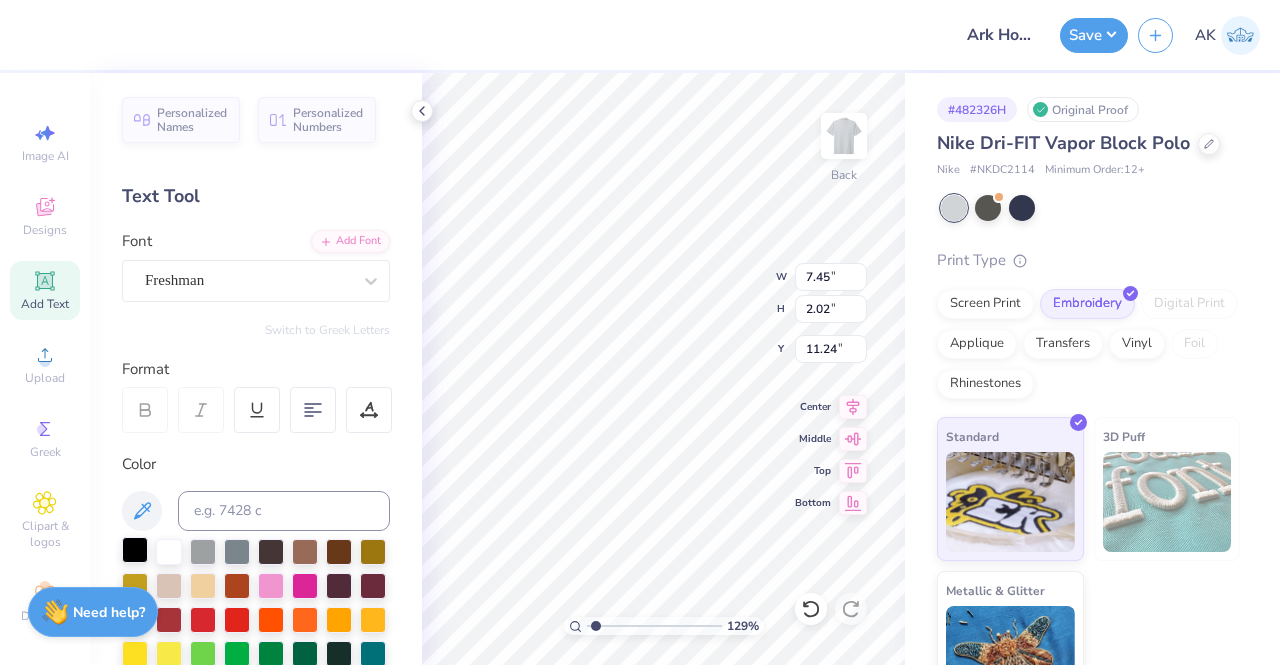type on "Hockey Club" 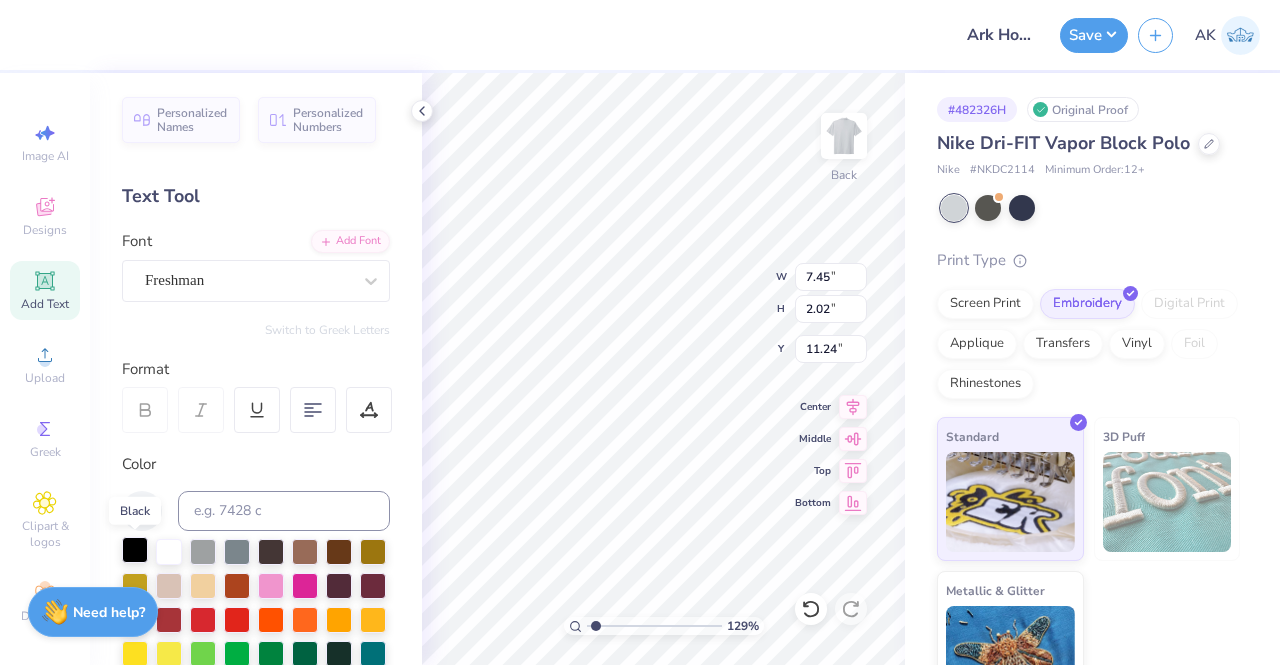 click at bounding box center [135, 550] 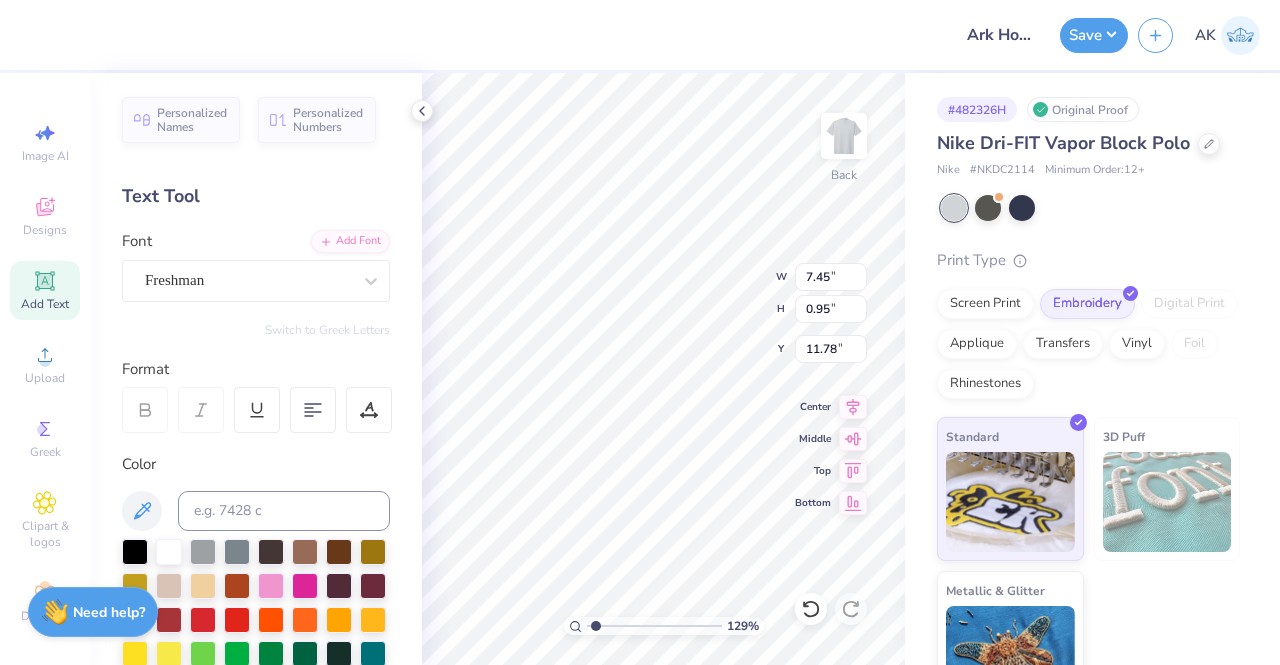 type on "1.29147446067557" 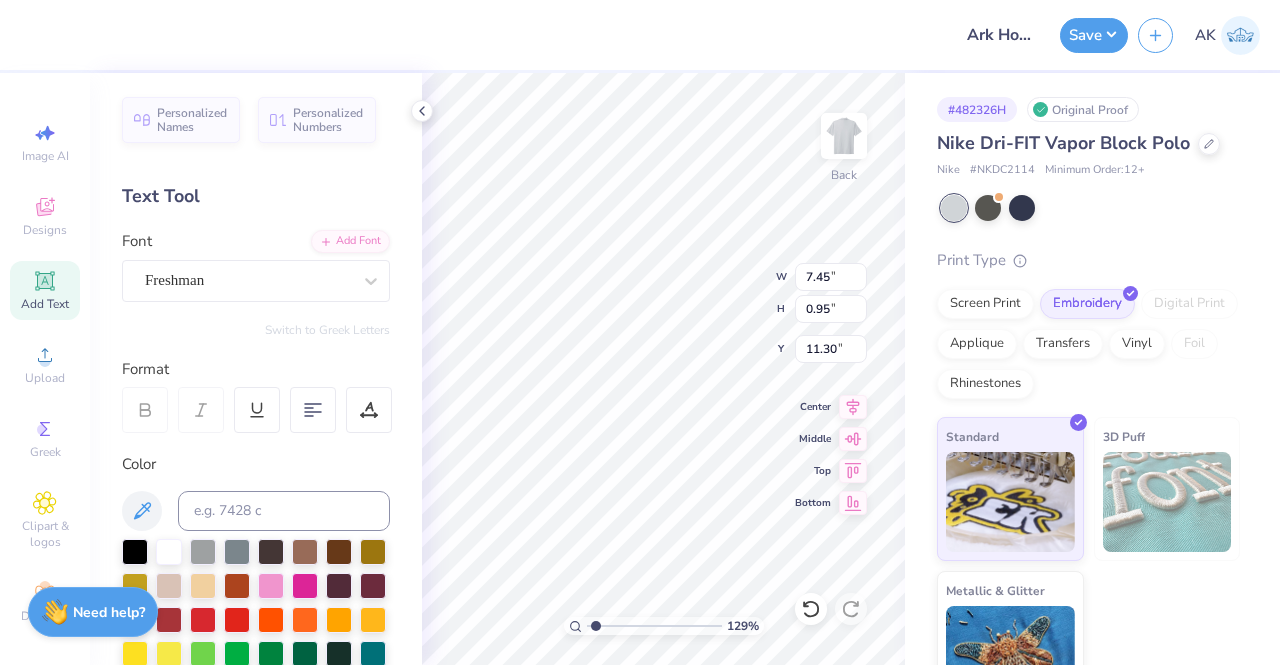 type on "1.29147446067557" 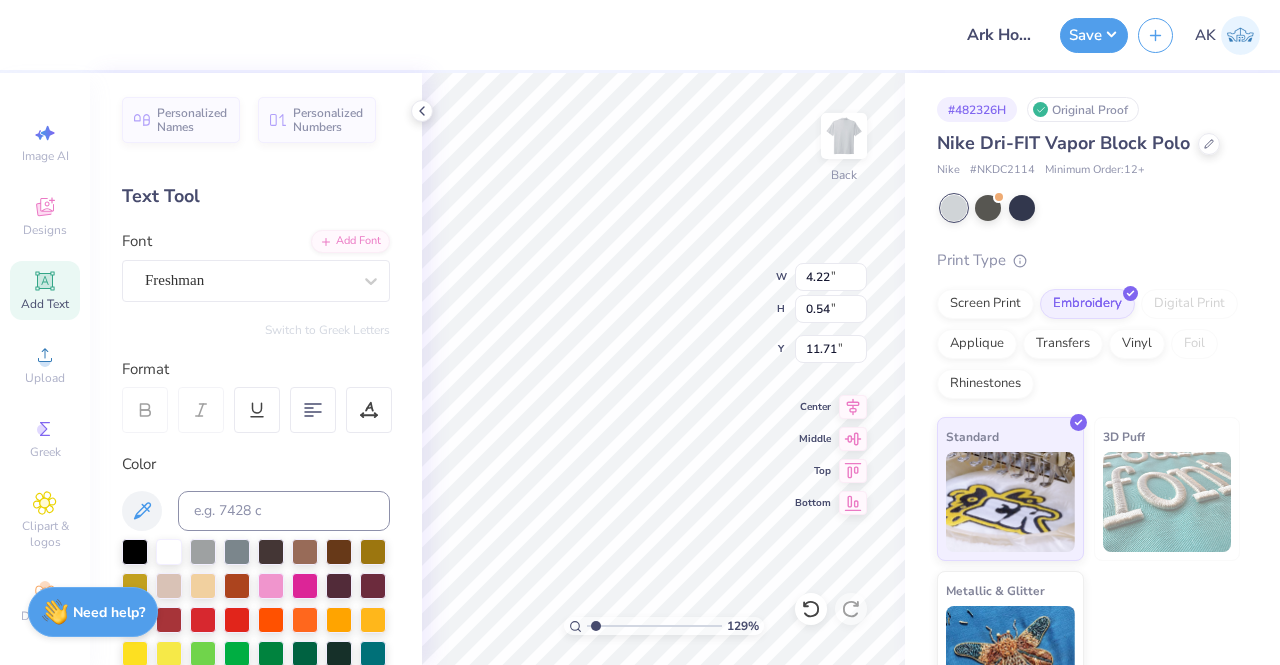 type on "1.29147446067557" 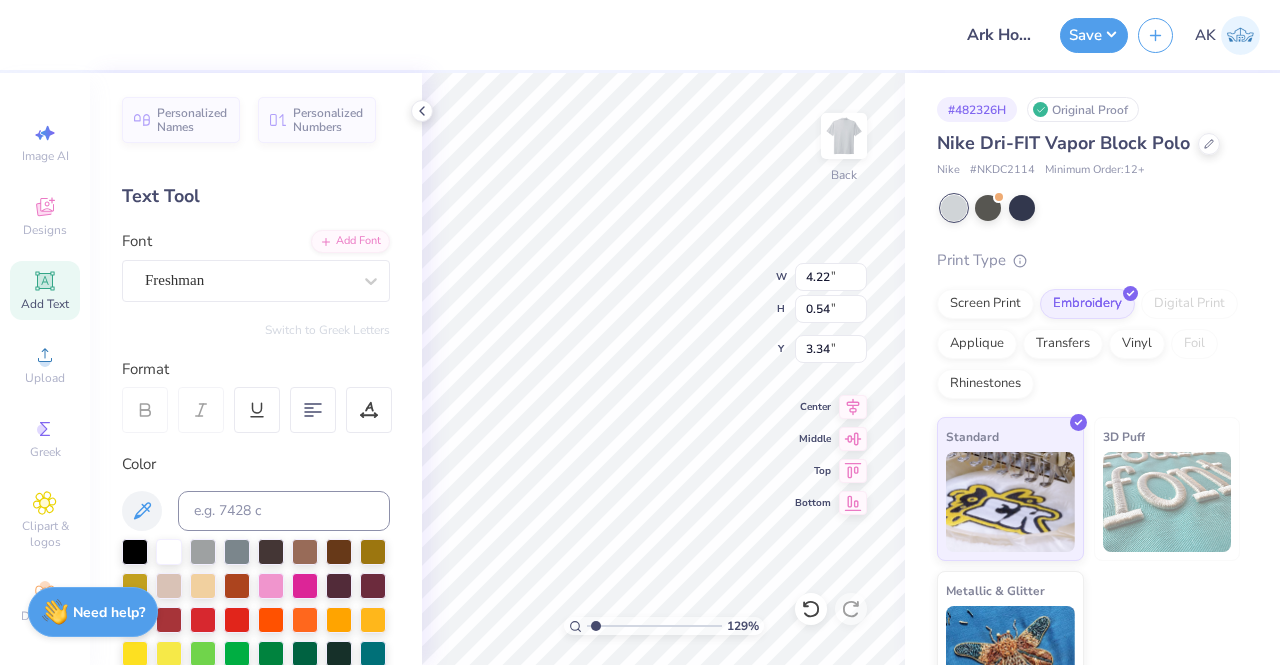 type on "1.29147446067557" 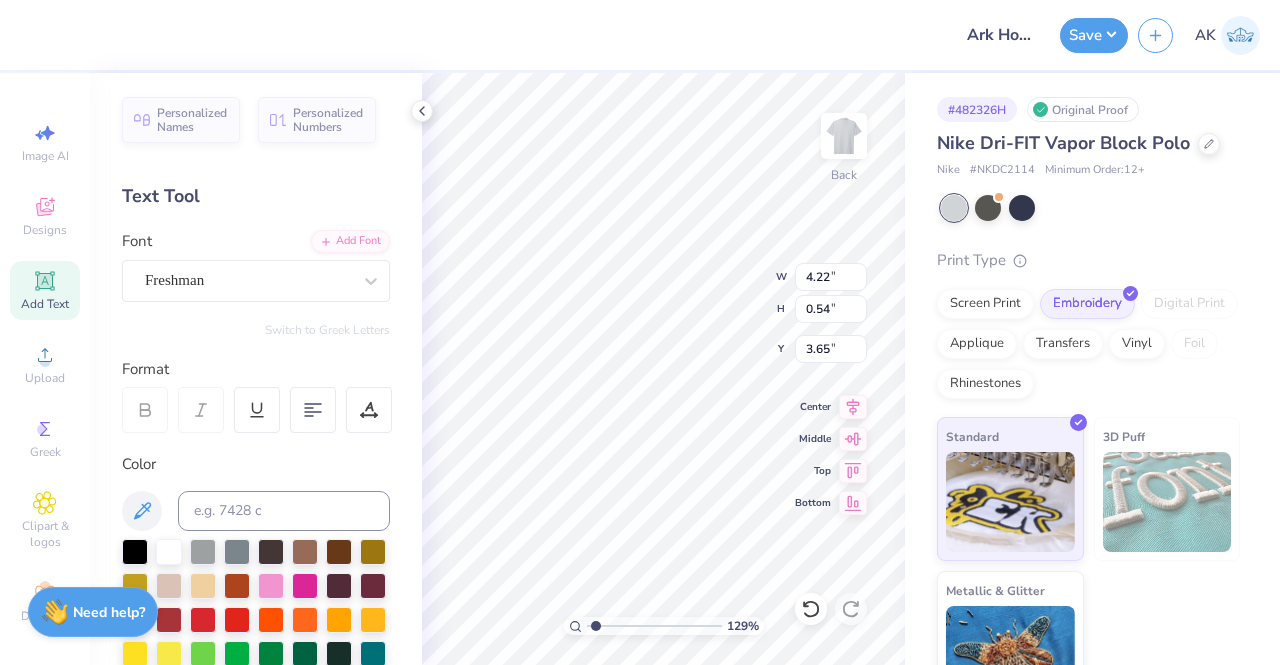 type on "1.29147446067557" 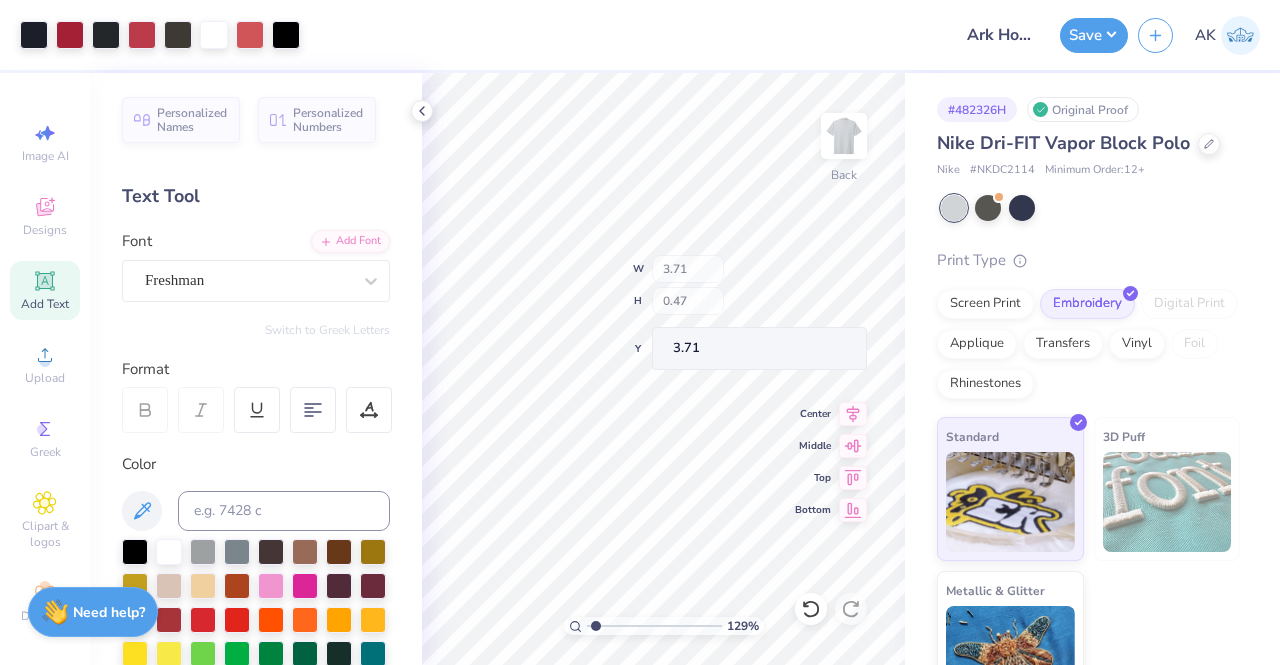 click on "129  % Back W 3.71 H 0.47 Y 3.71 Center Middle Top Bottom" at bounding box center [663, 369] 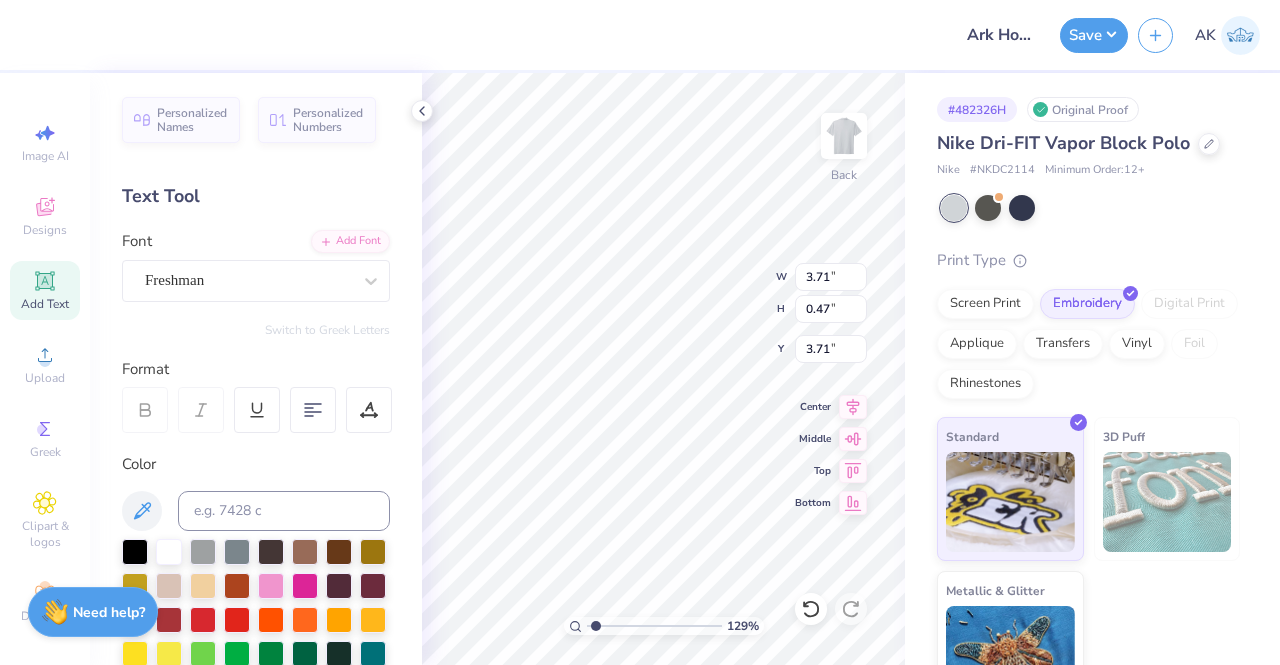 scroll, scrollTop: 16, scrollLeft: 2, axis: both 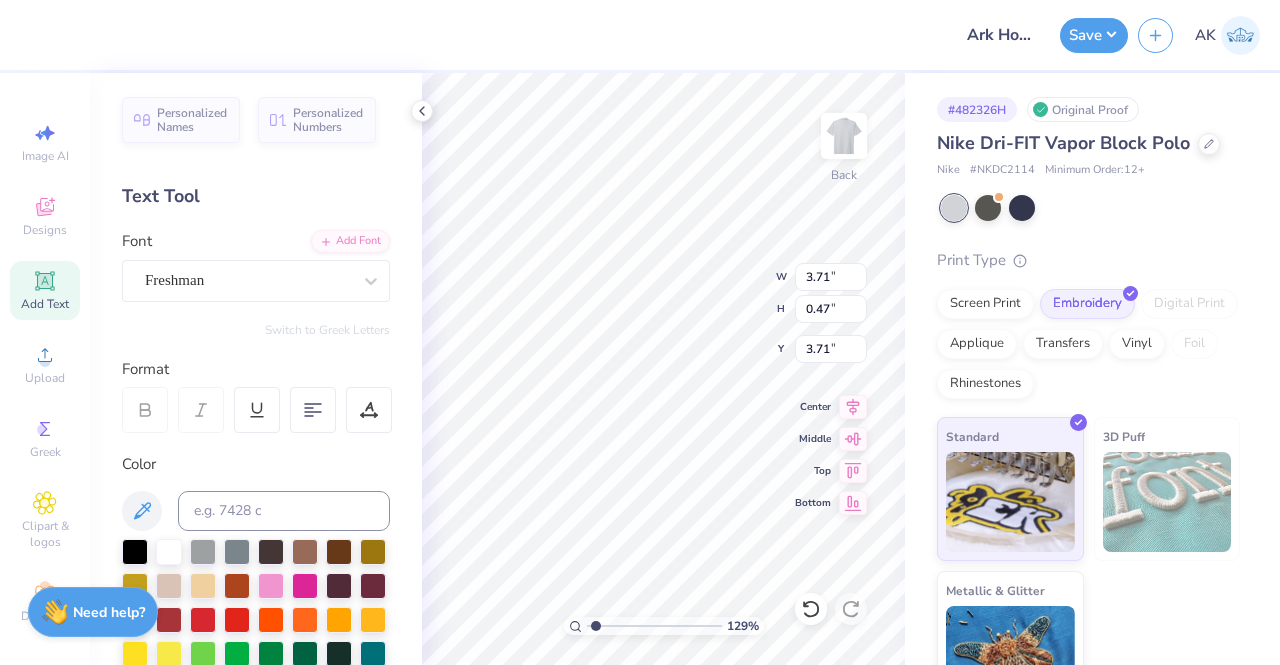 type on "1.29147446067557" 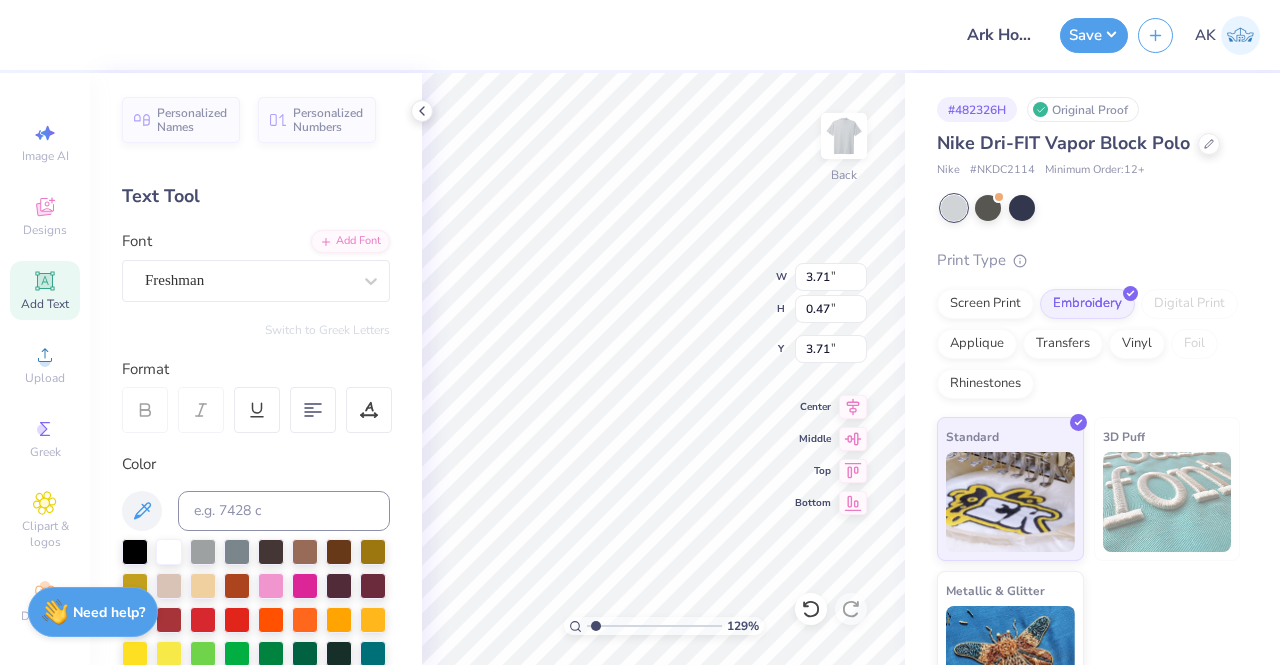 type on "1.29147446067557" 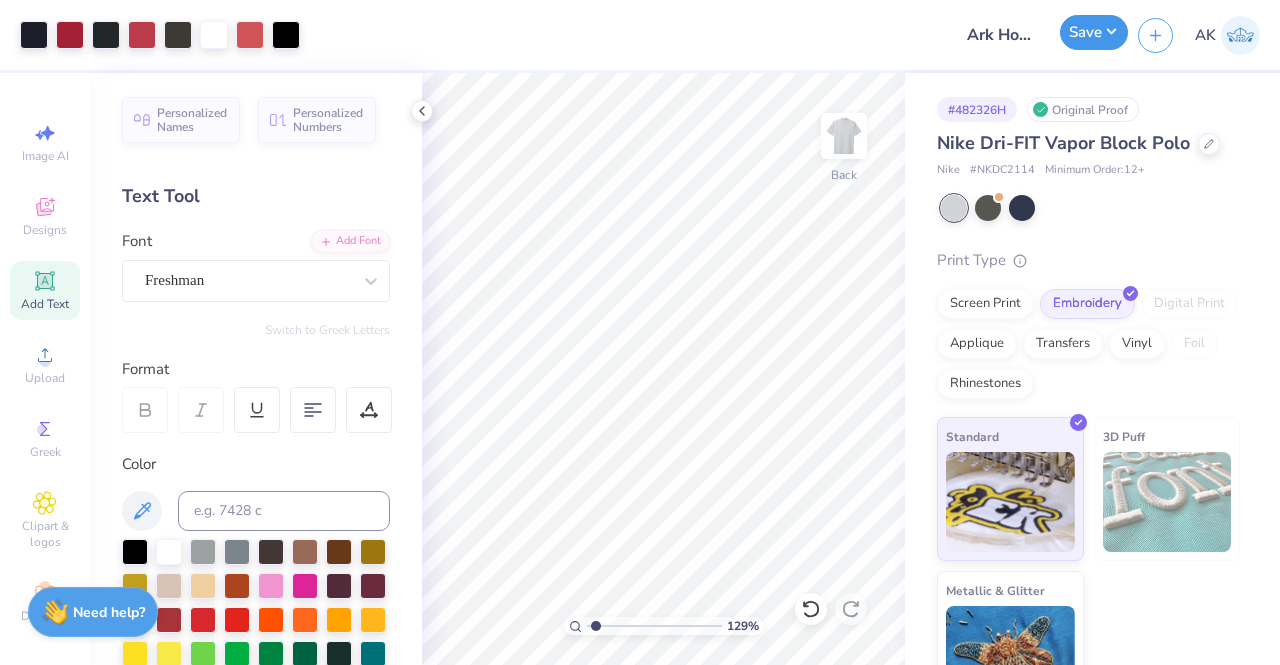 click on "Save" at bounding box center (1094, 32) 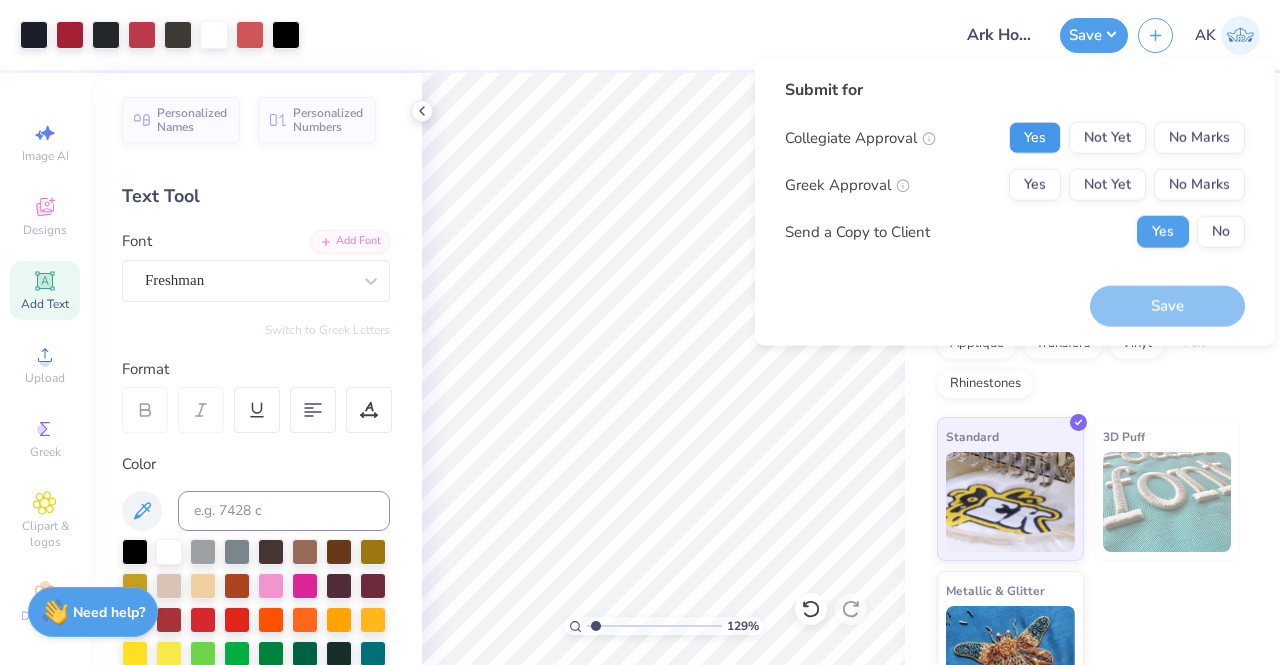 click on "Yes" at bounding box center [1035, 138] 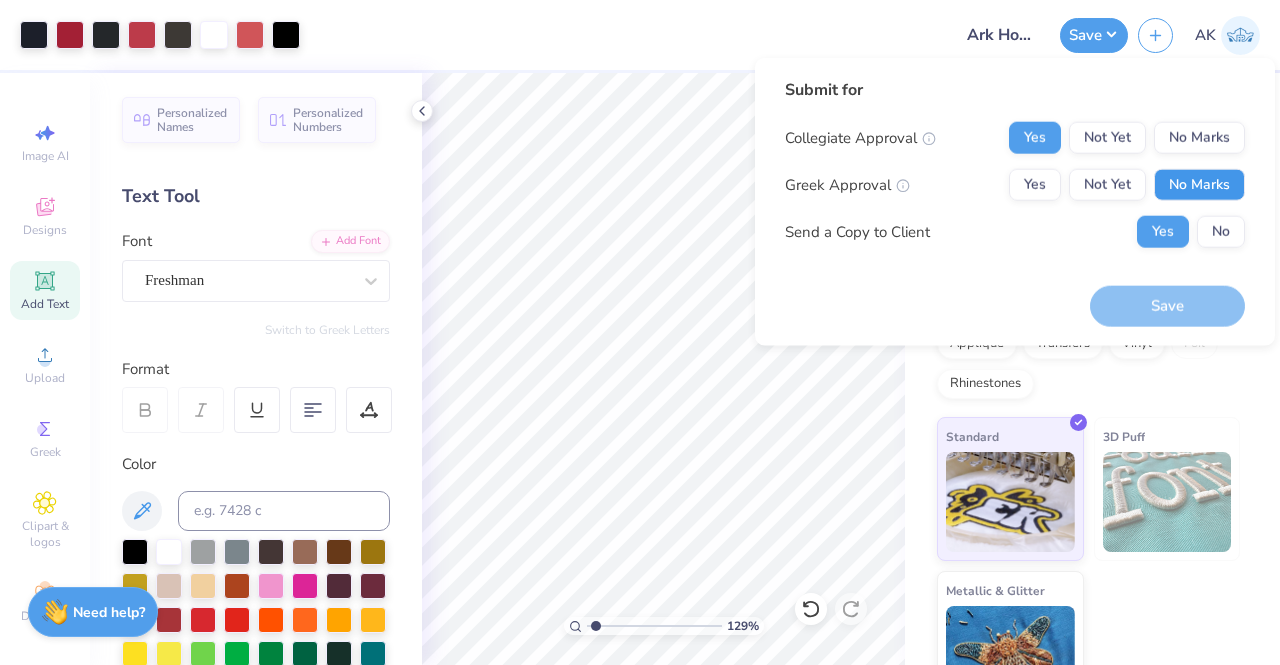 click on "No Marks" at bounding box center (1199, 185) 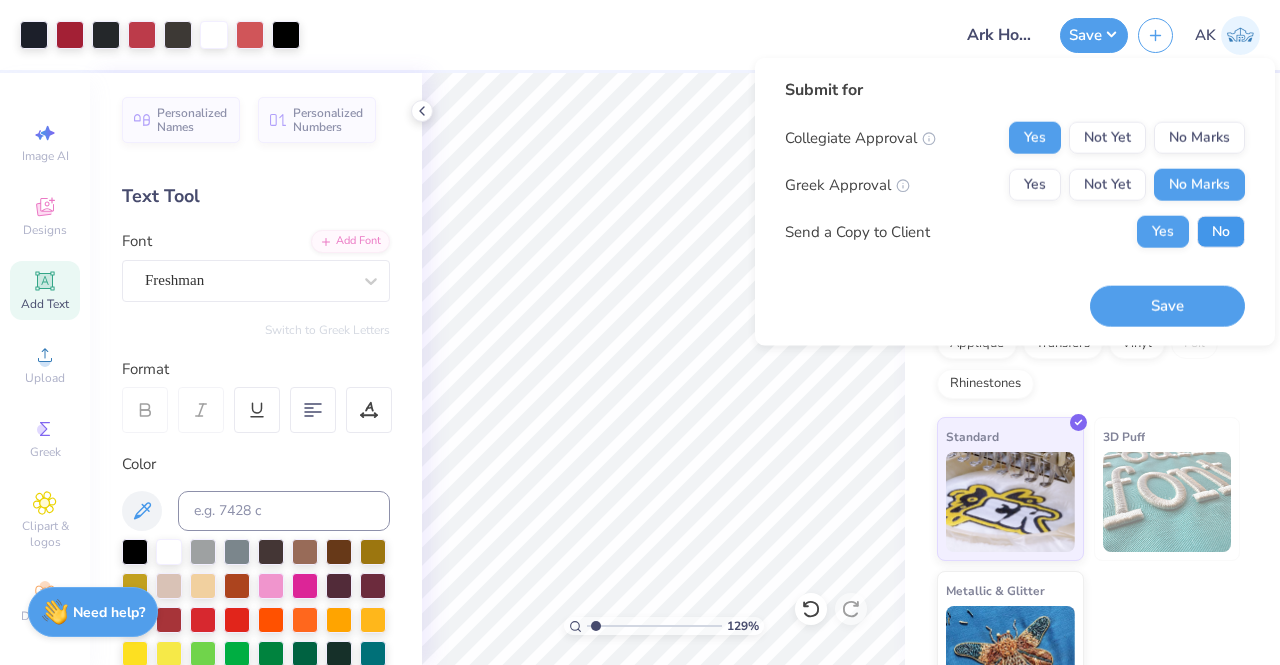 click on "No" at bounding box center (1221, 232) 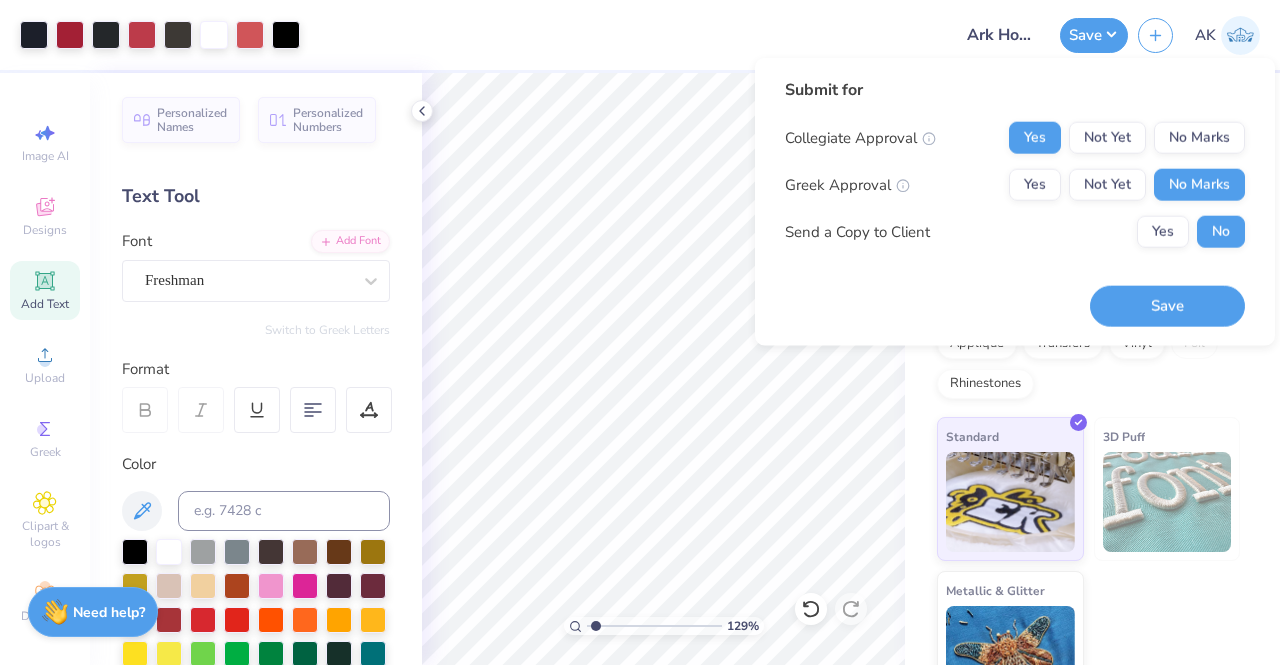 click on "Save" at bounding box center [1167, 305] 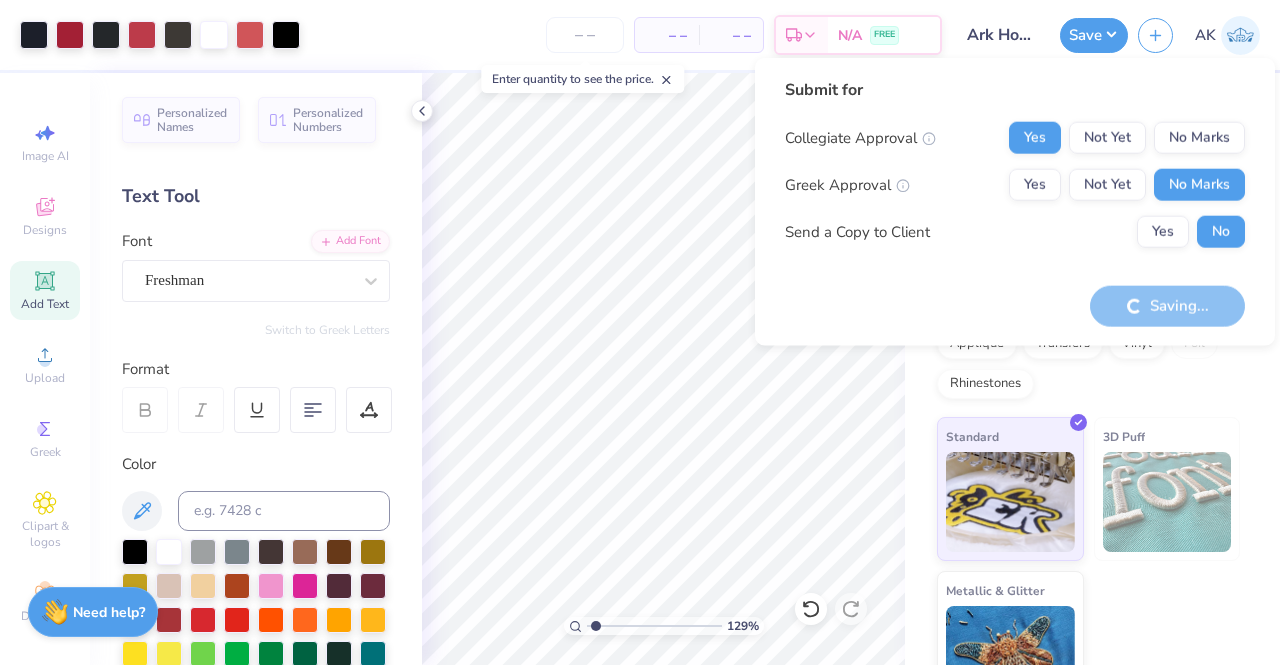 type on "1.29147446067557" 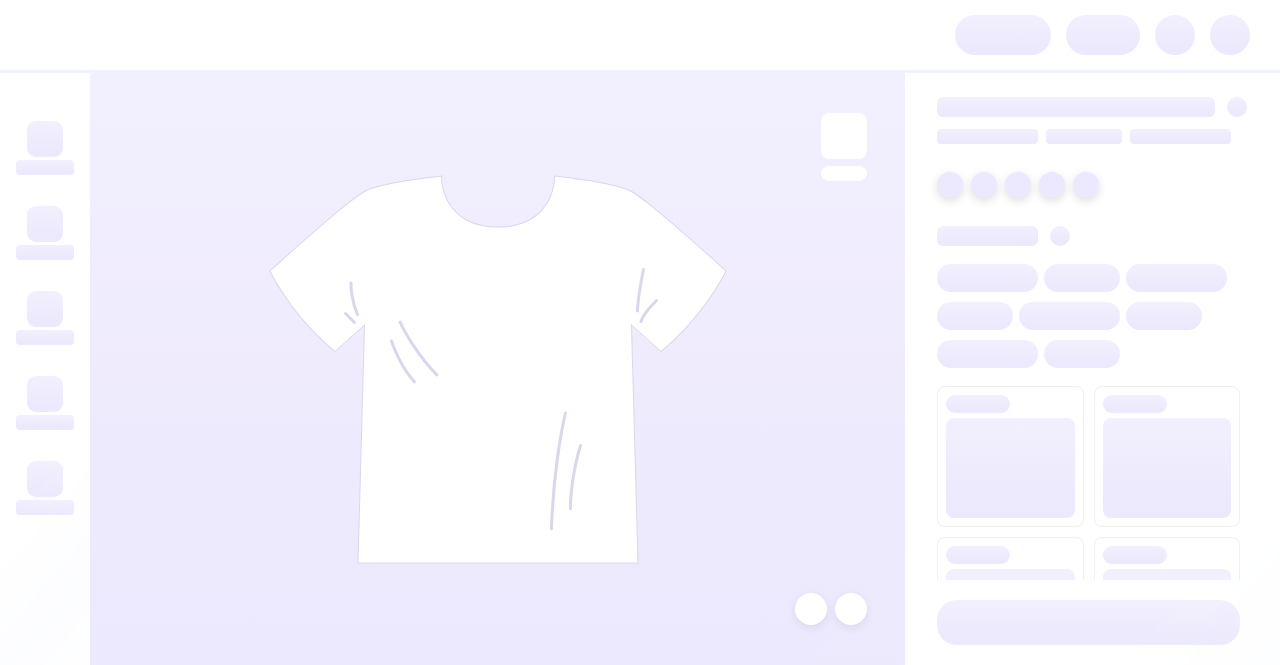 scroll, scrollTop: 0, scrollLeft: 0, axis: both 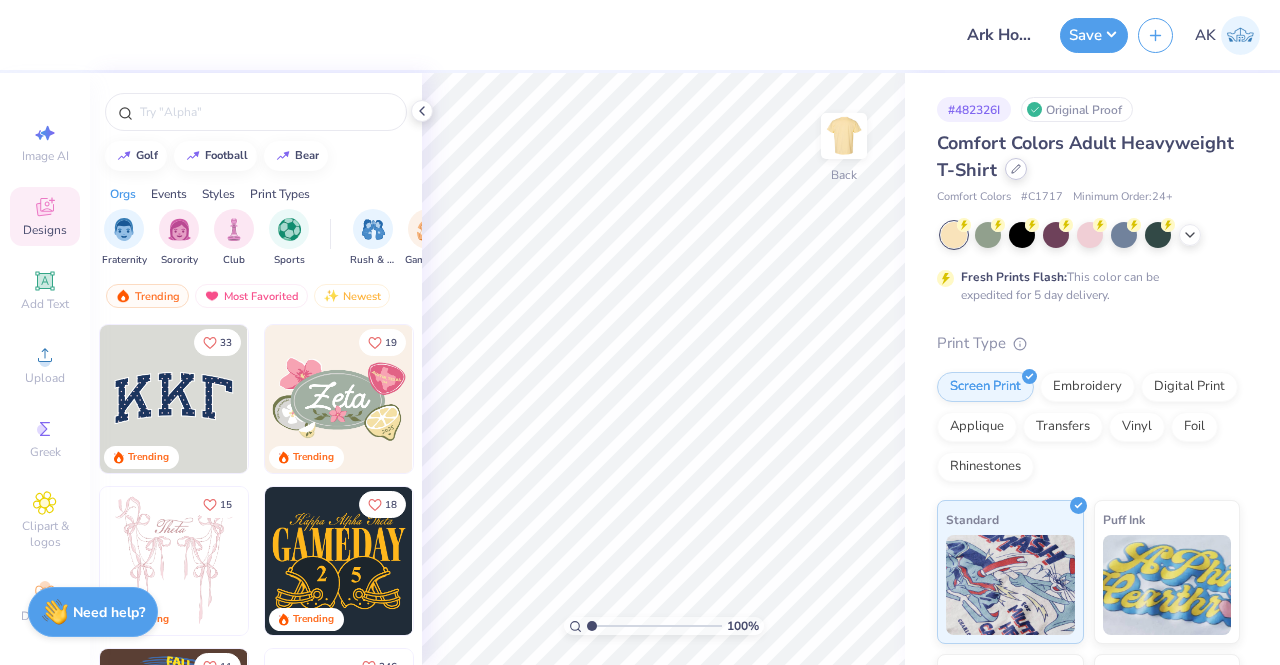 click 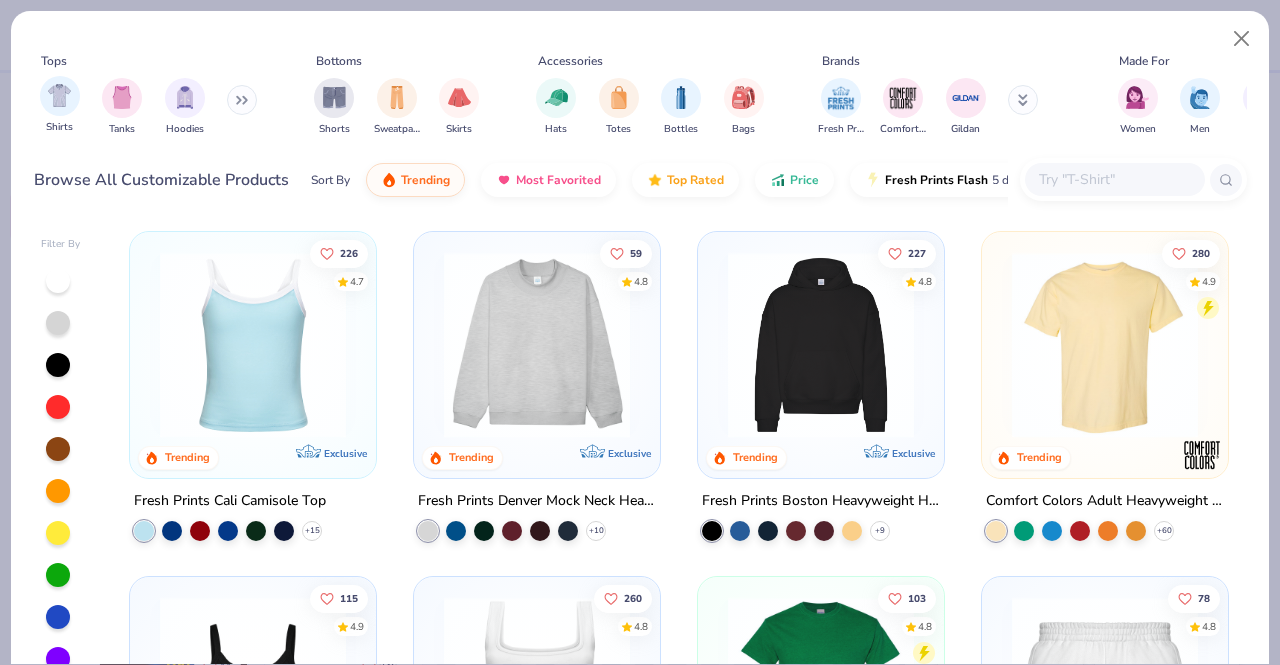 click on "Shirts" at bounding box center (60, 105) 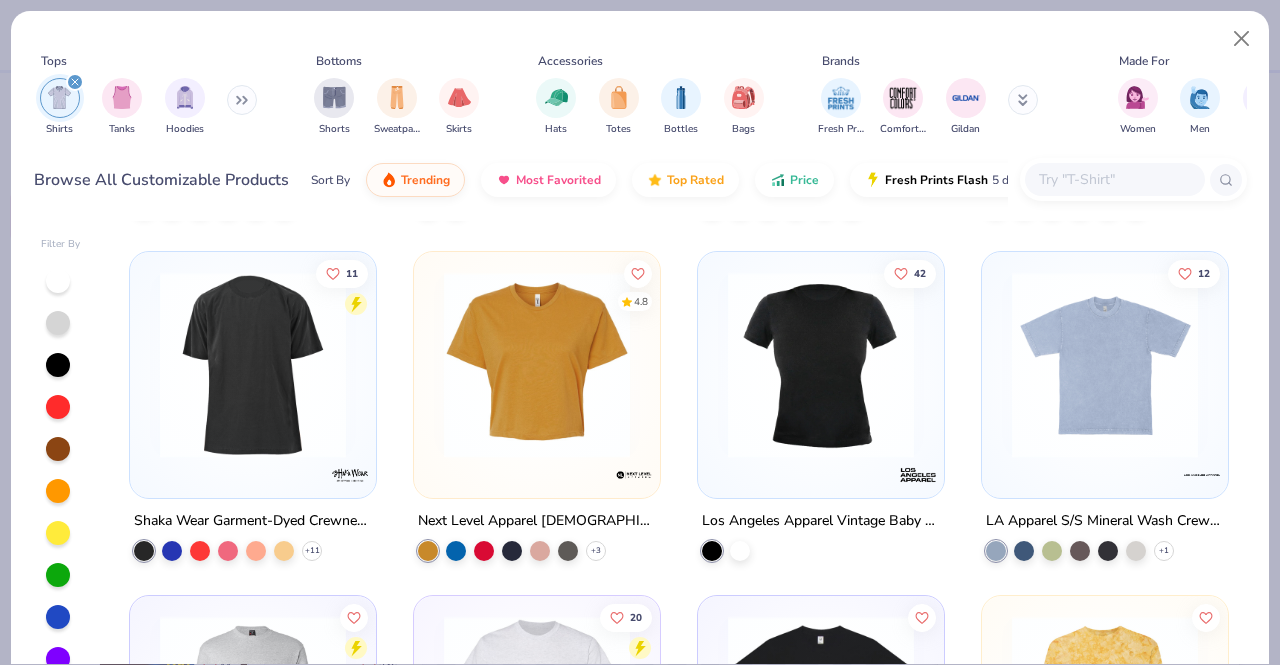 scroll, scrollTop: 4806, scrollLeft: 0, axis: vertical 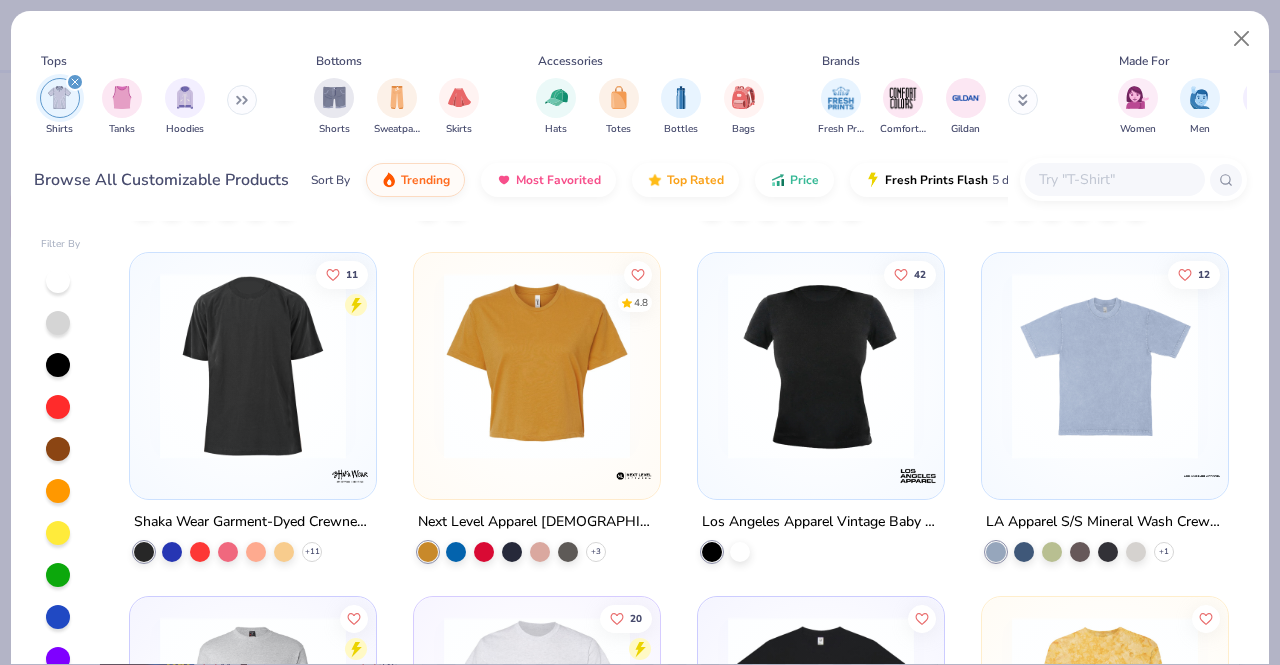click at bounding box center [1105, 365] 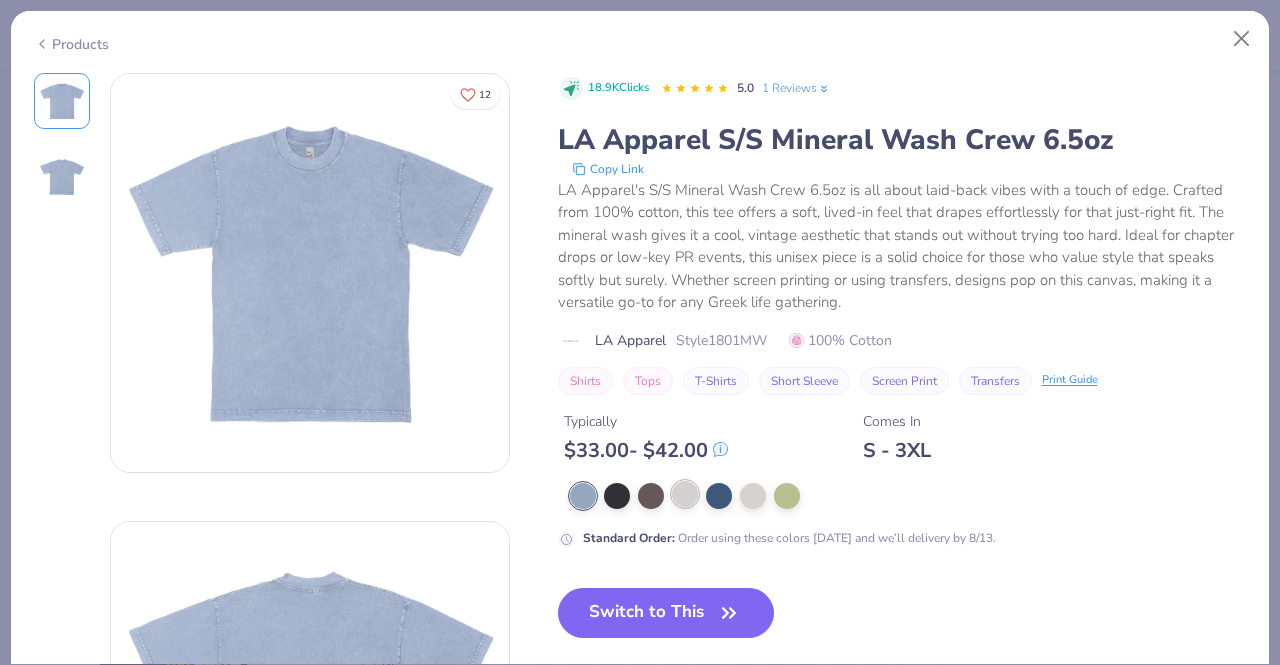 click at bounding box center (685, 494) 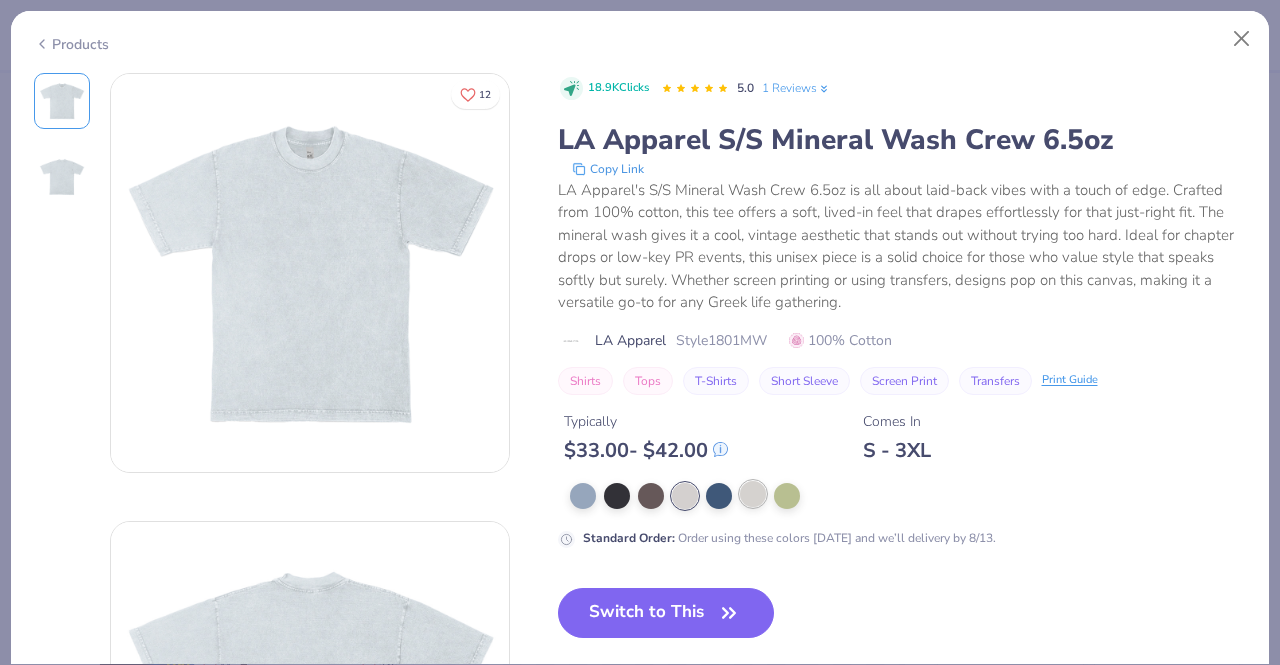 click at bounding box center (753, 494) 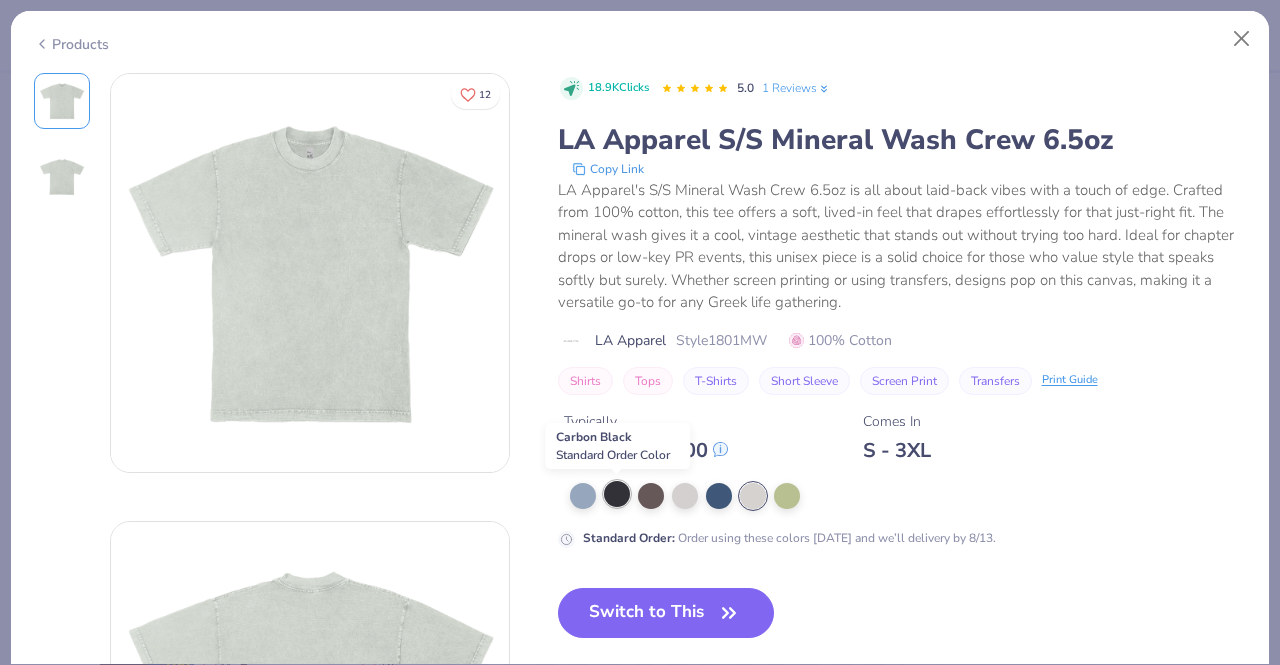 click at bounding box center [617, 494] 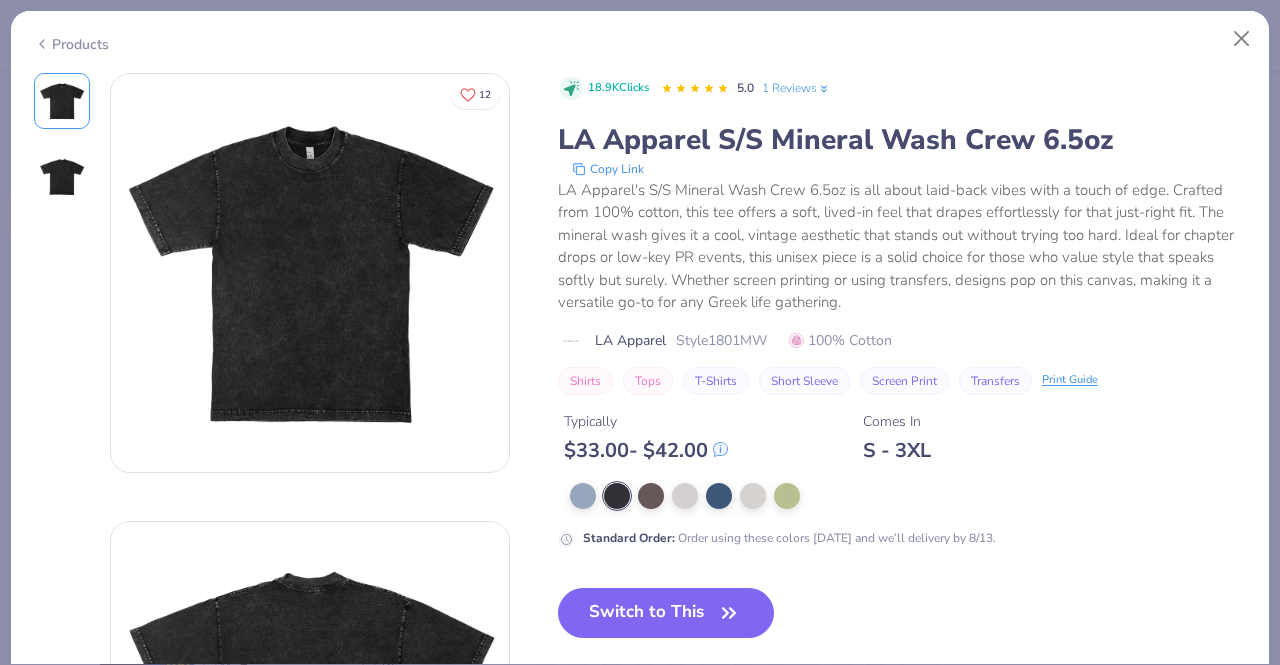click on "Products 12 18.9K  Clicks 5.0 1 Reviews LA Apparel S/S Mineral Wash Crew 6.5oz Copy Link LA Apparel's S/S Mineral Wash Crew 6.5oz is all about laid-back vibes with a touch of edge. Crafted from 100% cotton, this tee offers a soft, lived-in feel that drapes effortlessly for that just-right fit. The mineral wash gives it a cool, vintage aesthetic that stands out without trying too hard. Ideal for chapter drops or low-key PR events, this unisex piece is a solid choice for those who value style that speaks softly but surely. Whether screen printing or using transfers, designs pop on this canvas, making it a versatile go-to for any Greek life gathering. LA Apparel Style  1801MW   100% Cotton Shirts Tops T-Shirts Short Sleeve Screen Print Transfers Print Guide Typically   $ 33.00  - $ 42.00   Comes In S - 3XL     Standard Order :   Order using these colors today and we’ll delivery by 8/13. Switch to This Similar Products See More ★ 5 ★ 4.9 ★ 4.8 Other Products You Might Like Shirts LA Apparel Unisex Casual" at bounding box center (640, 337) 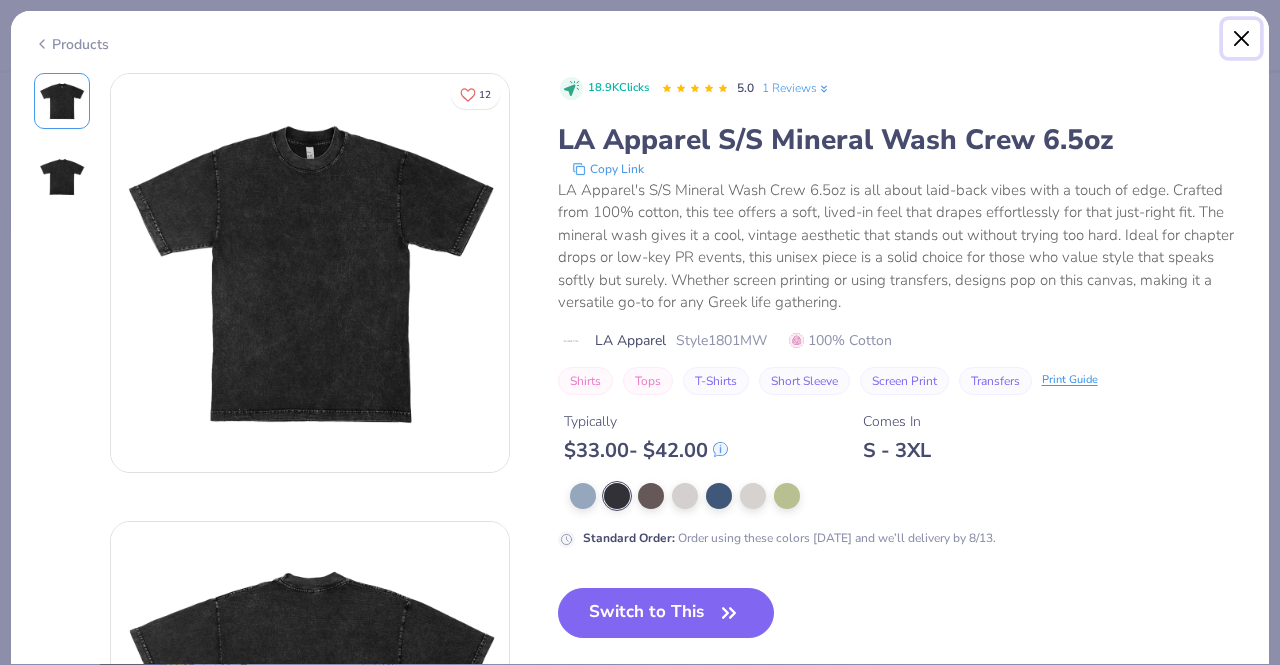 click at bounding box center (1242, 39) 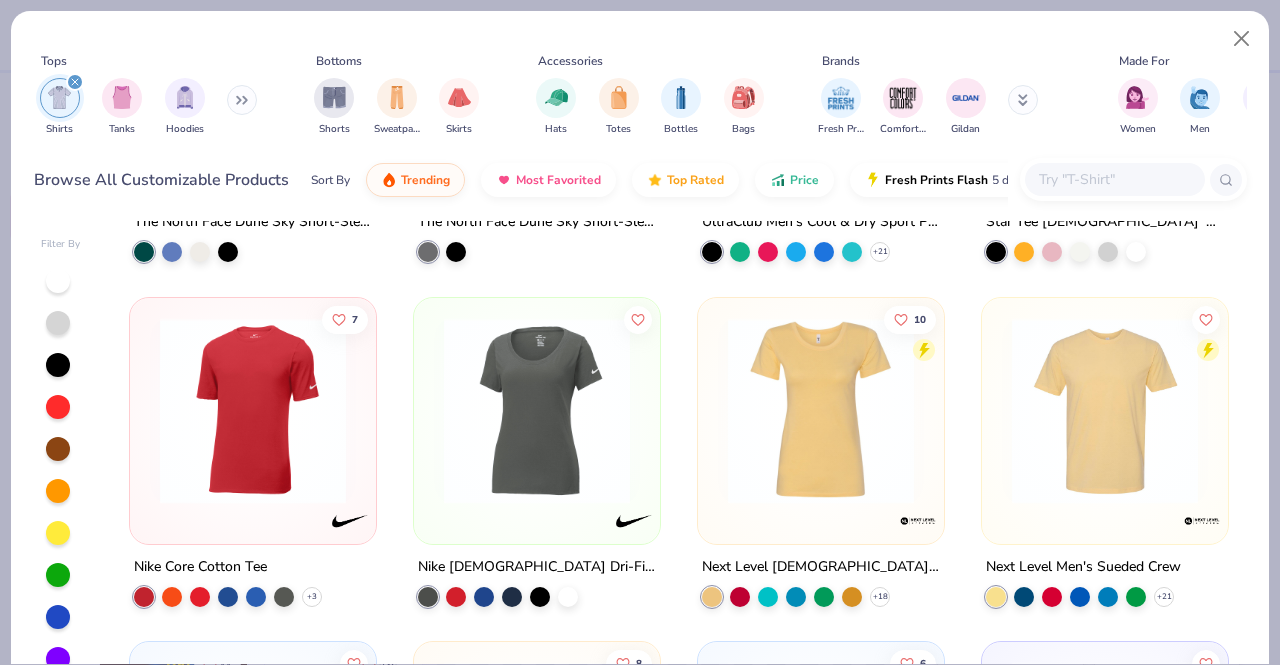 scroll, scrollTop: 5974, scrollLeft: 0, axis: vertical 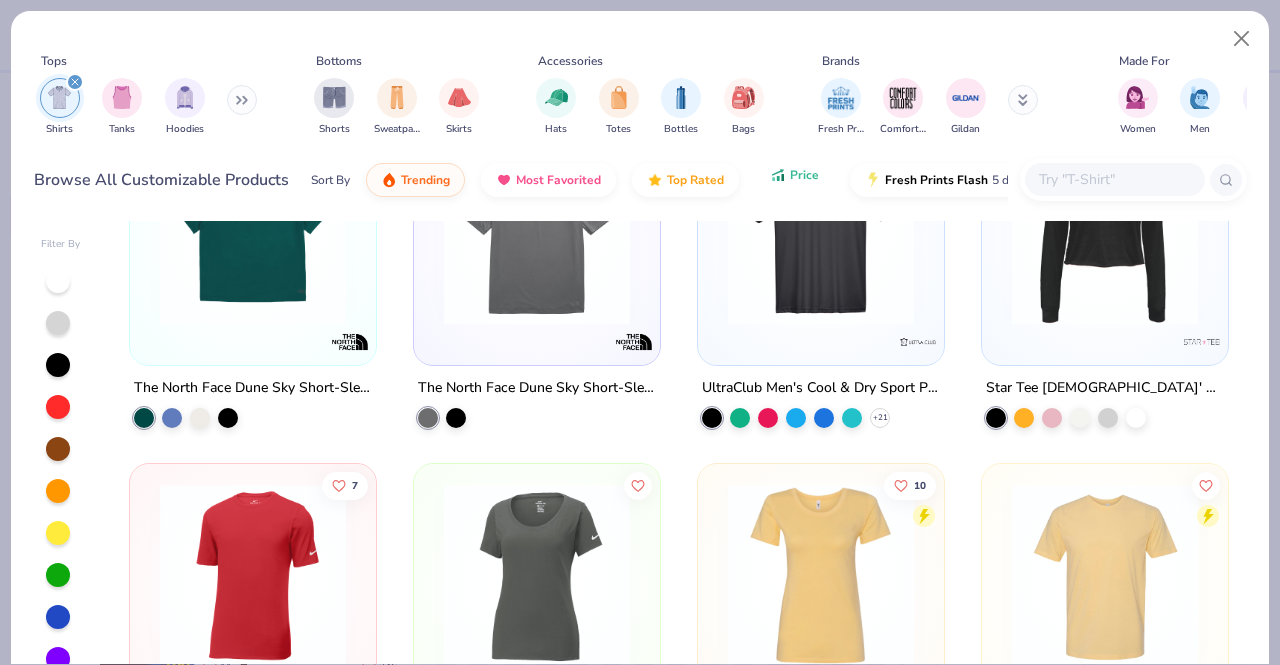 click on "Price" at bounding box center [804, 175] 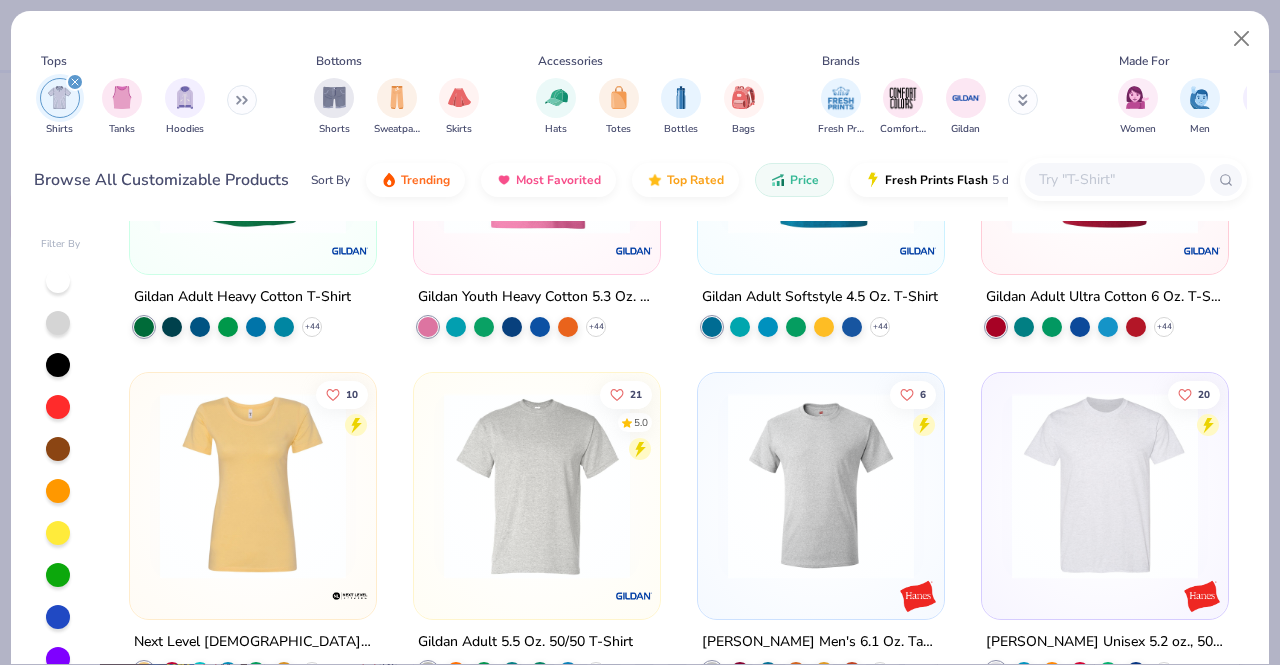 scroll, scrollTop: 0, scrollLeft: 0, axis: both 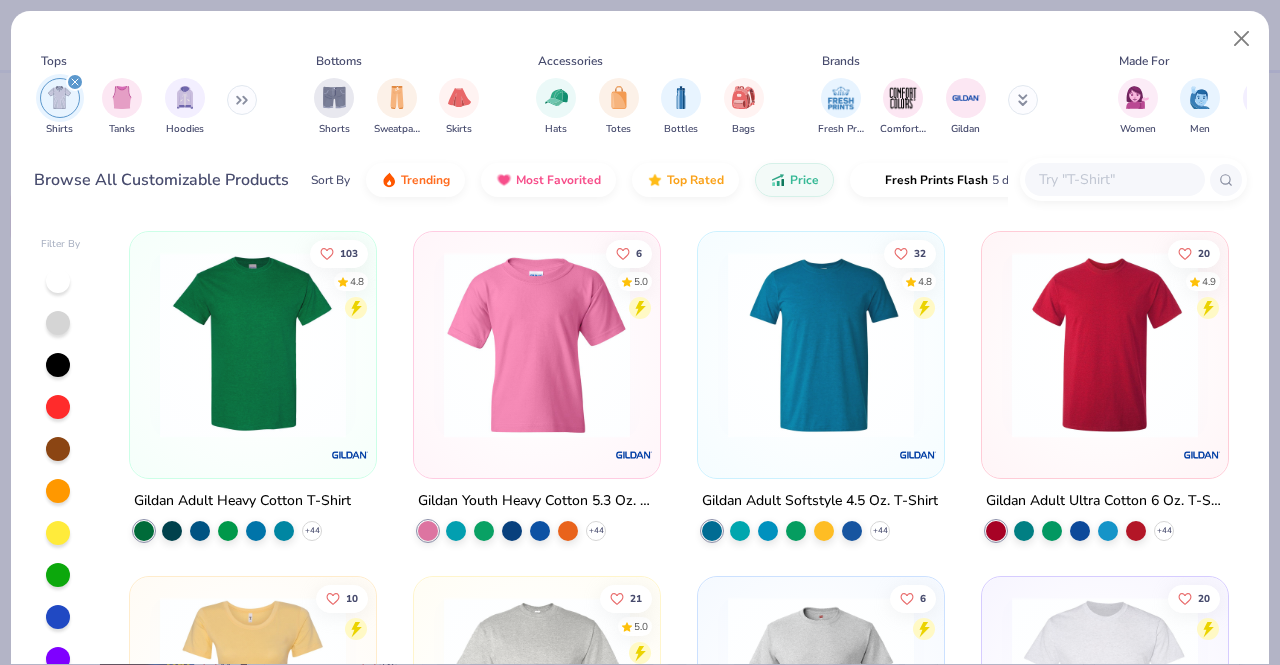 click at bounding box center [253, 345] 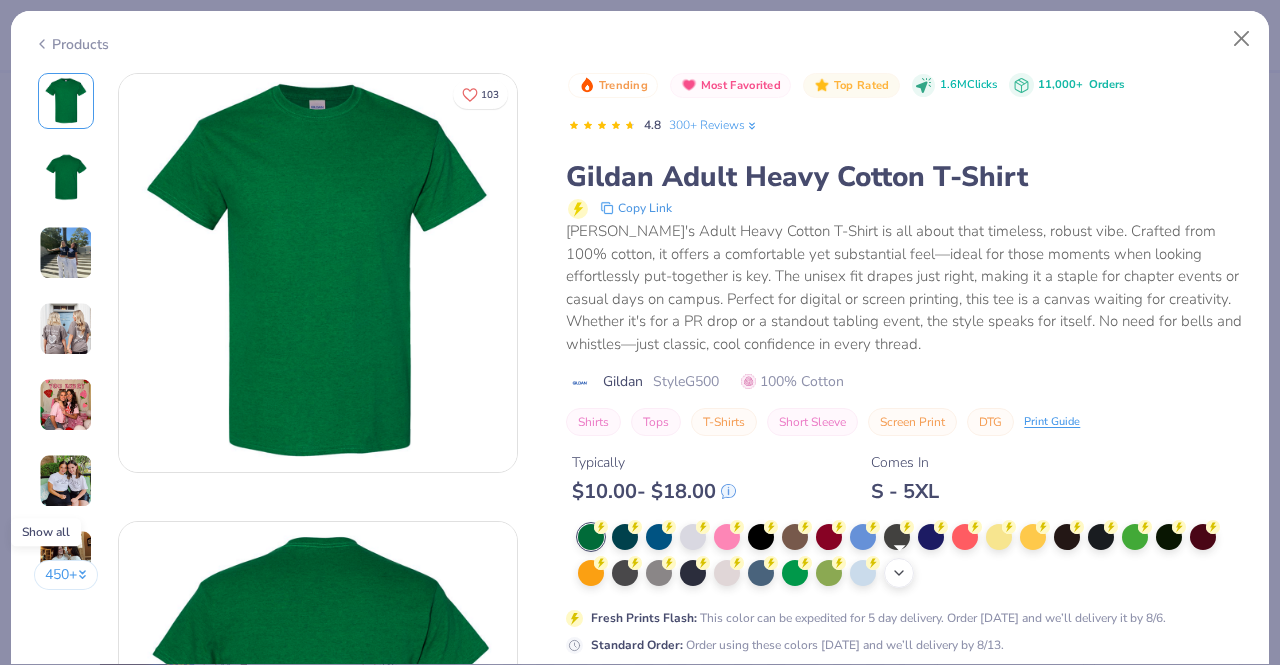 click 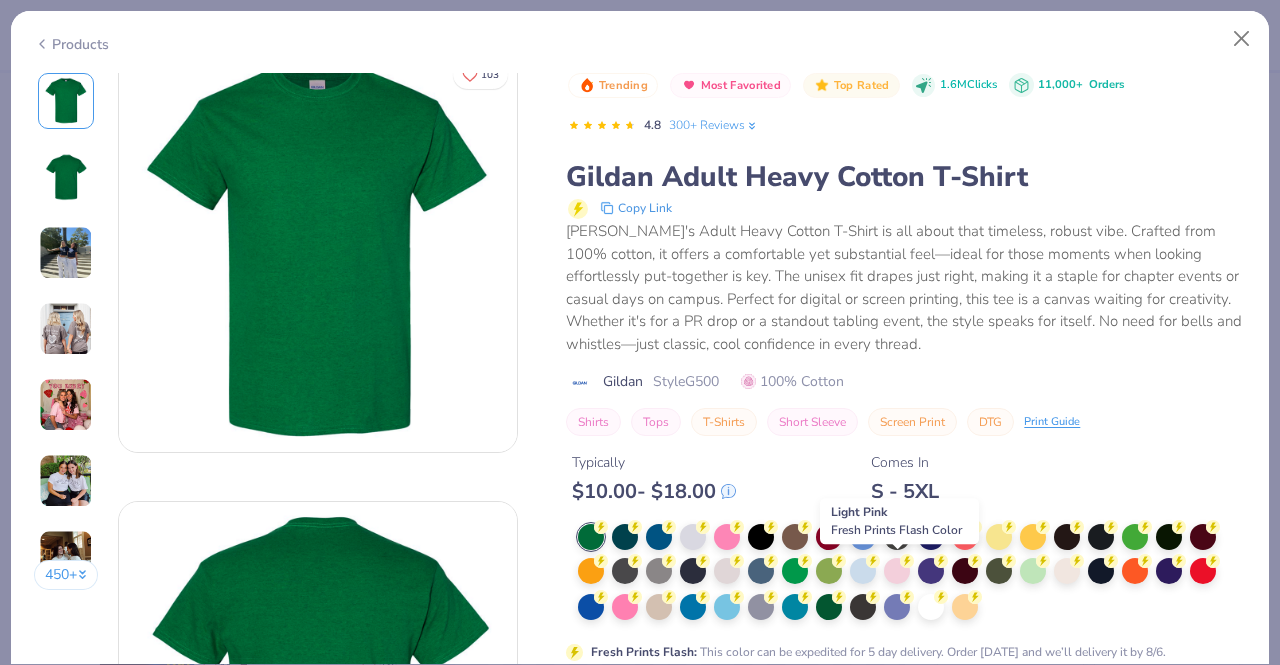 scroll, scrollTop: 22, scrollLeft: 0, axis: vertical 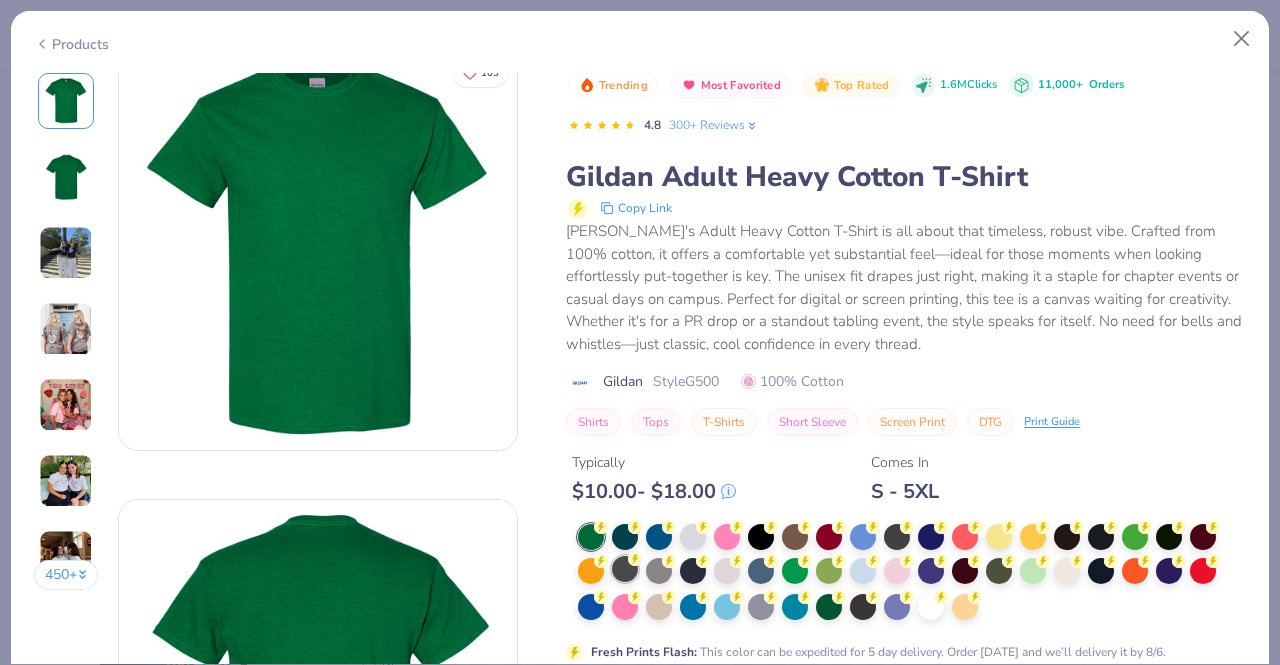 click at bounding box center [625, 569] 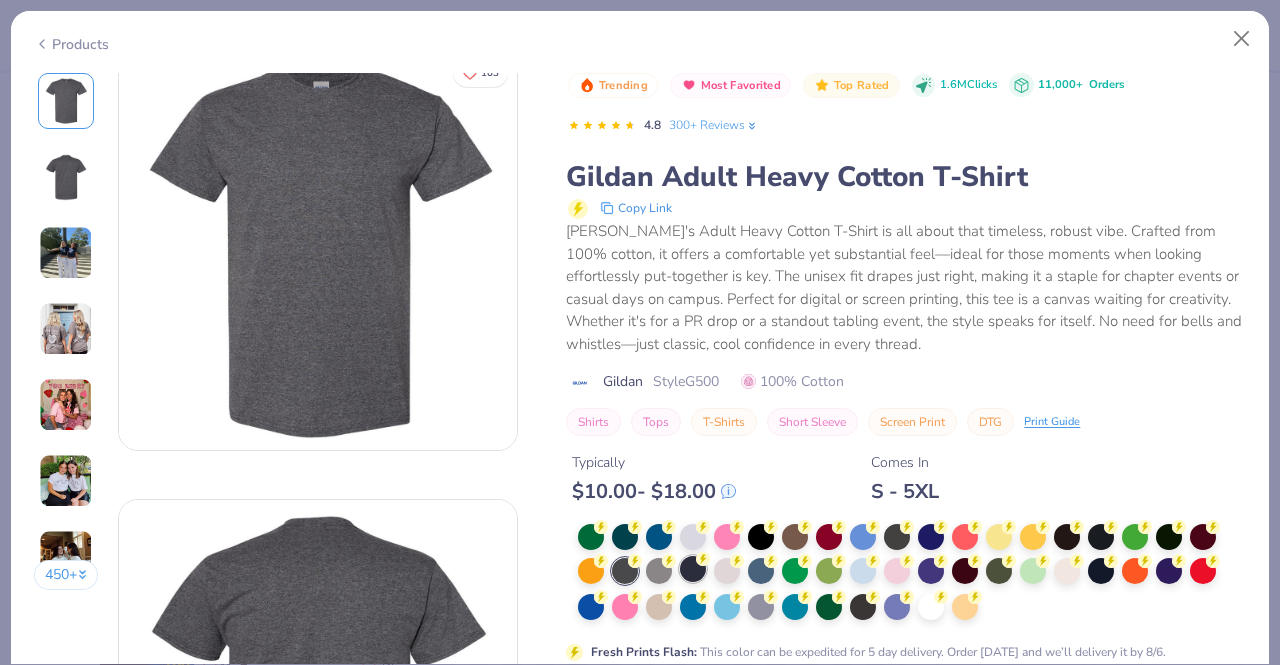 click at bounding box center (693, 569) 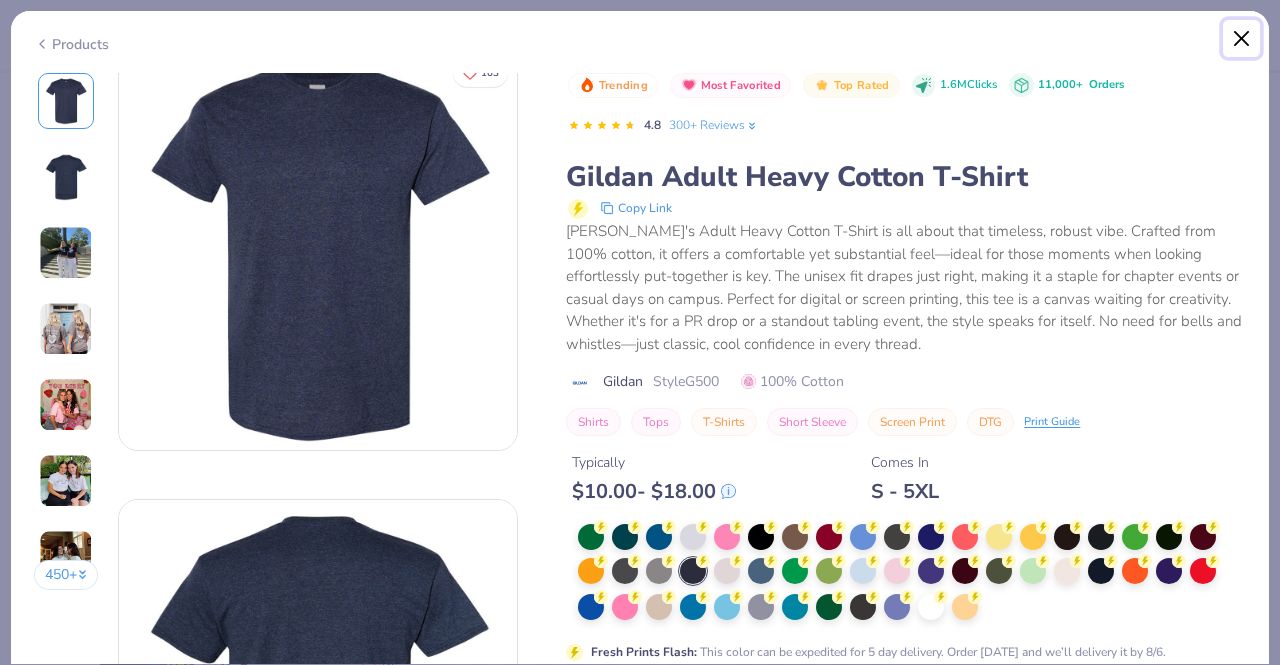 click at bounding box center [1242, 39] 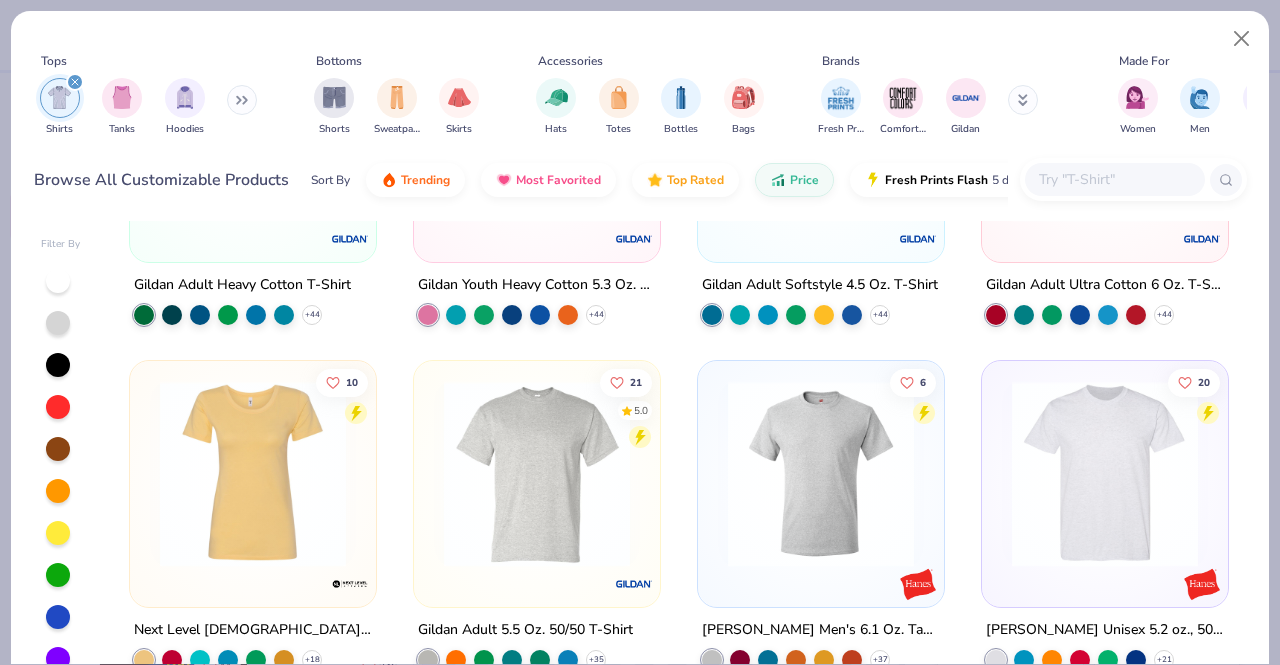 scroll, scrollTop: 217, scrollLeft: 0, axis: vertical 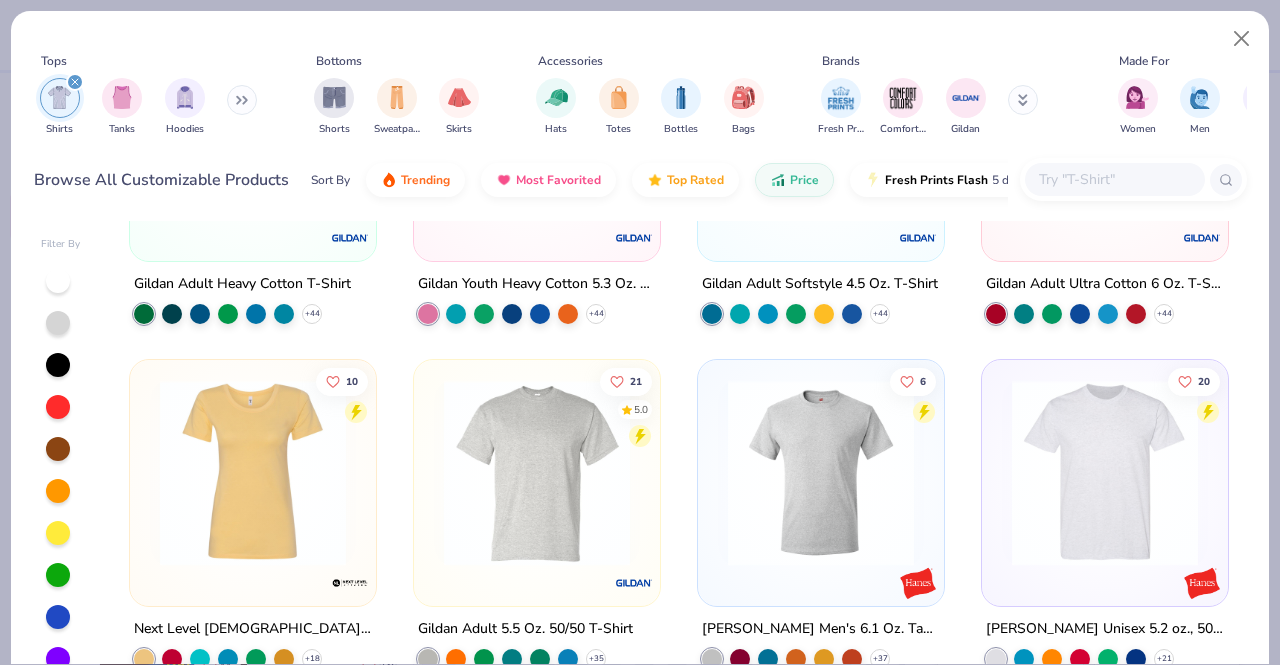 click at bounding box center (1105, 473) 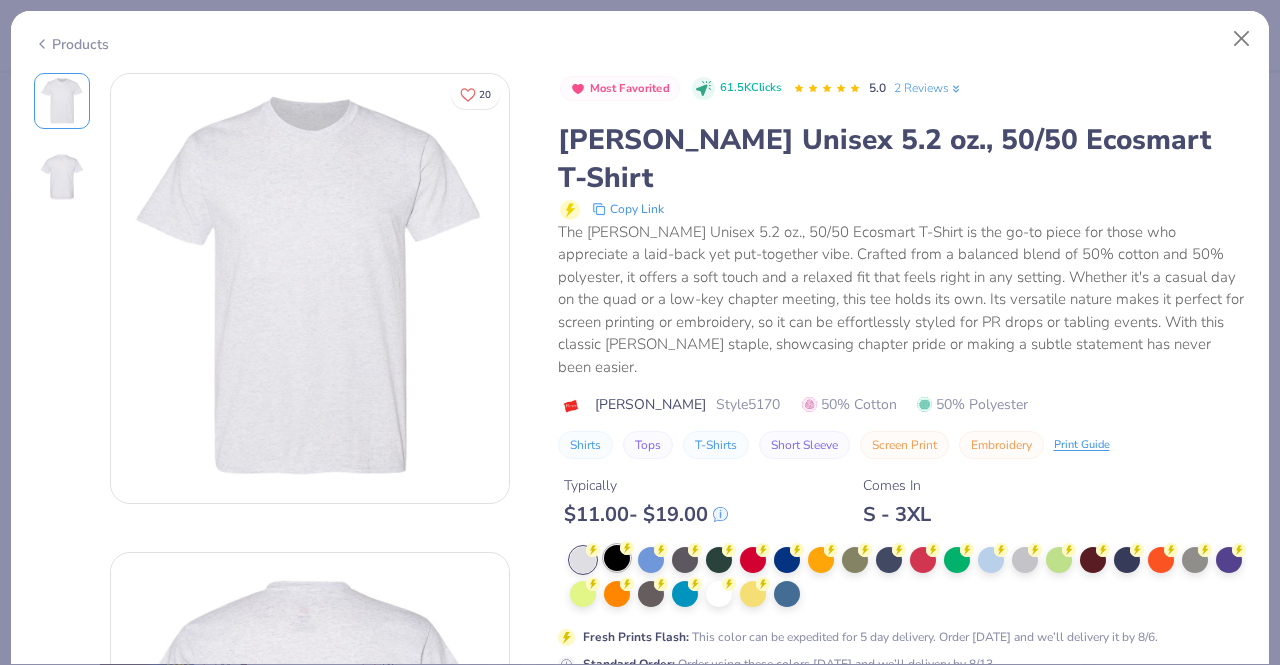 click at bounding box center (617, 558) 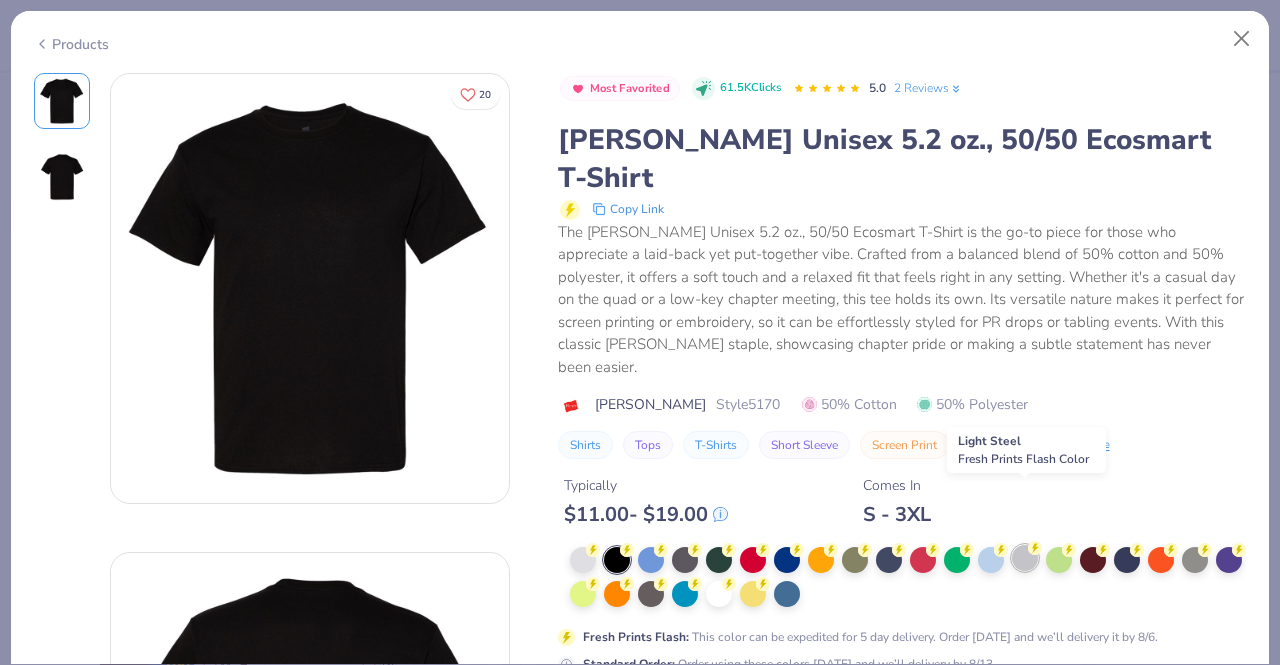 click at bounding box center (1025, 558) 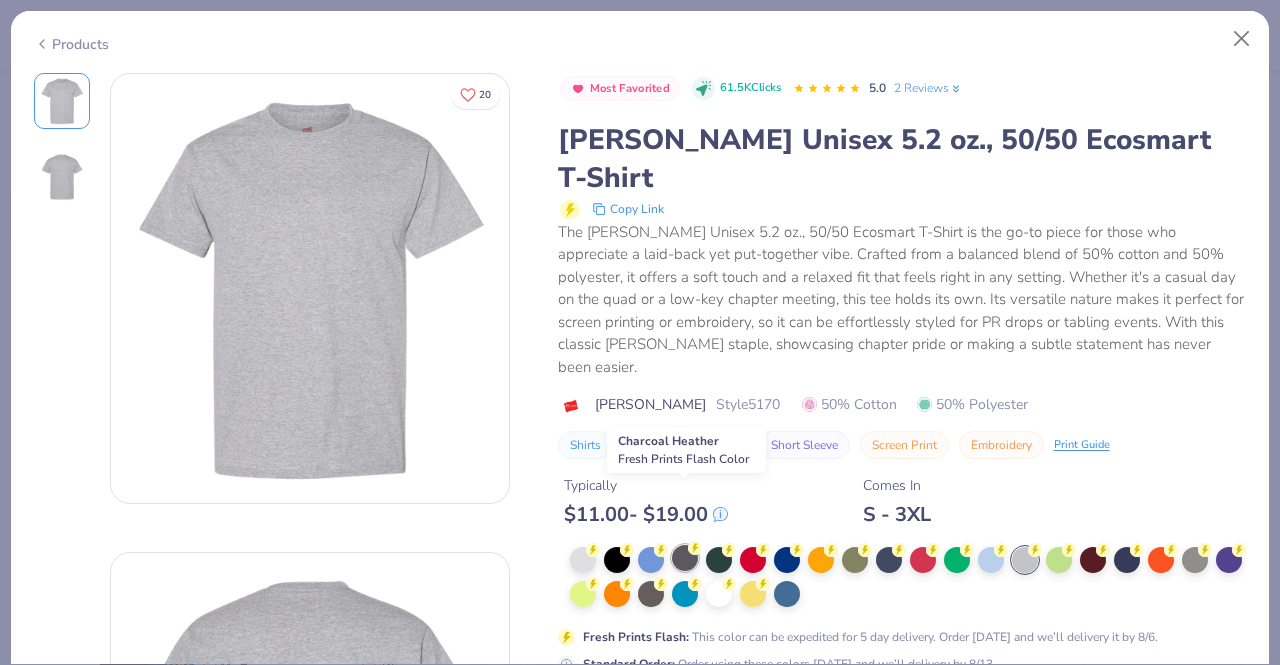 click at bounding box center [685, 558] 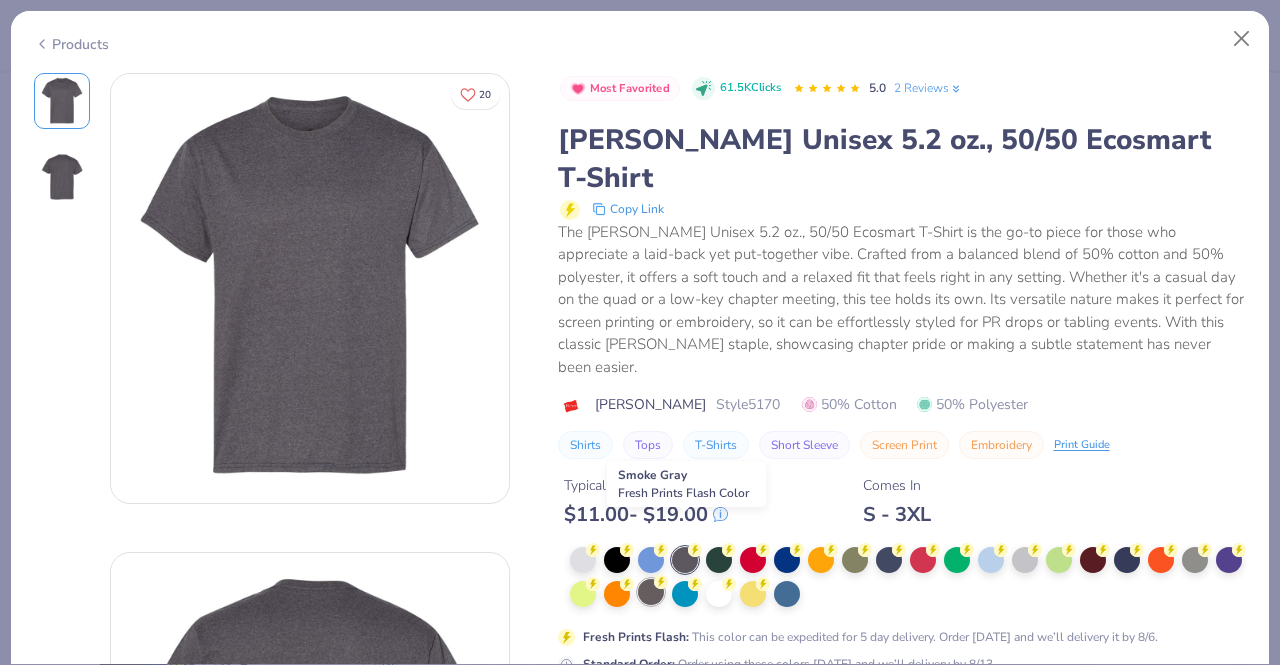 click at bounding box center (651, 592) 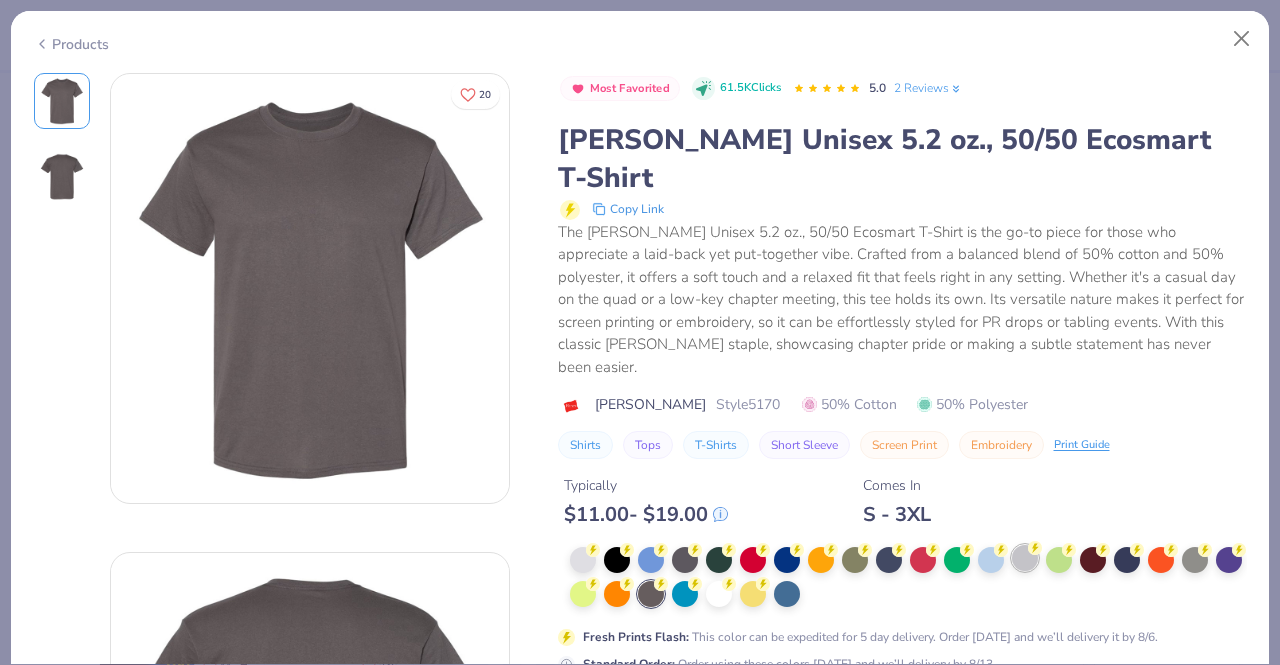 click at bounding box center (1025, 558) 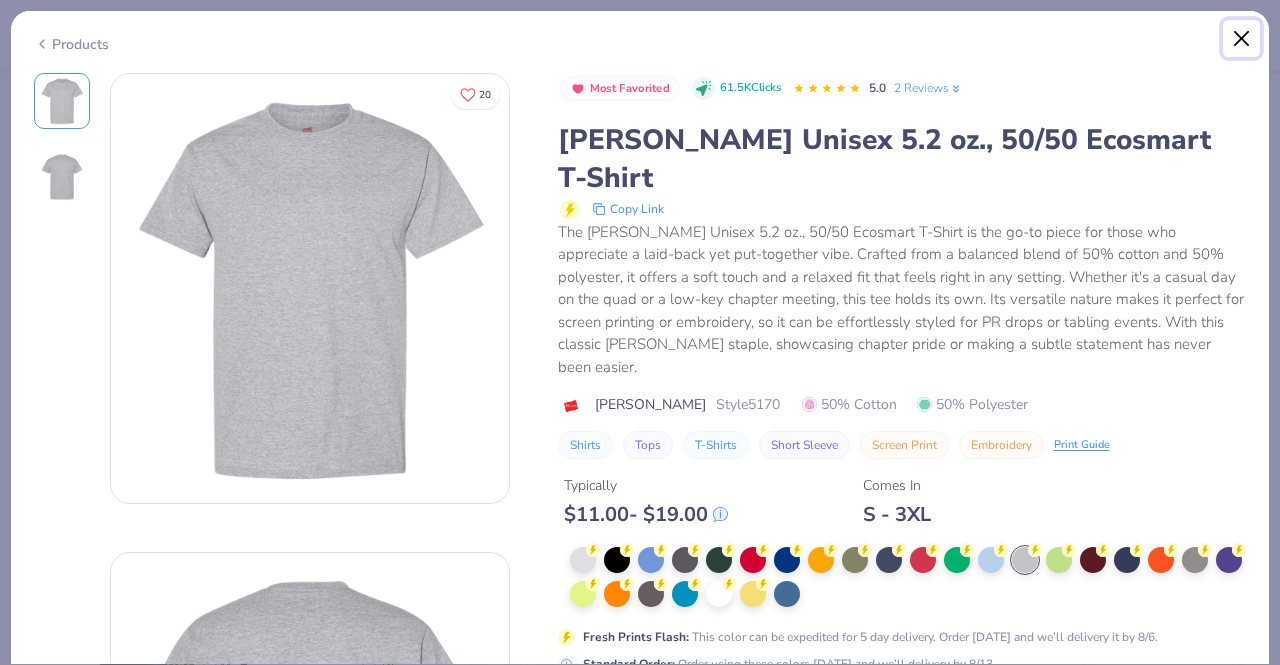 click at bounding box center (1242, 39) 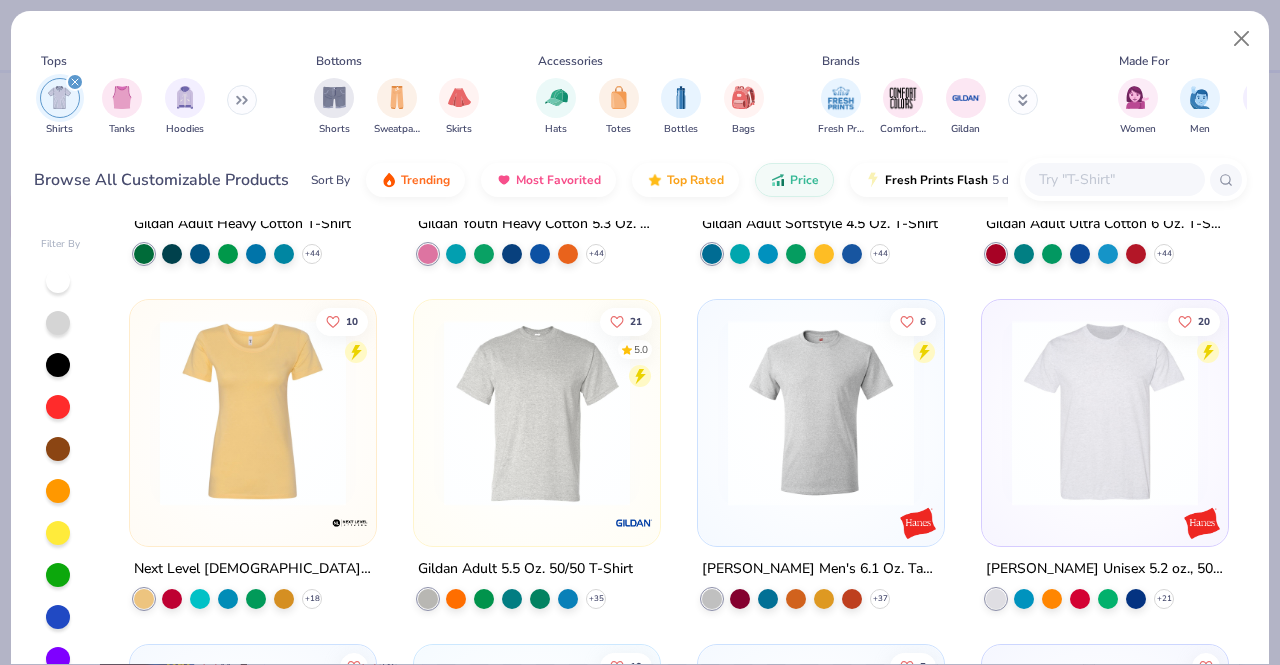 scroll, scrollTop: 278, scrollLeft: 0, axis: vertical 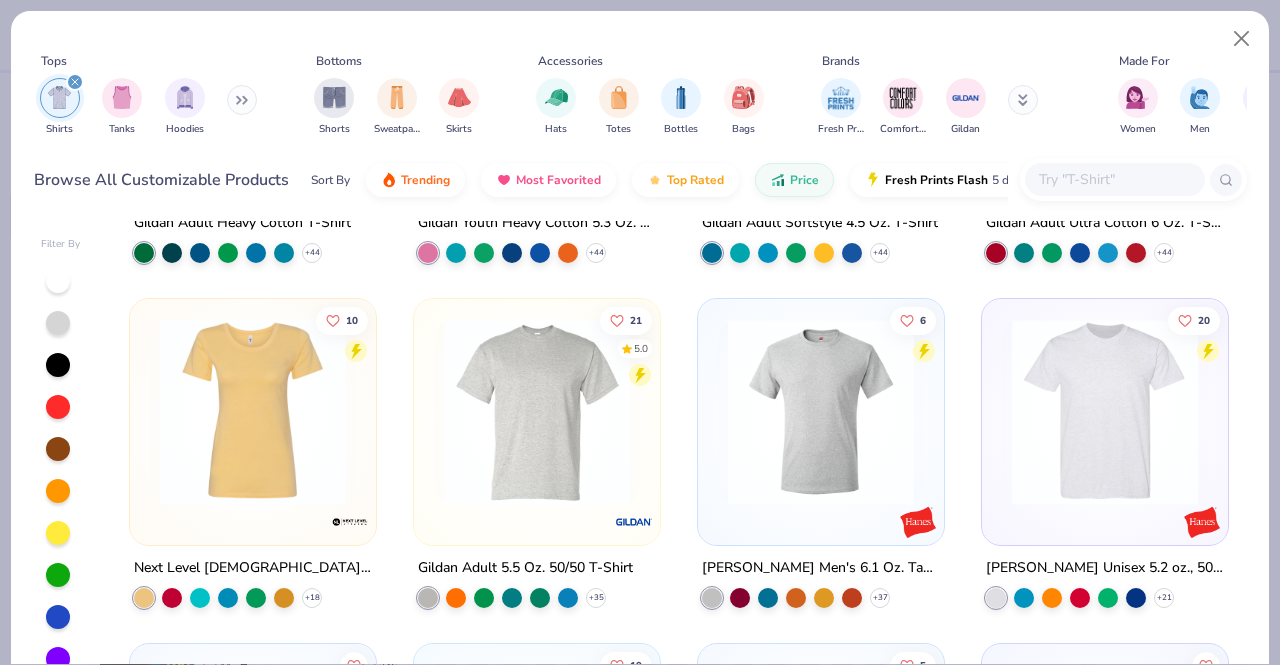 click at bounding box center [537, 412] 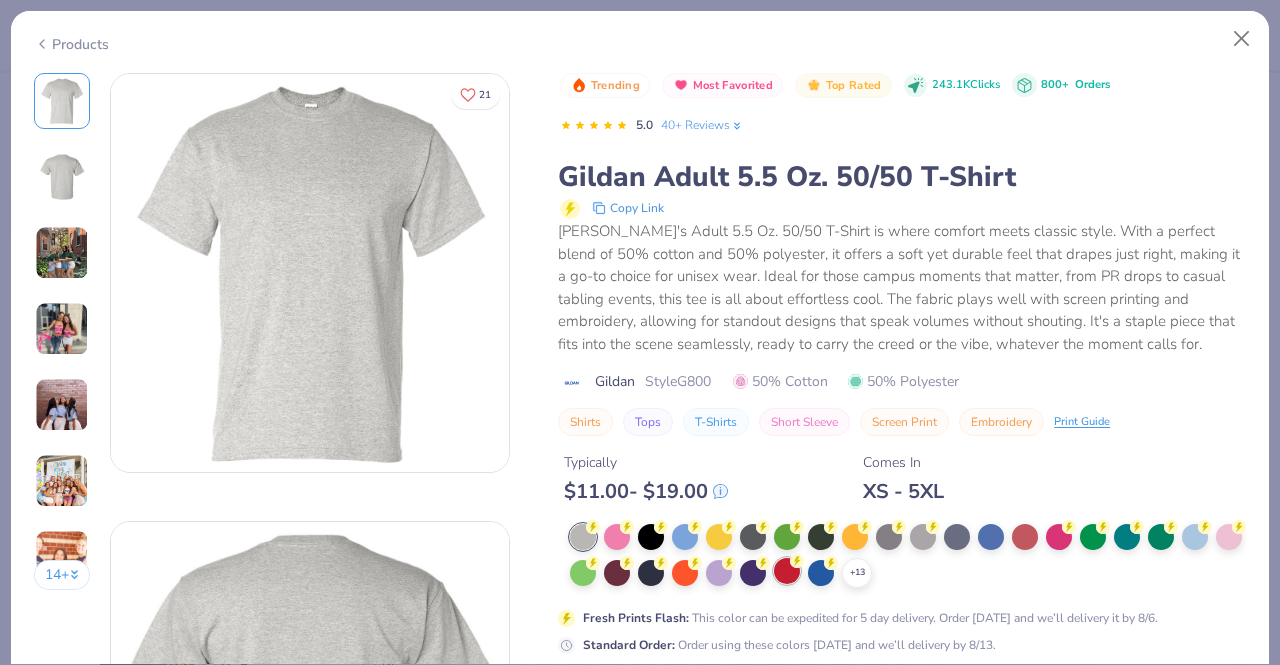 click at bounding box center (787, 571) 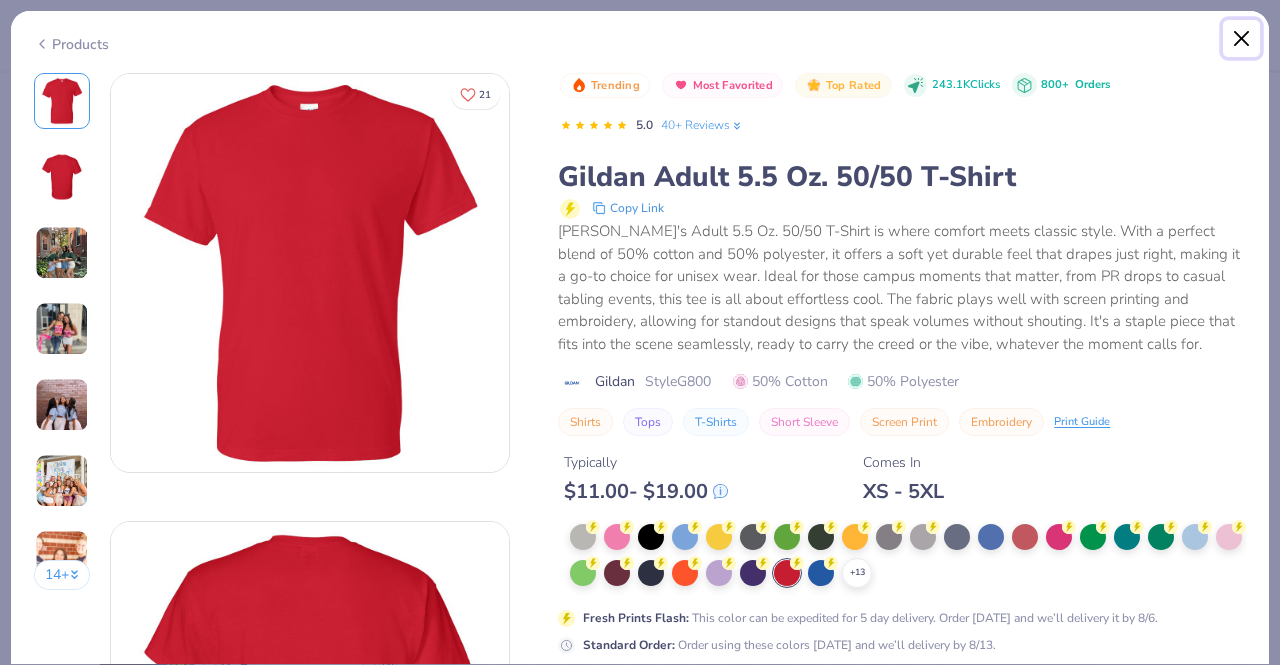 click at bounding box center (1242, 39) 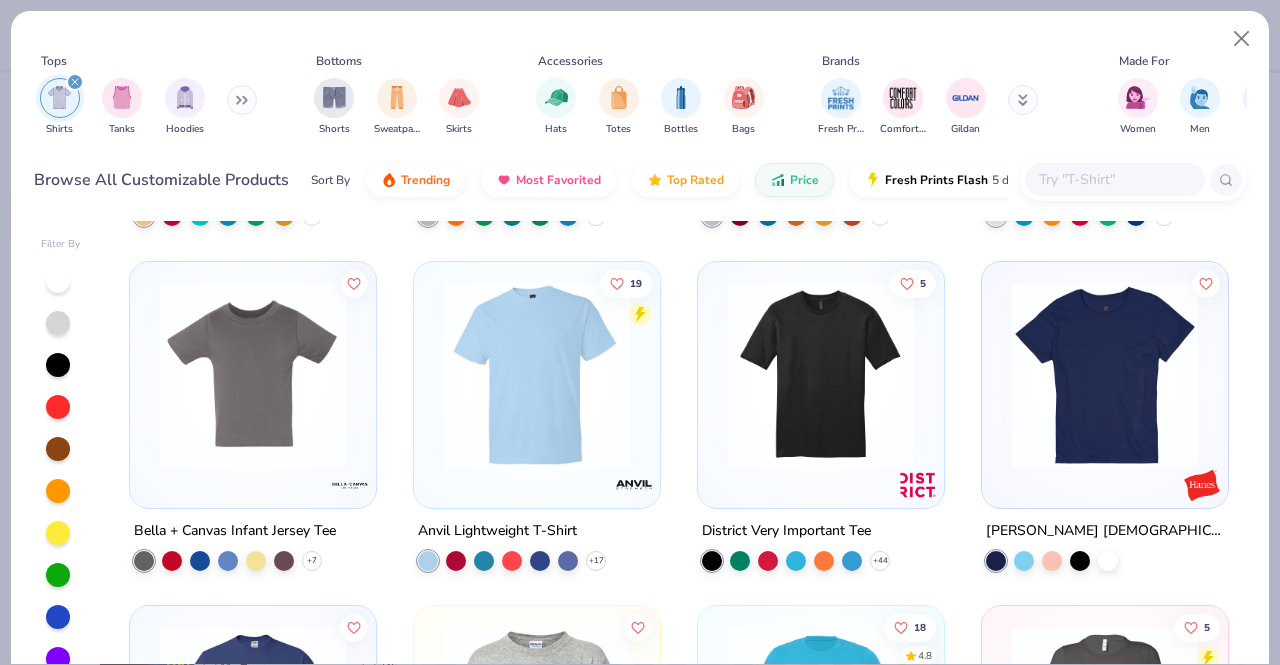 scroll, scrollTop: 661, scrollLeft: 0, axis: vertical 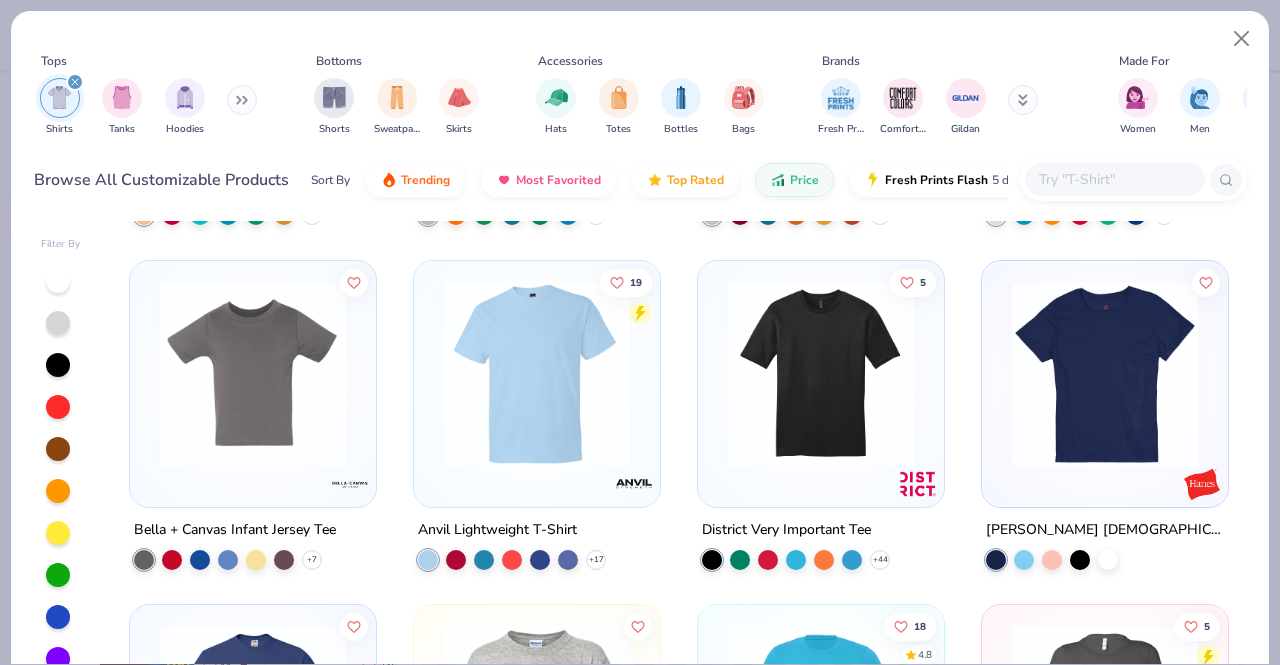 click on "Anvil Lightweight T-Shirt + 17" at bounding box center (537, 543) 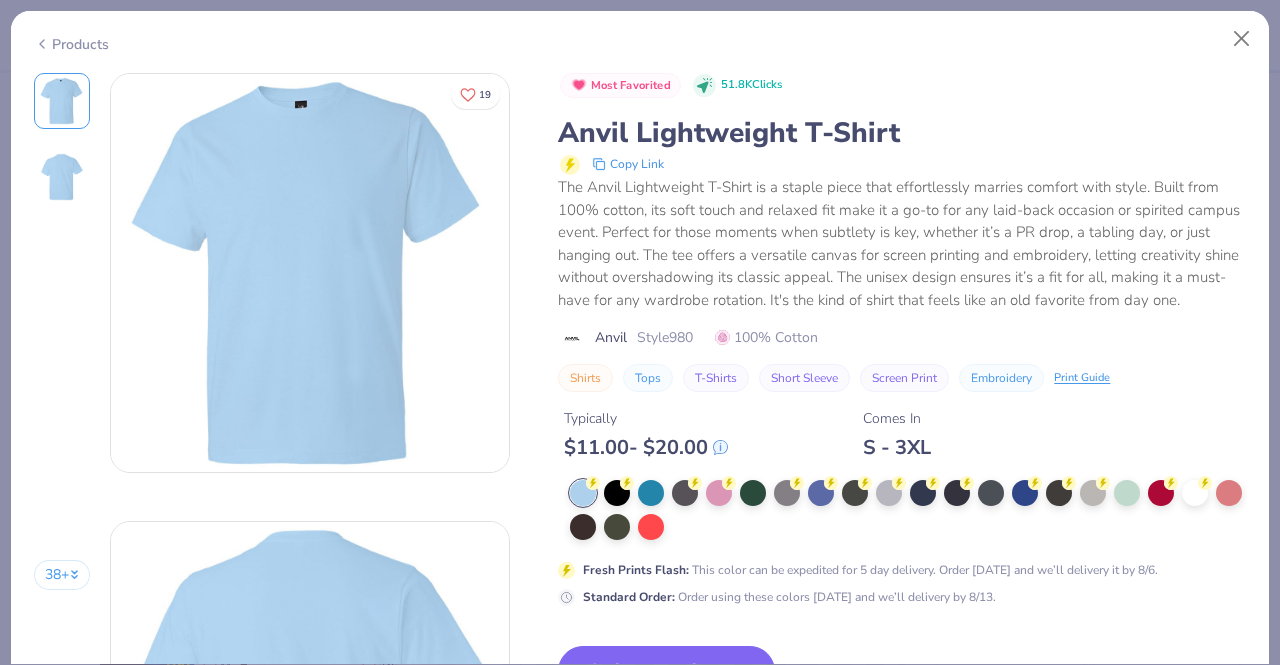 click at bounding box center (310, 721) 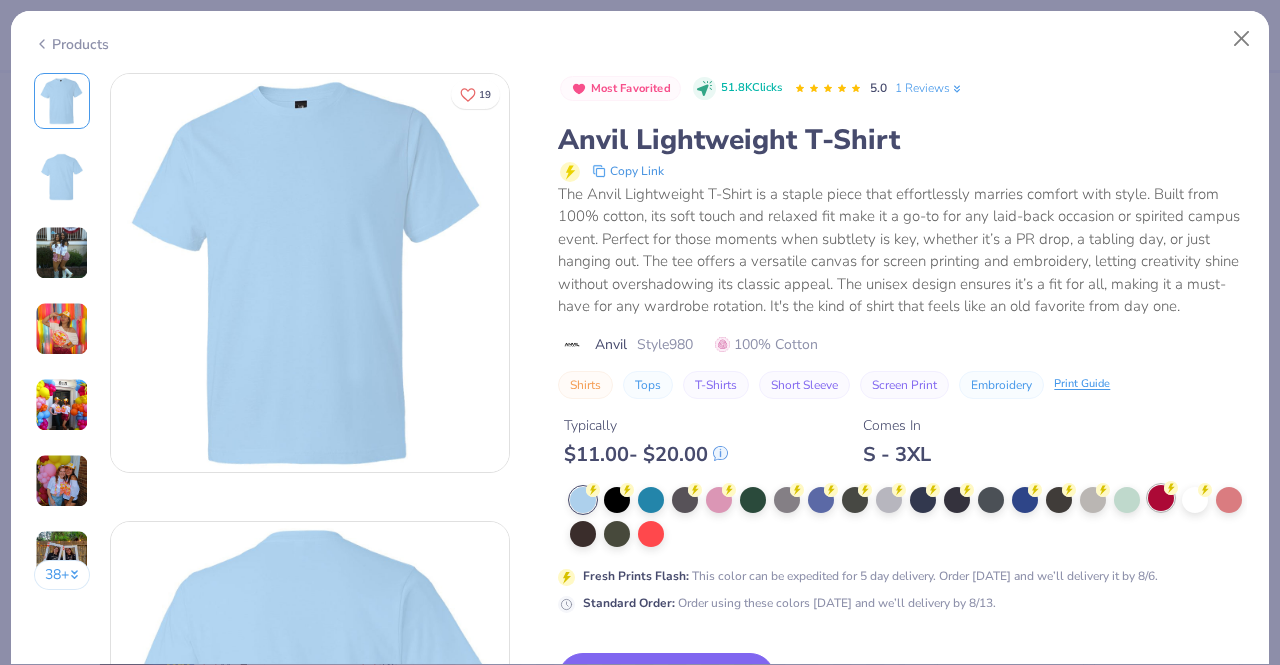click 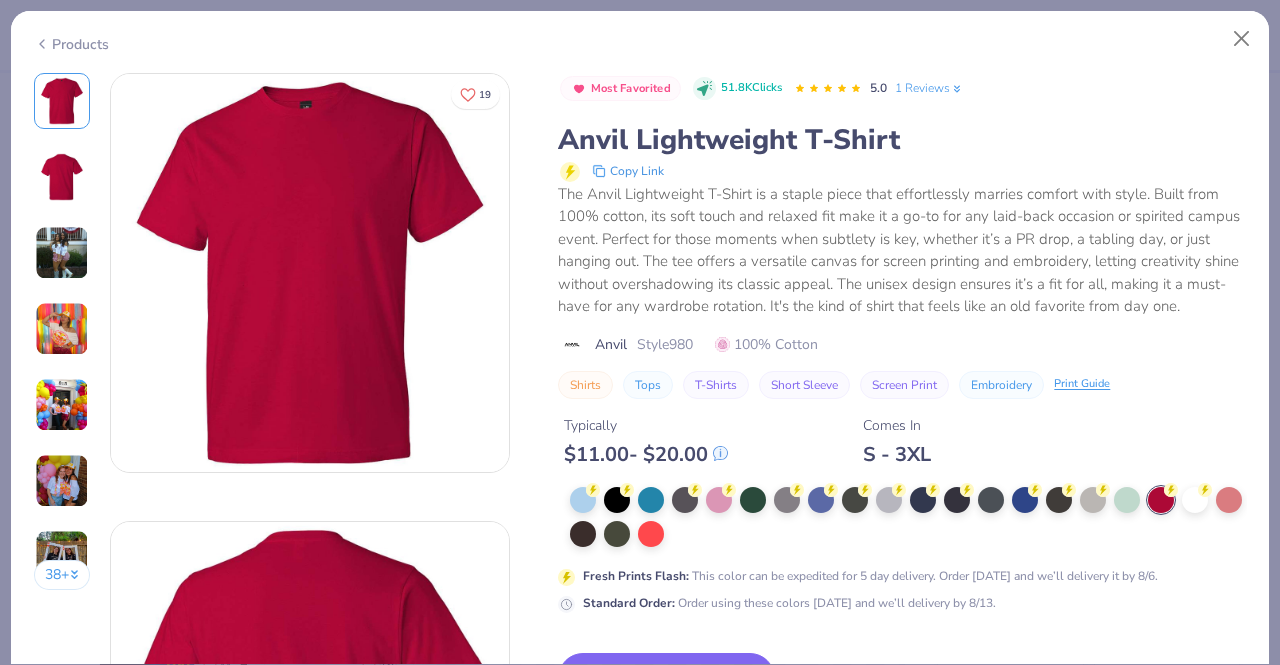 click at bounding box center (62, 253) 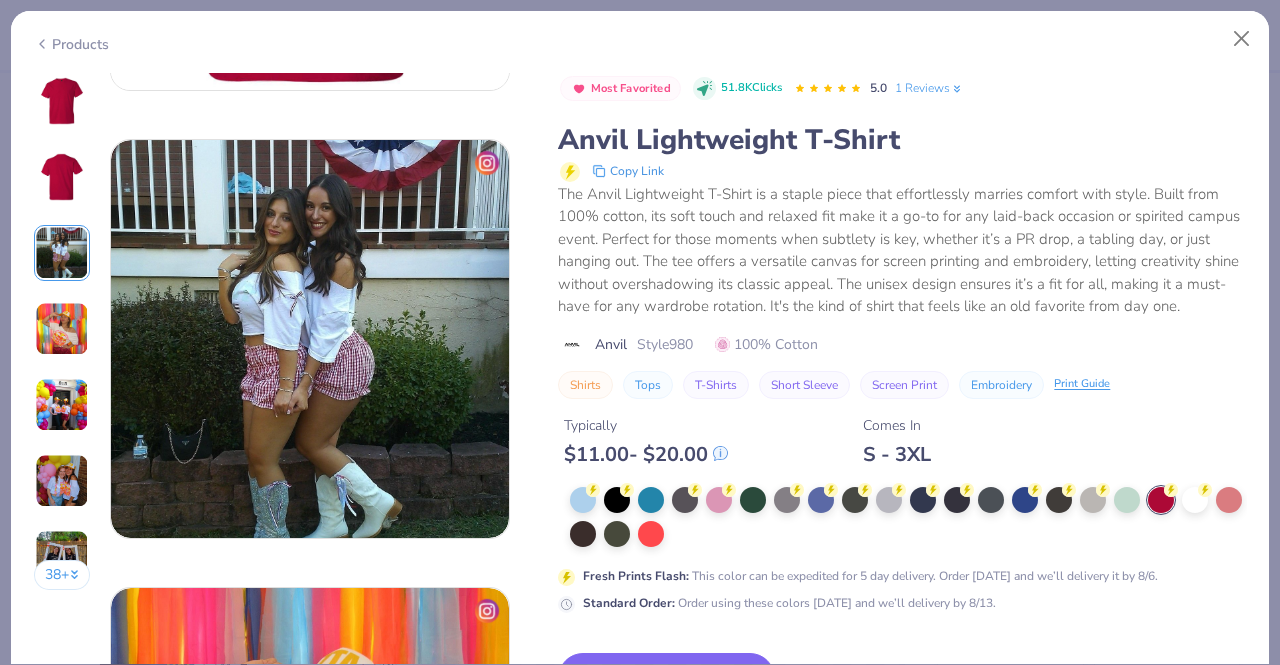 scroll, scrollTop: 896, scrollLeft: 0, axis: vertical 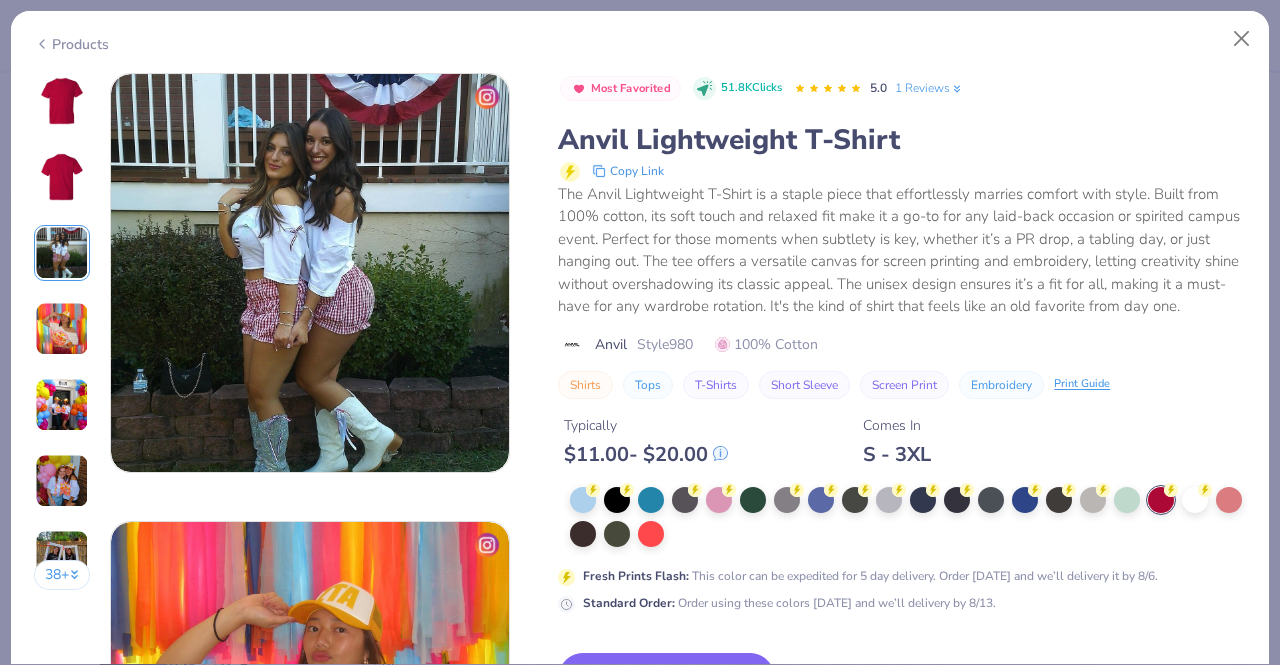 click on "38 +" at bounding box center [62, 339] 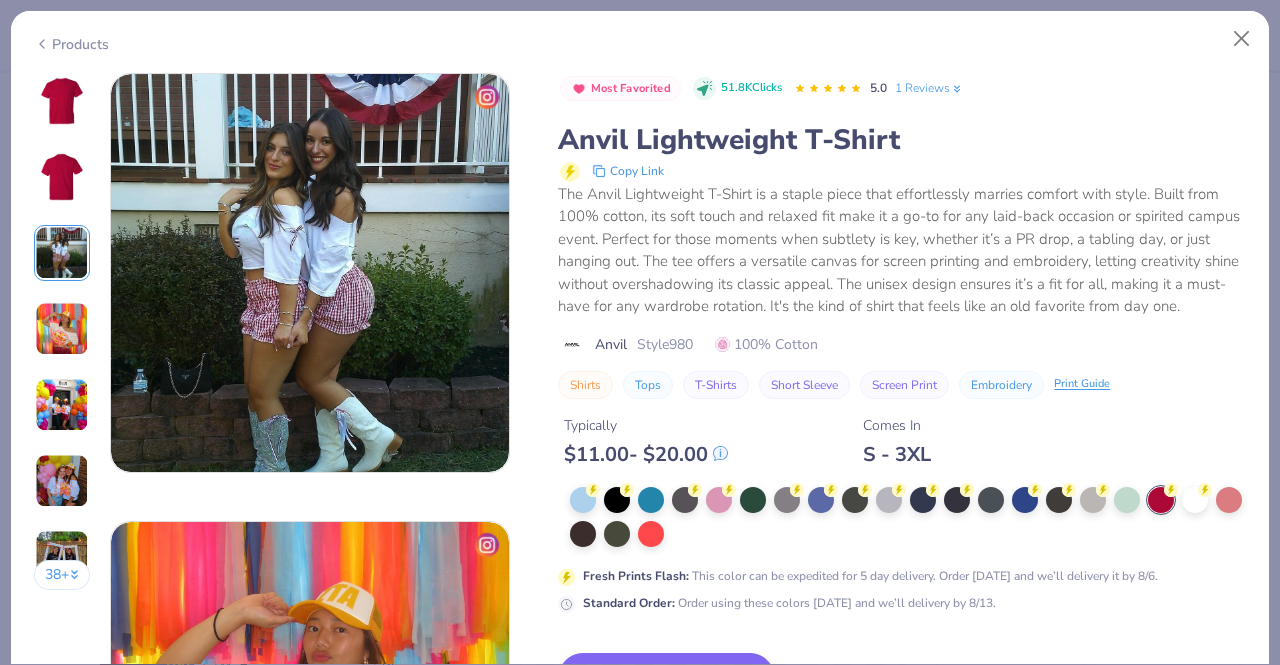 click at bounding box center (62, 329) 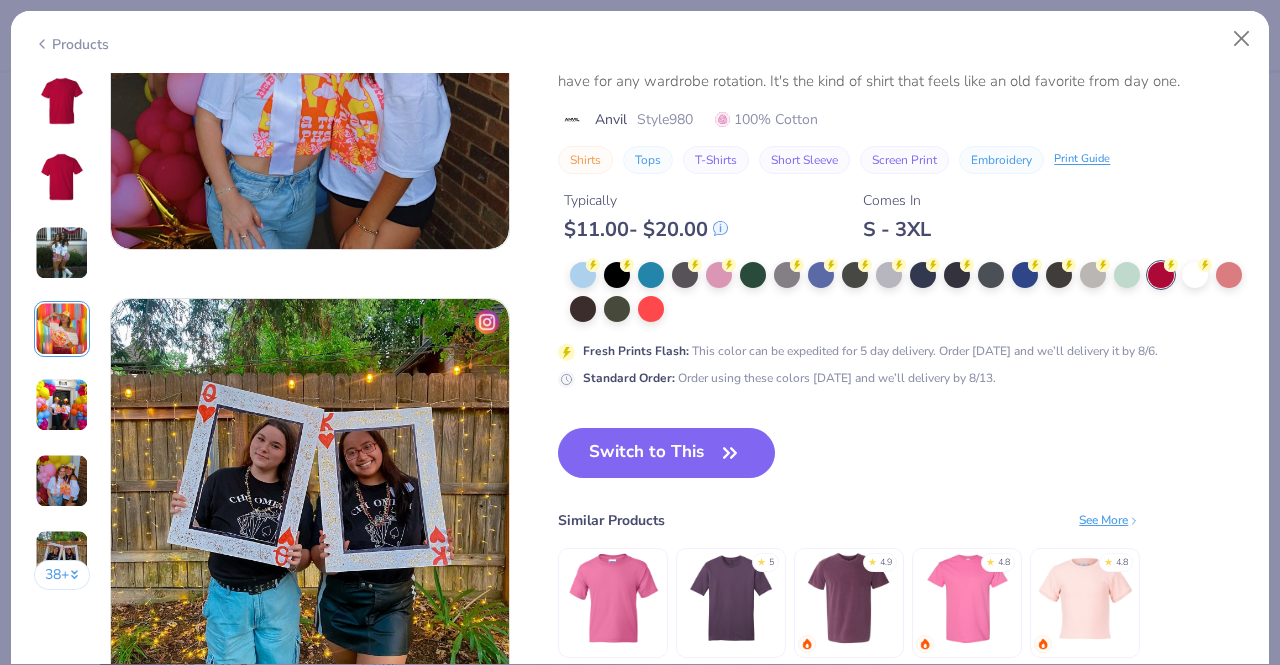 scroll, scrollTop: 2478, scrollLeft: 0, axis: vertical 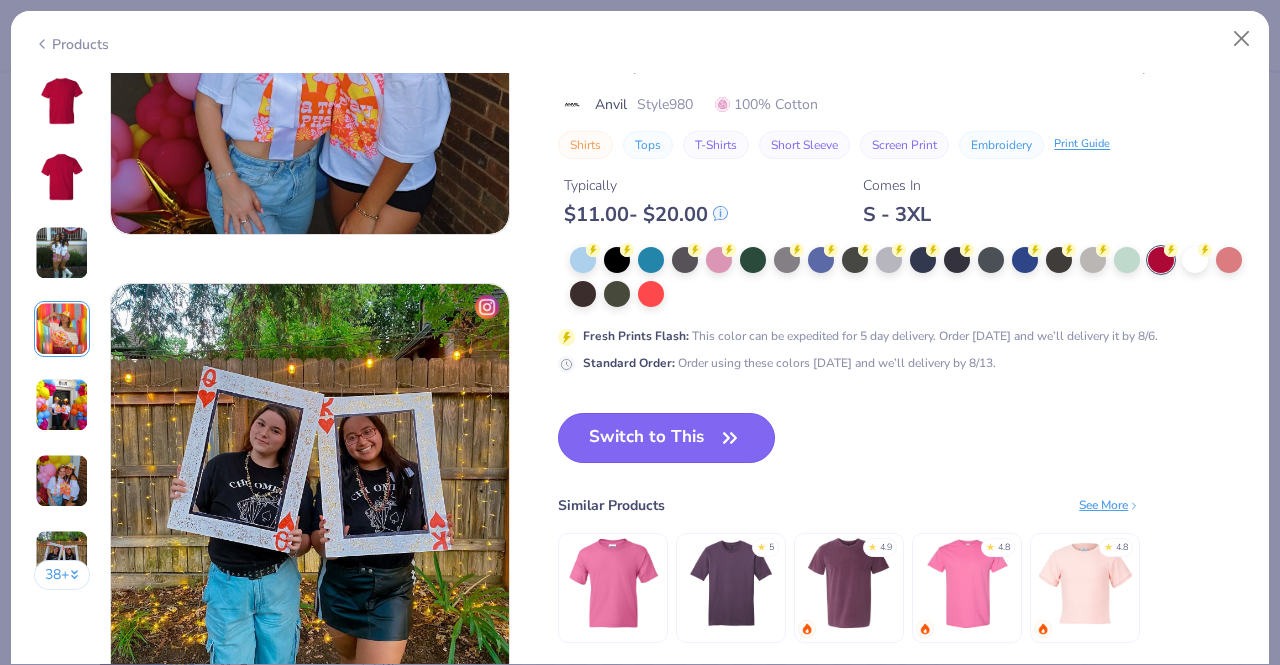 click on "Switch to This" at bounding box center (666, 438) 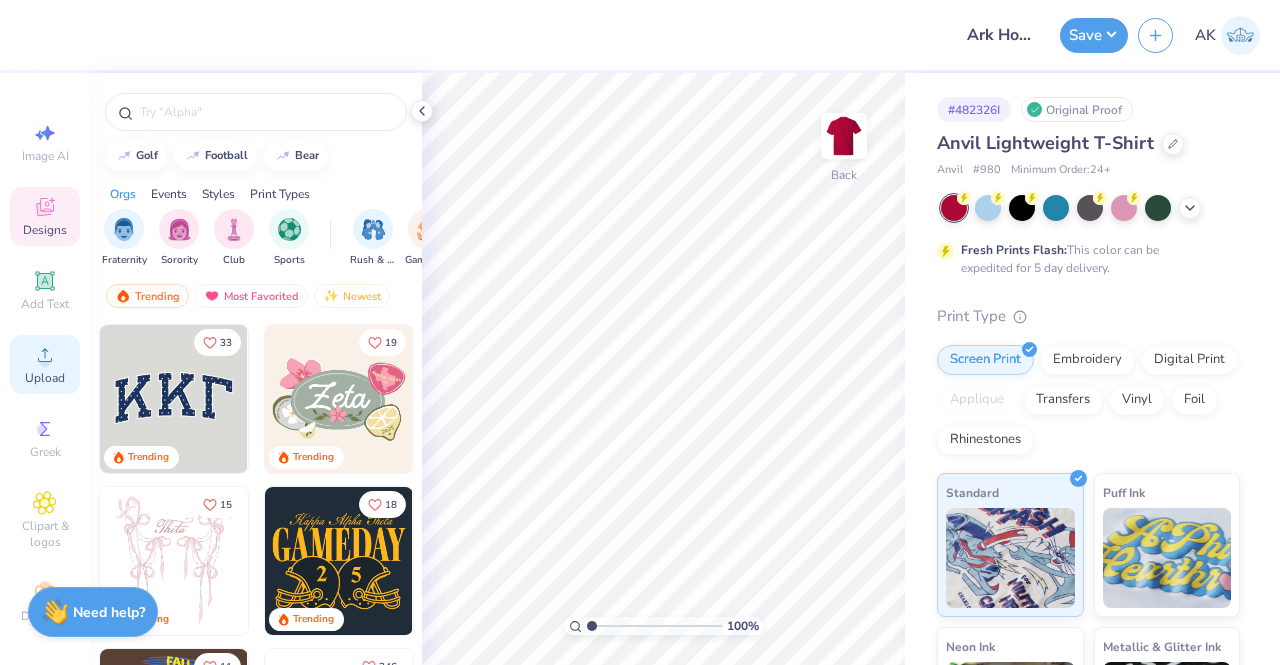 click on "Upload" at bounding box center (45, 364) 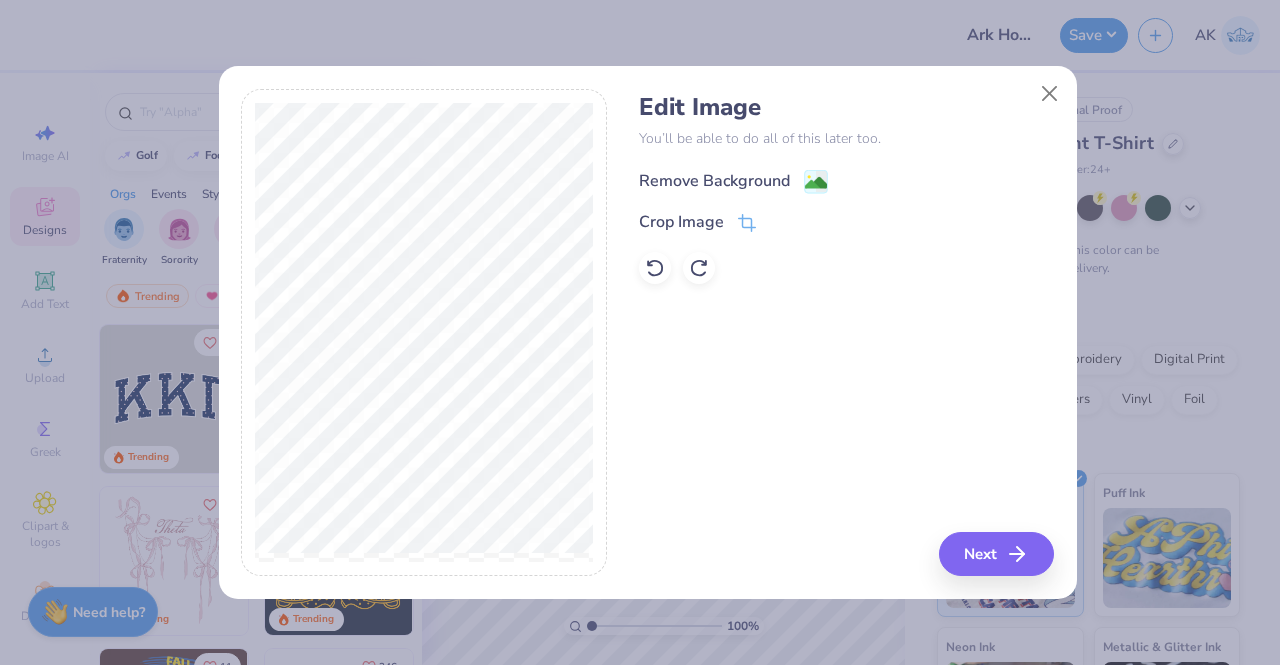 click on "Remove Background" at bounding box center [714, 181] 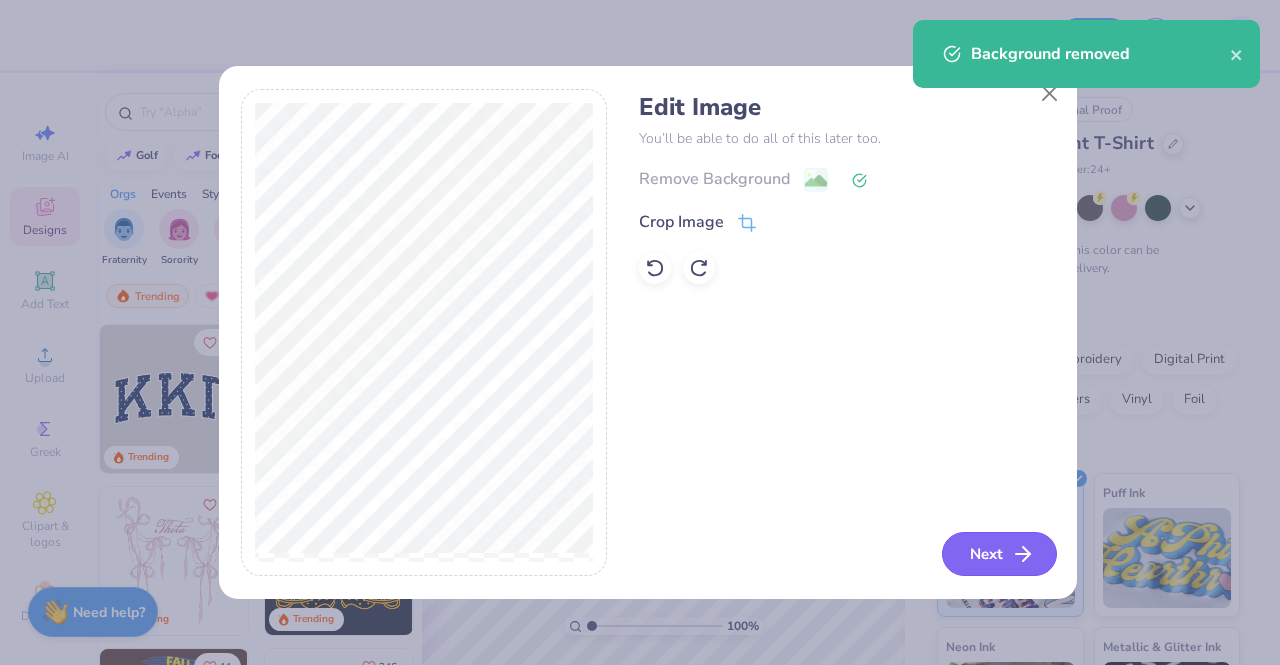 click on "Next" at bounding box center [999, 554] 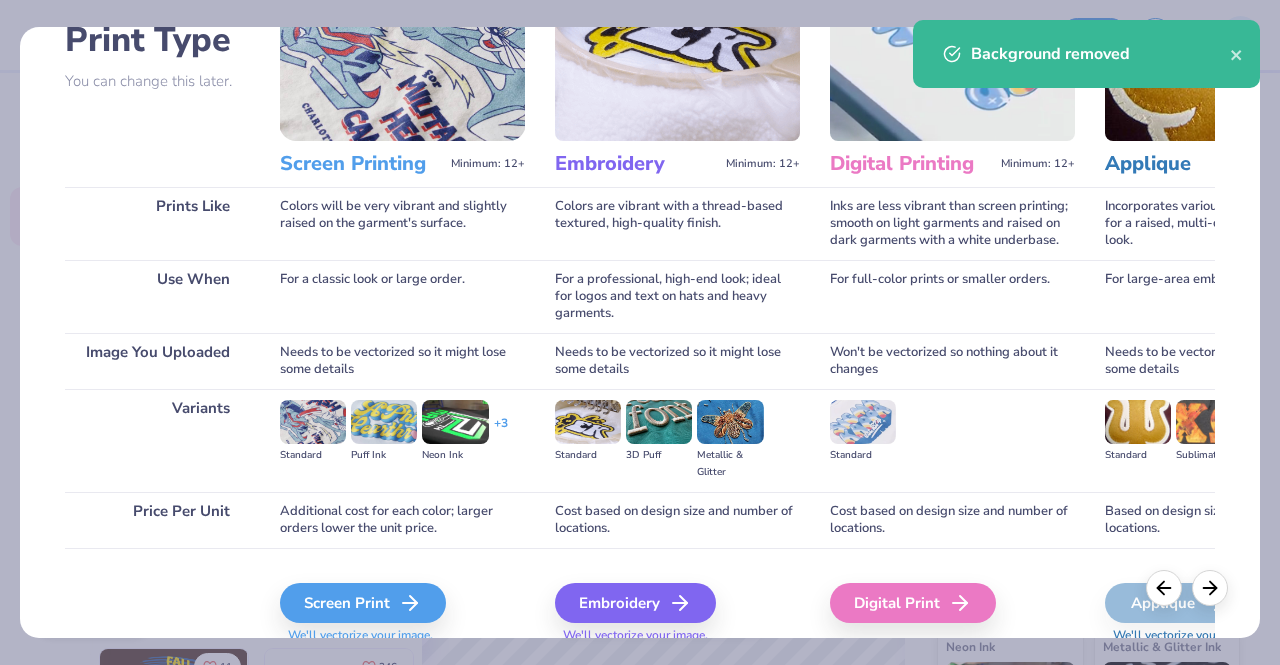 scroll, scrollTop: 181, scrollLeft: 0, axis: vertical 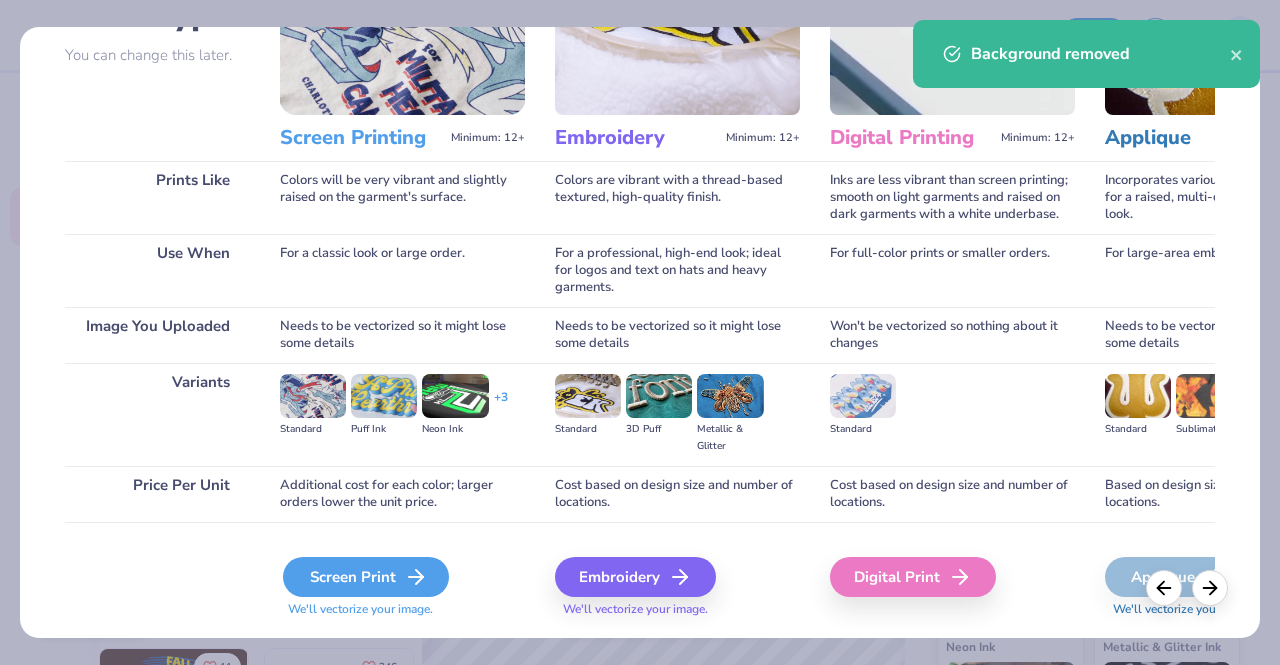 click on "Screen Print" at bounding box center (366, 577) 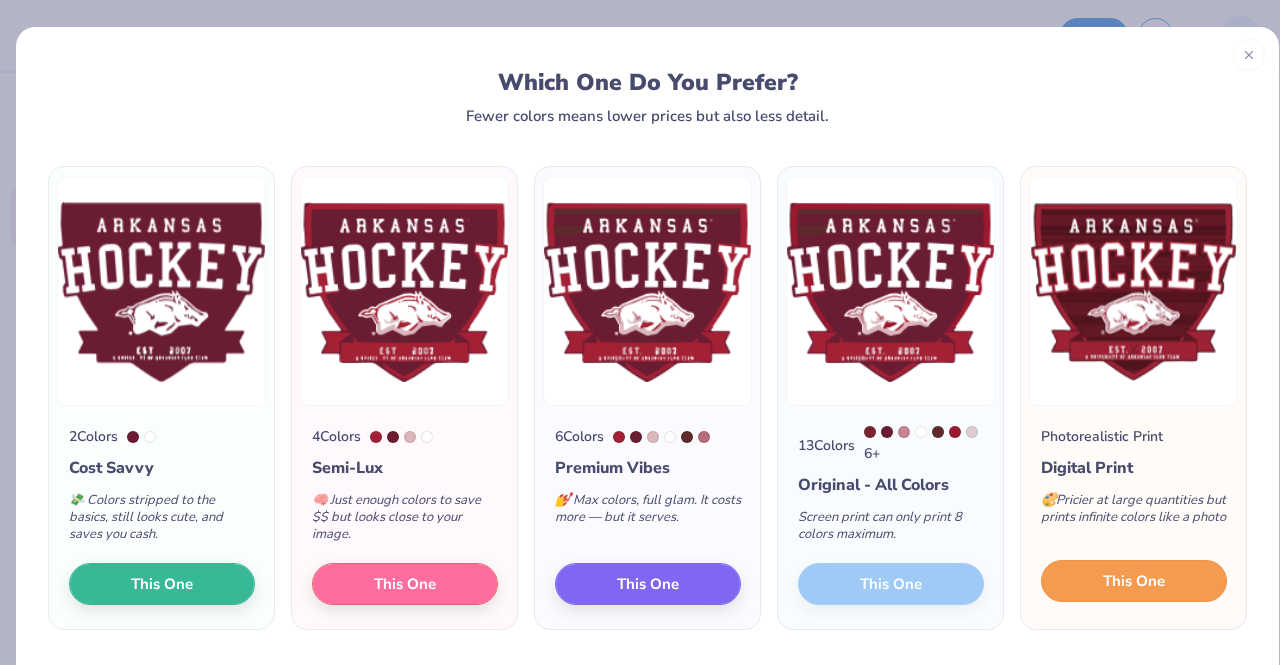 click on "This One" at bounding box center [1134, 581] 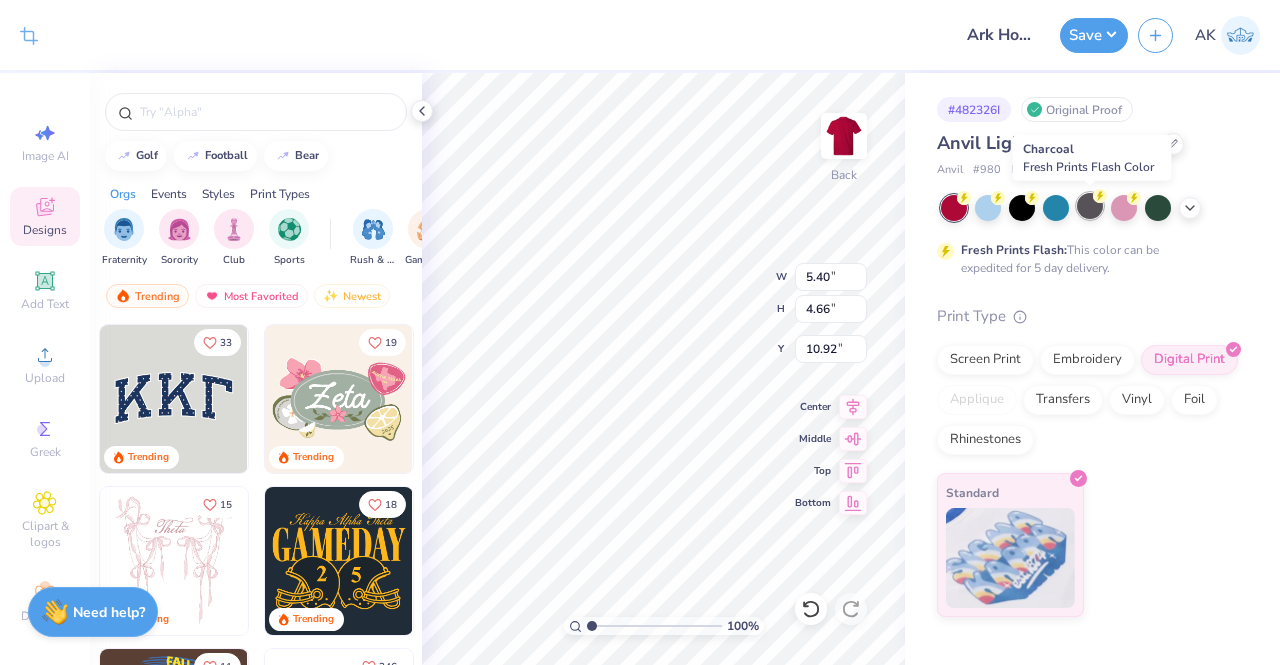 click at bounding box center [1090, 206] 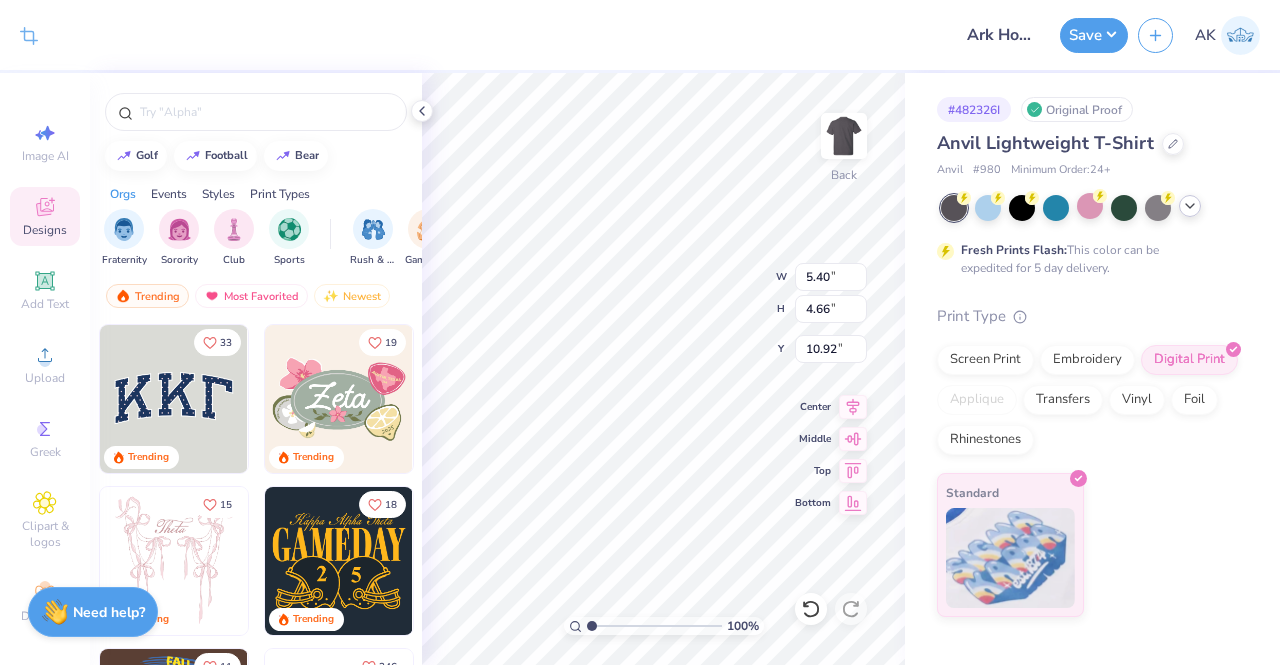 click 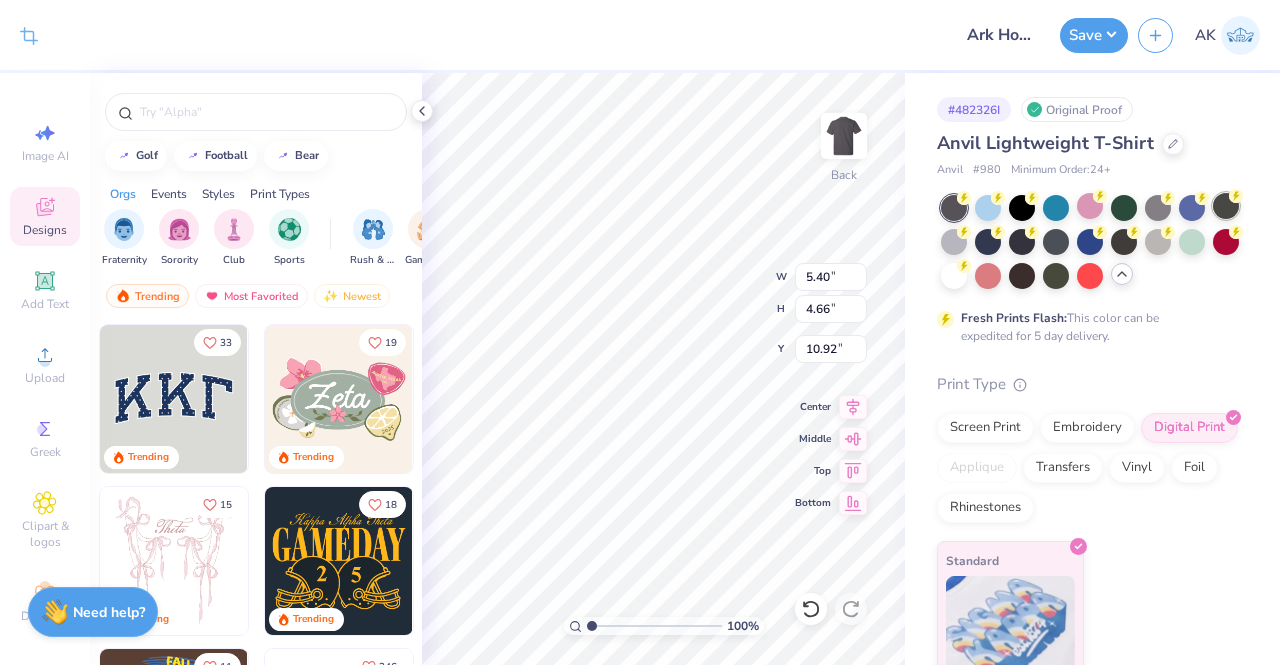 click at bounding box center (1226, 206) 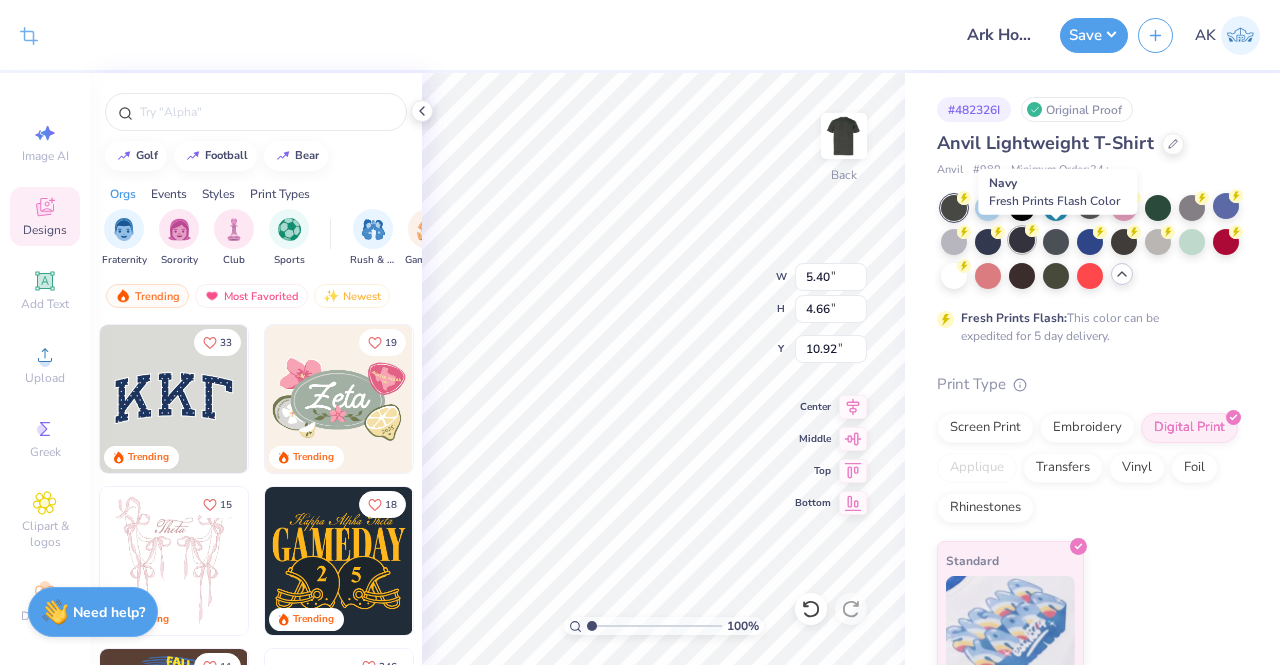 click at bounding box center (1022, 240) 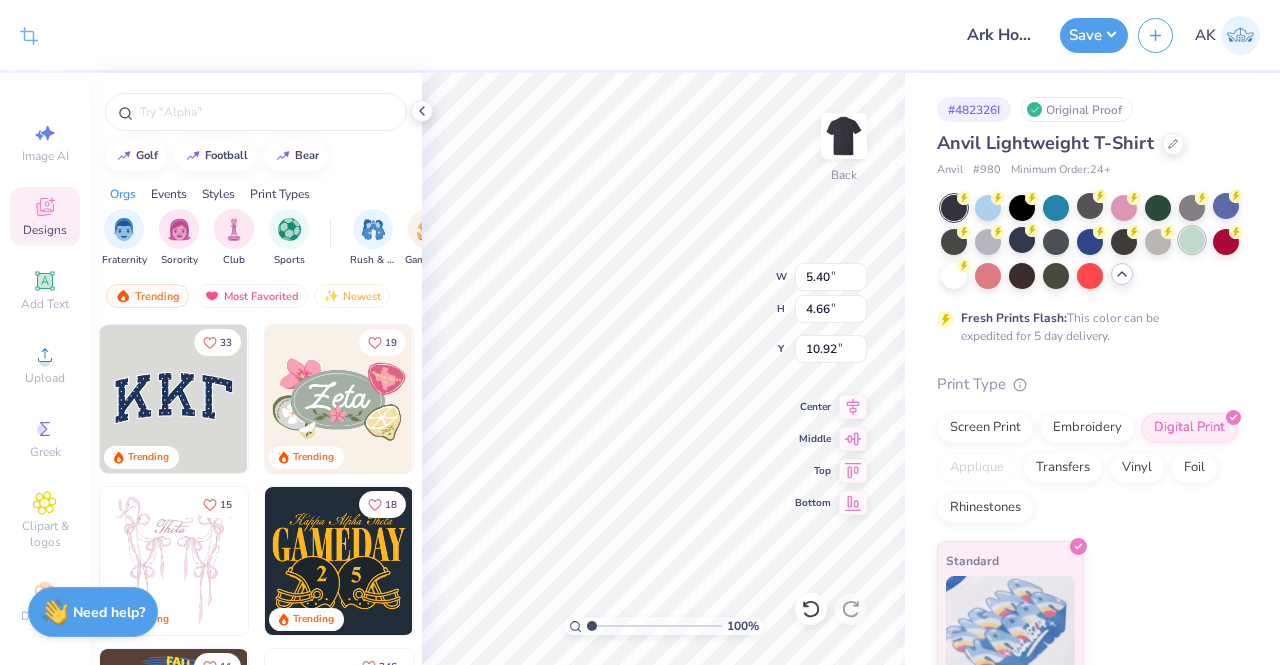type on "4.78" 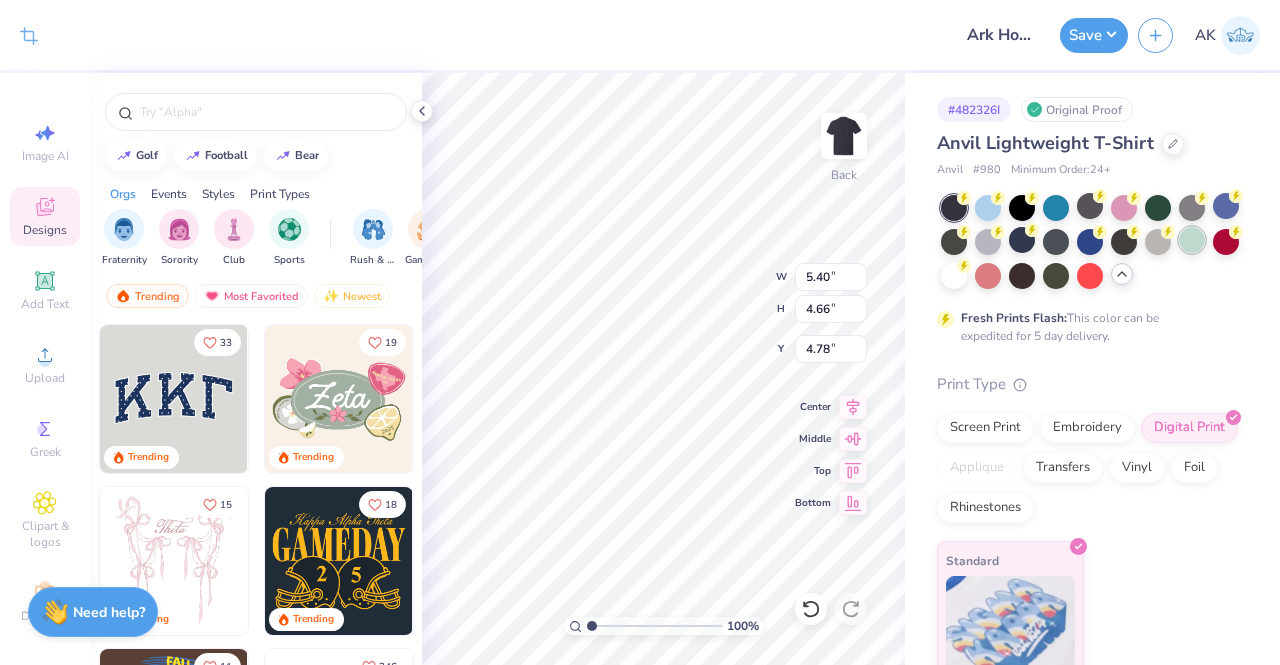 type on "8.18" 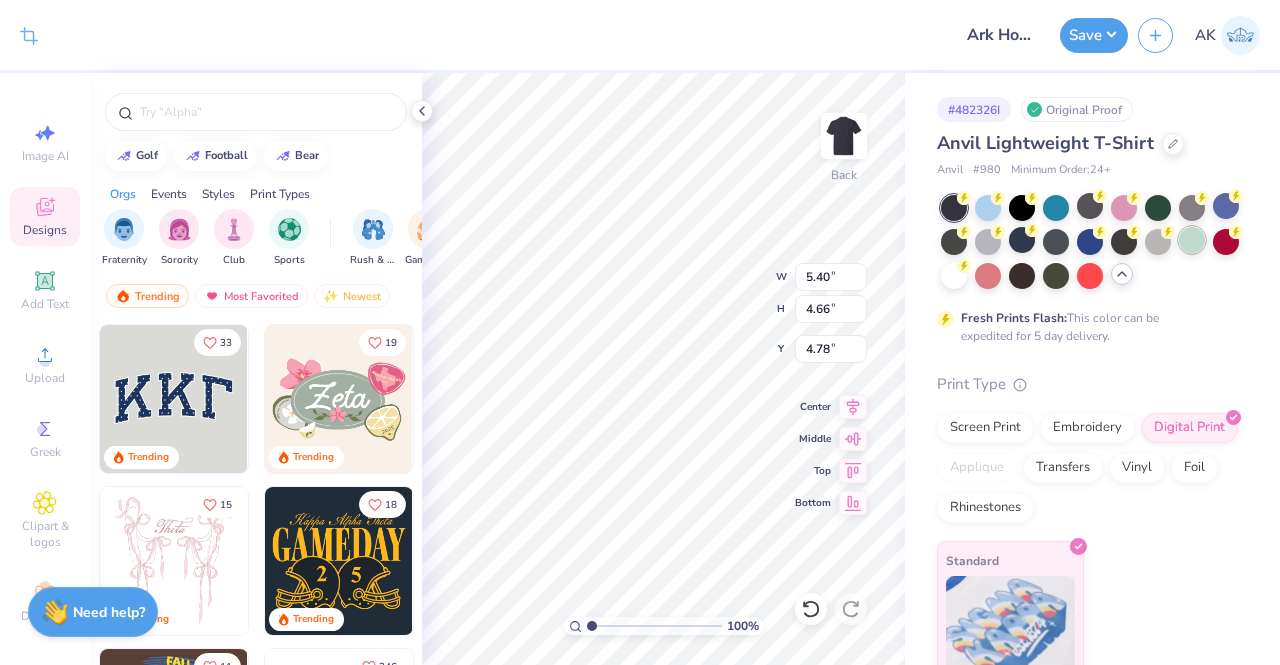 type on "7.06" 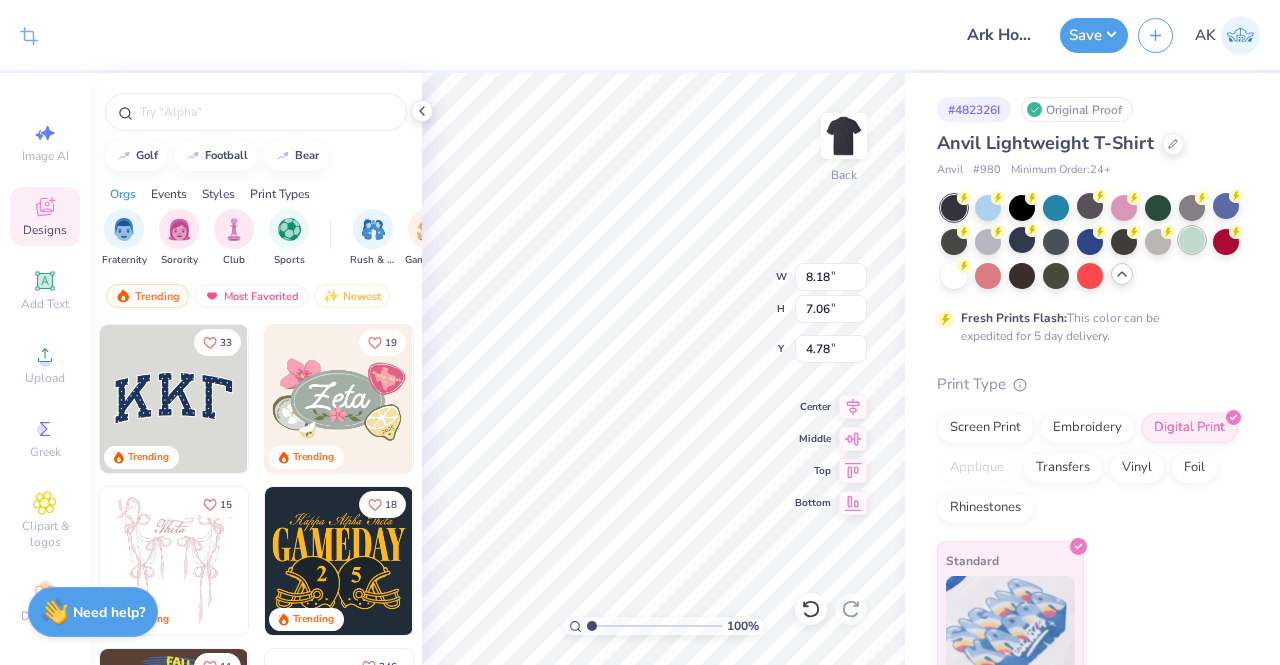 type on "4.53" 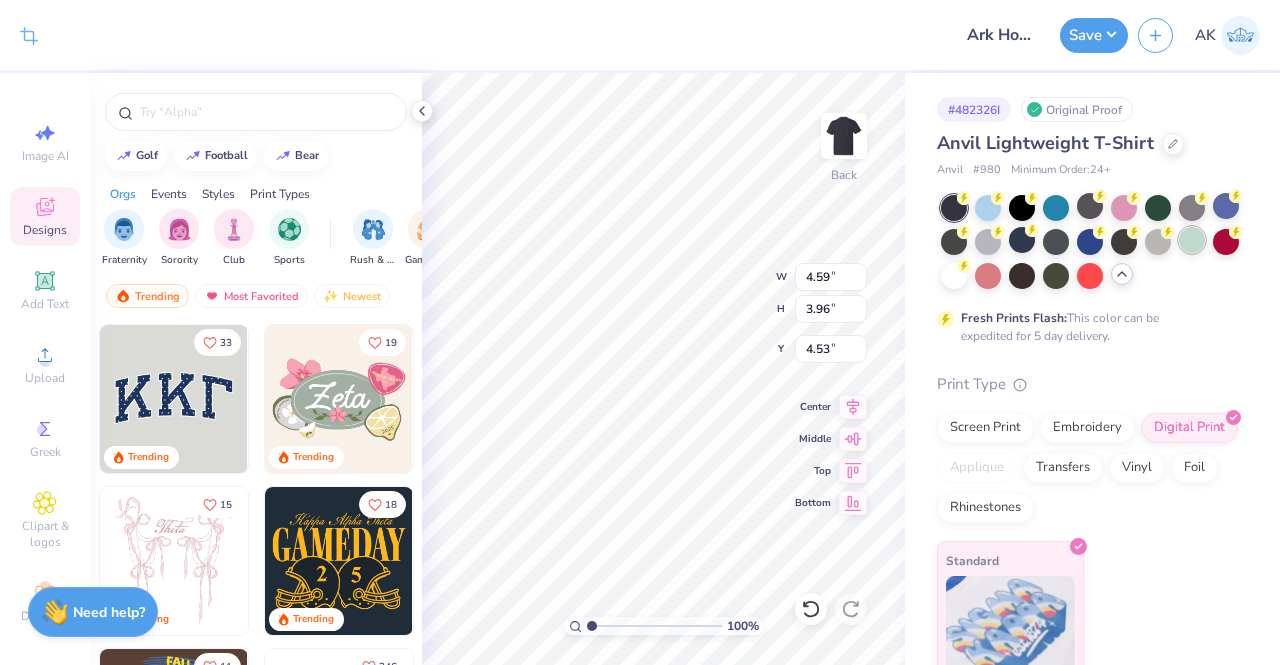 type on "4.59" 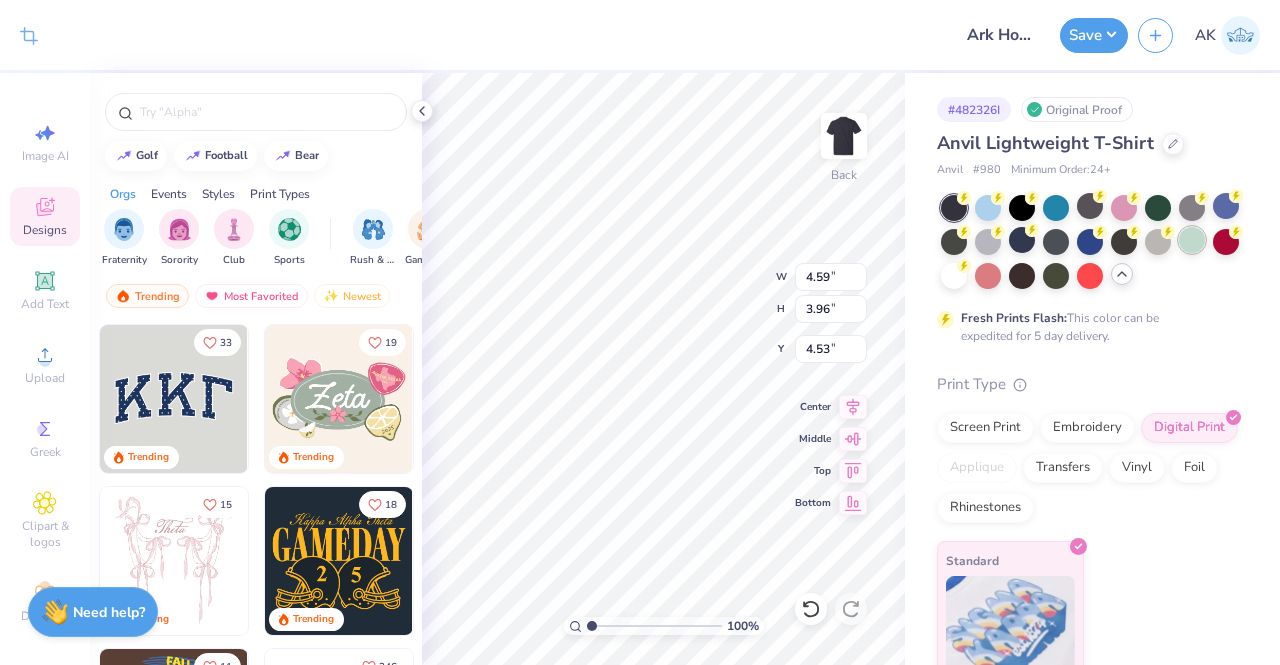 type on "3.96" 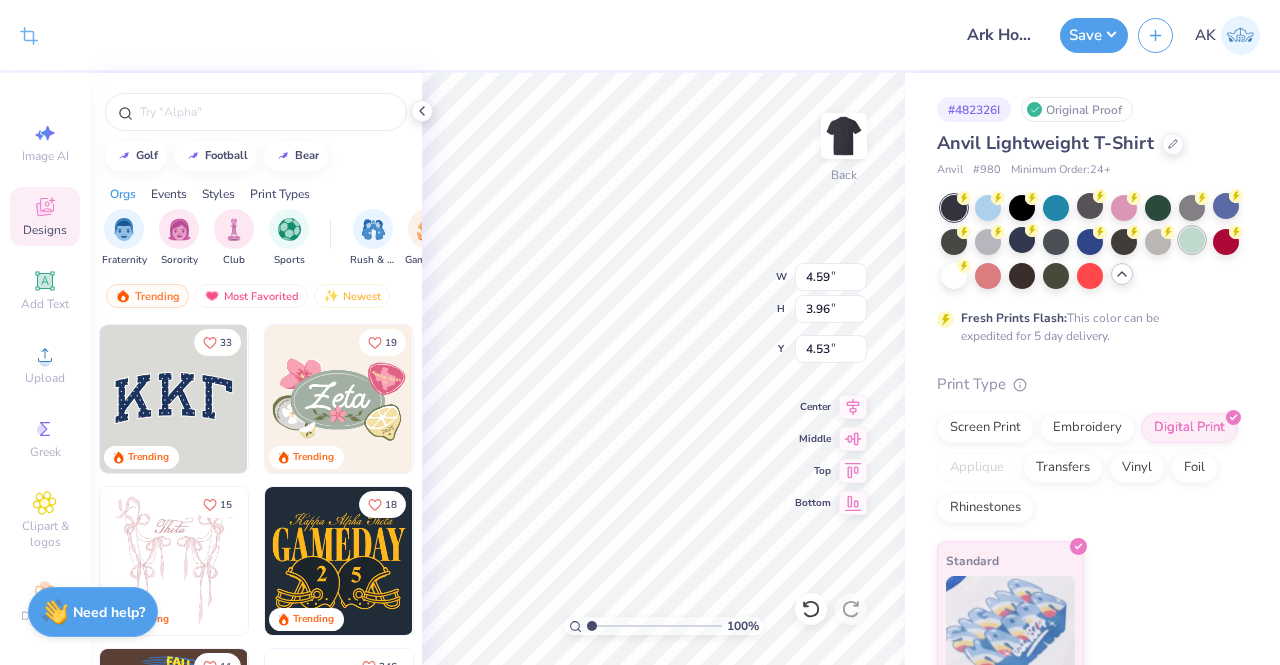 type on "3.00" 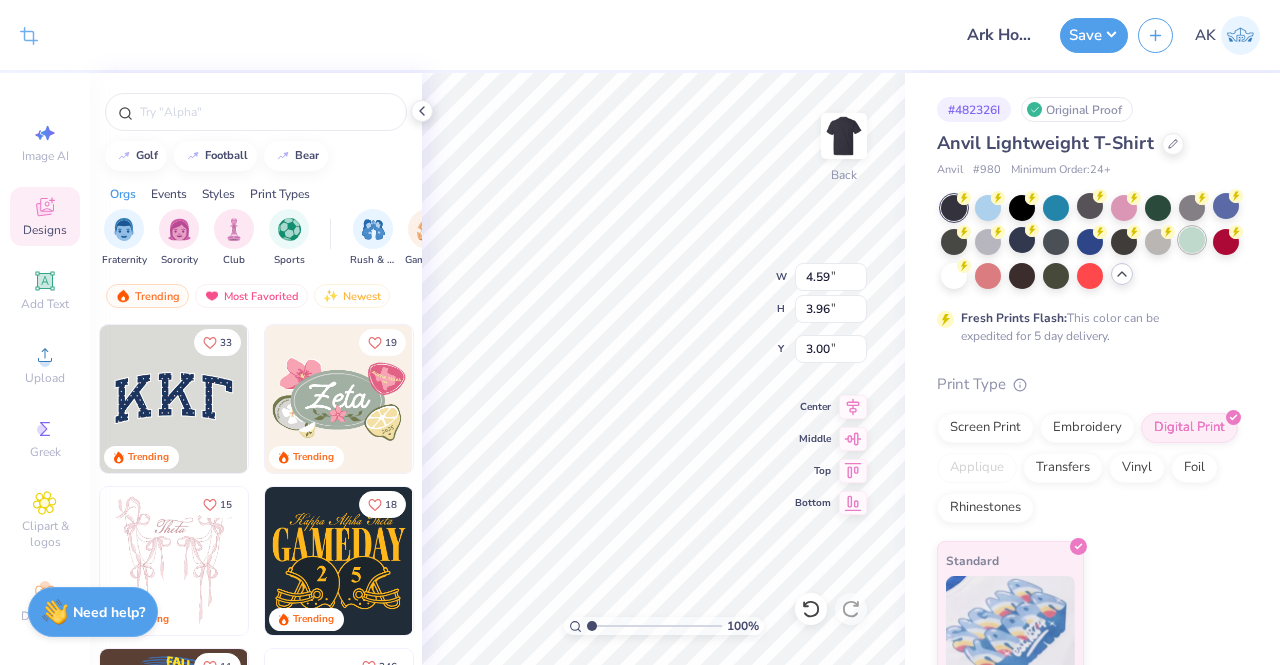 type on "3.58" 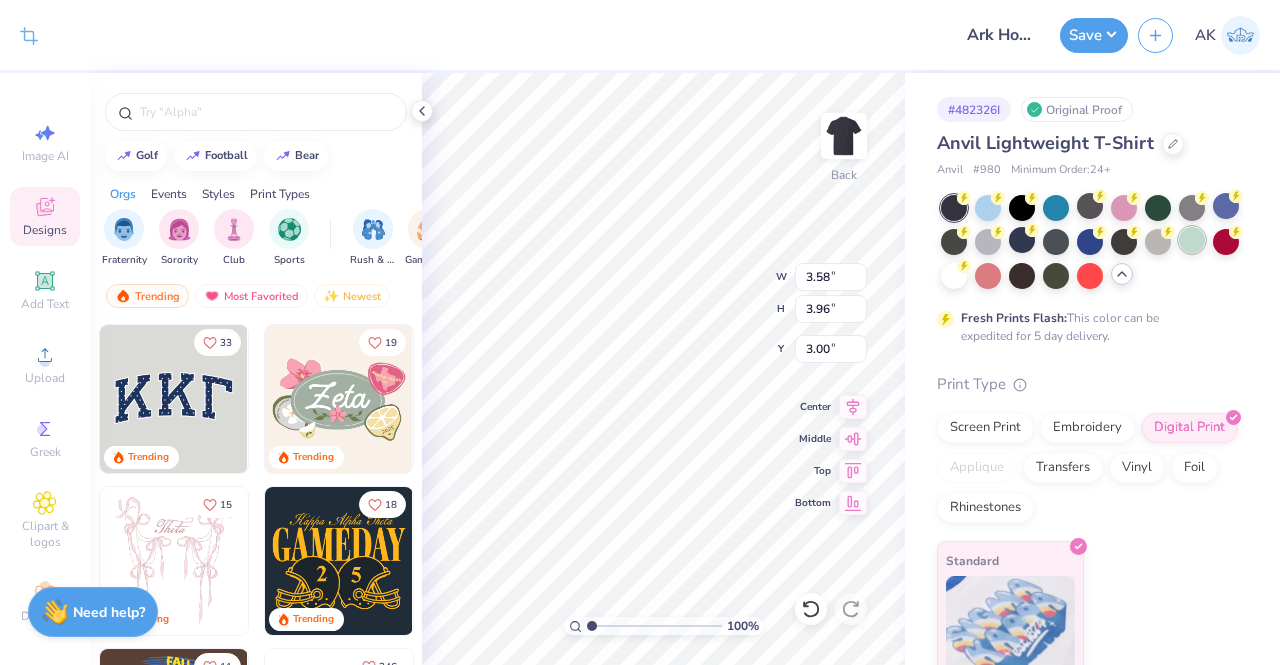 type on "3.09" 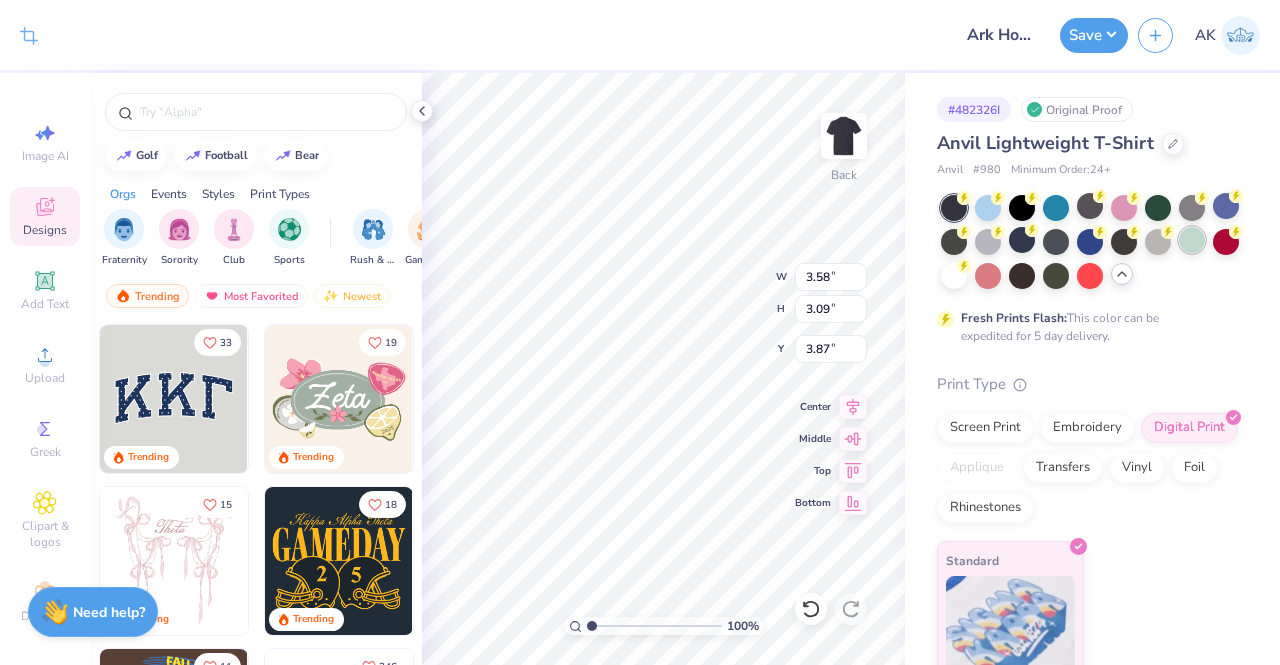 type on "3.00" 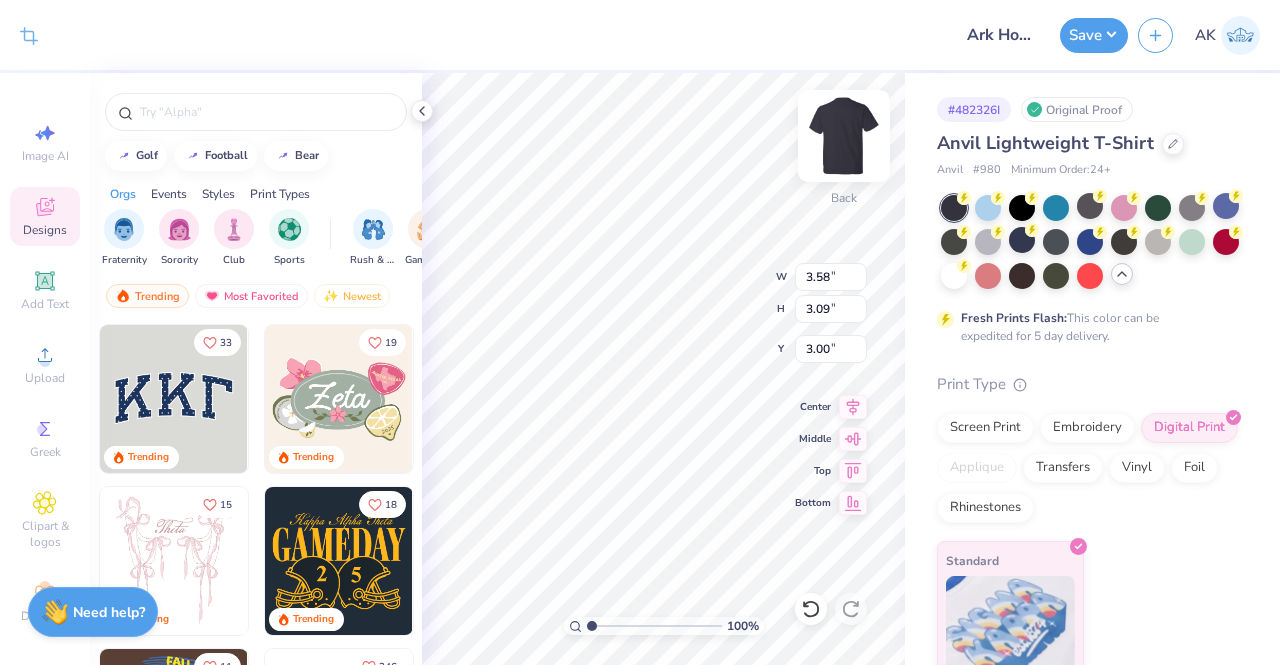 type on "3.94" 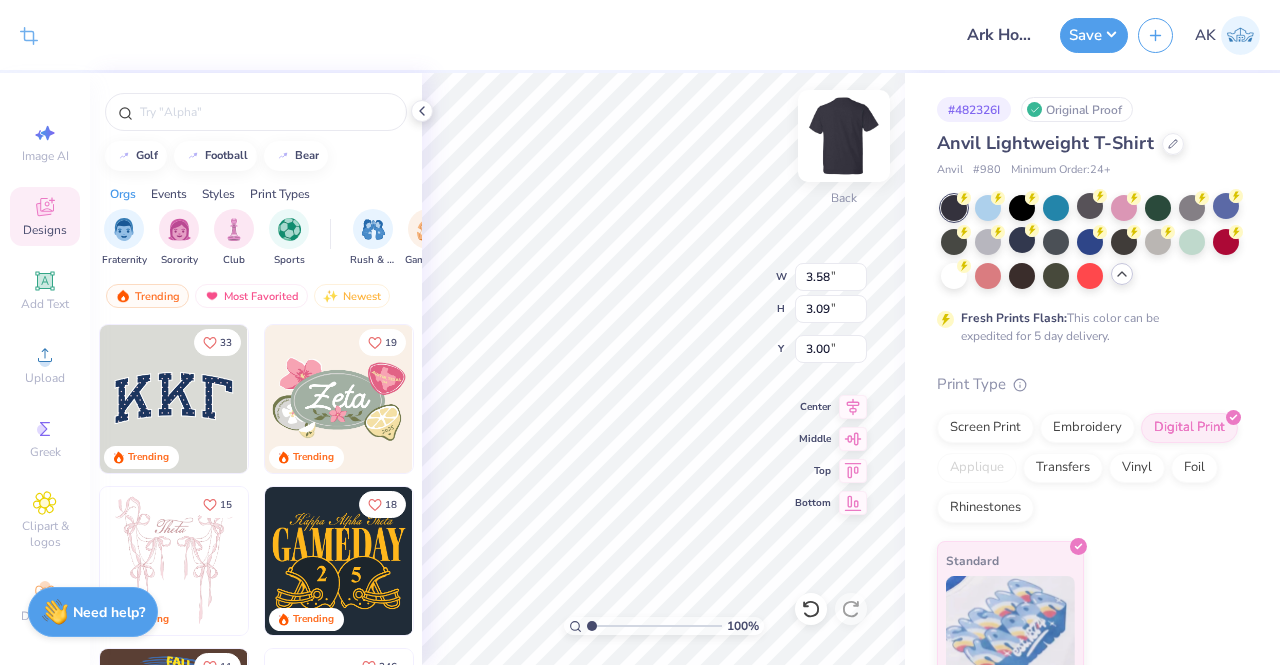 type on "3.40" 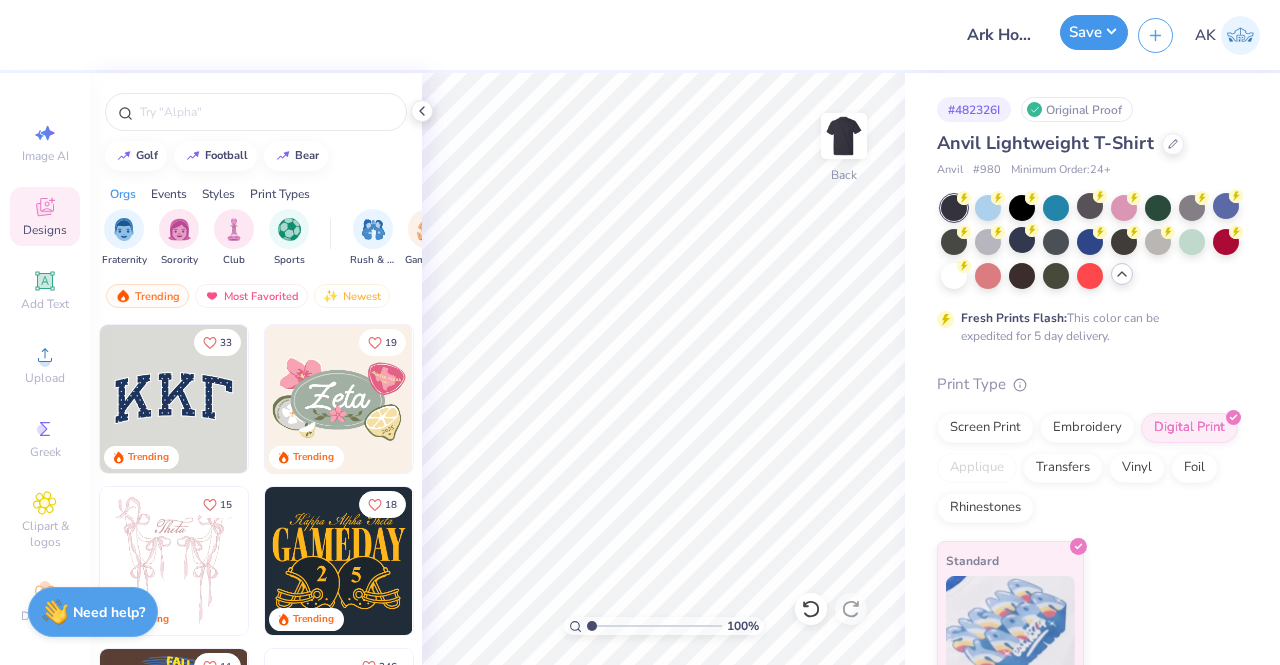 click on "Save" at bounding box center [1094, 32] 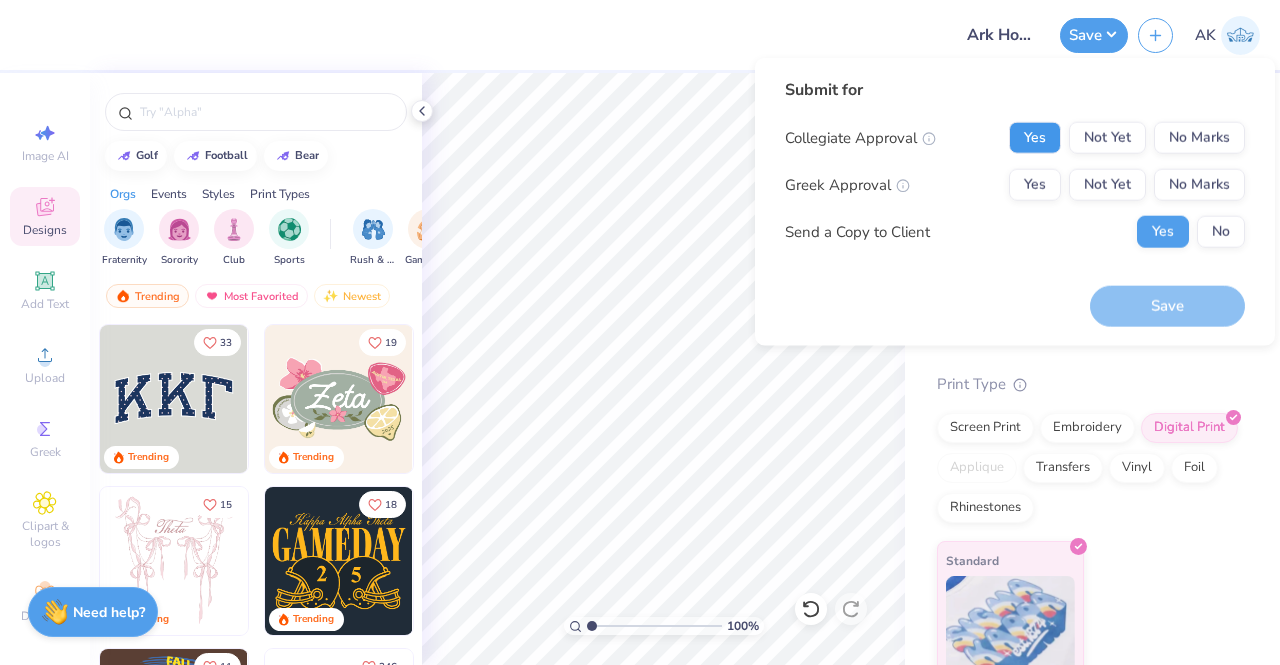 click on "Yes" at bounding box center [1035, 138] 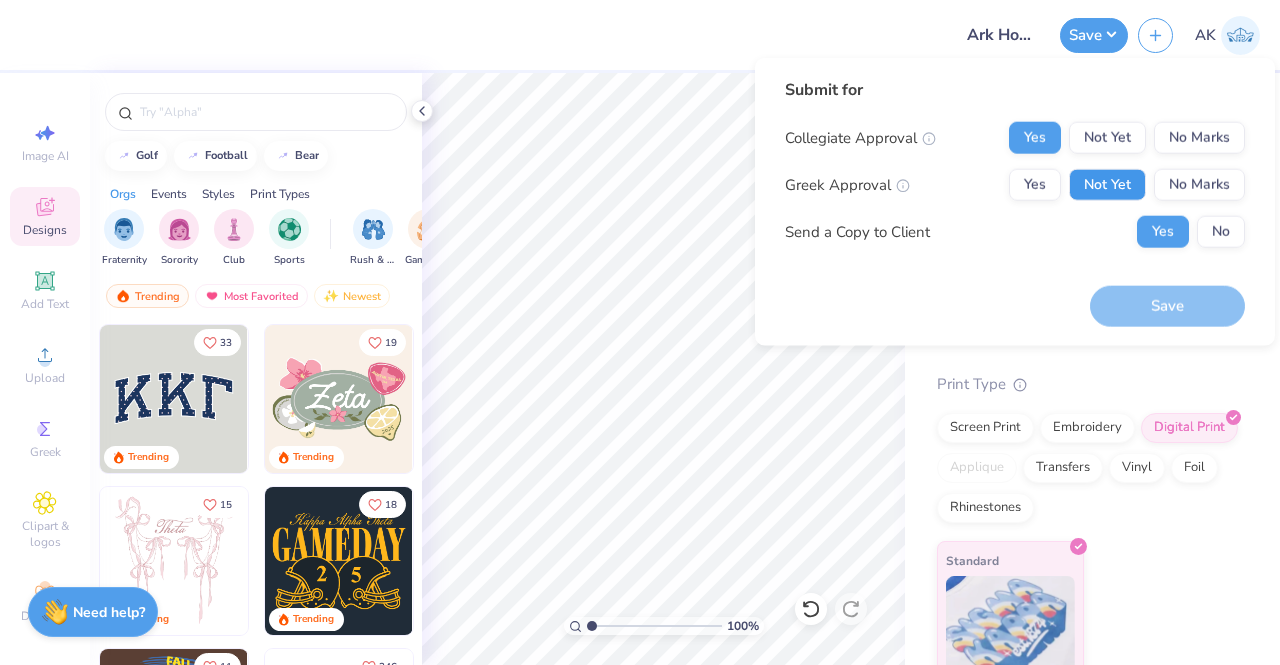 click on "Not Yet" at bounding box center [1107, 185] 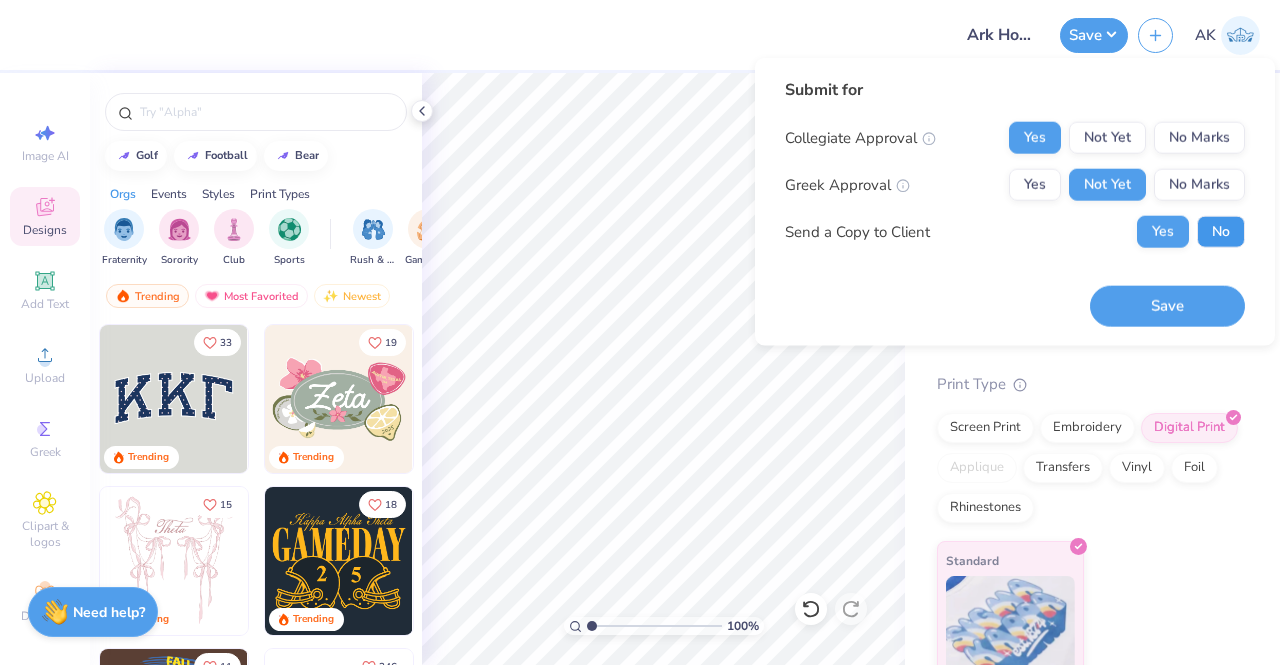 click on "No" at bounding box center [1221, 232] 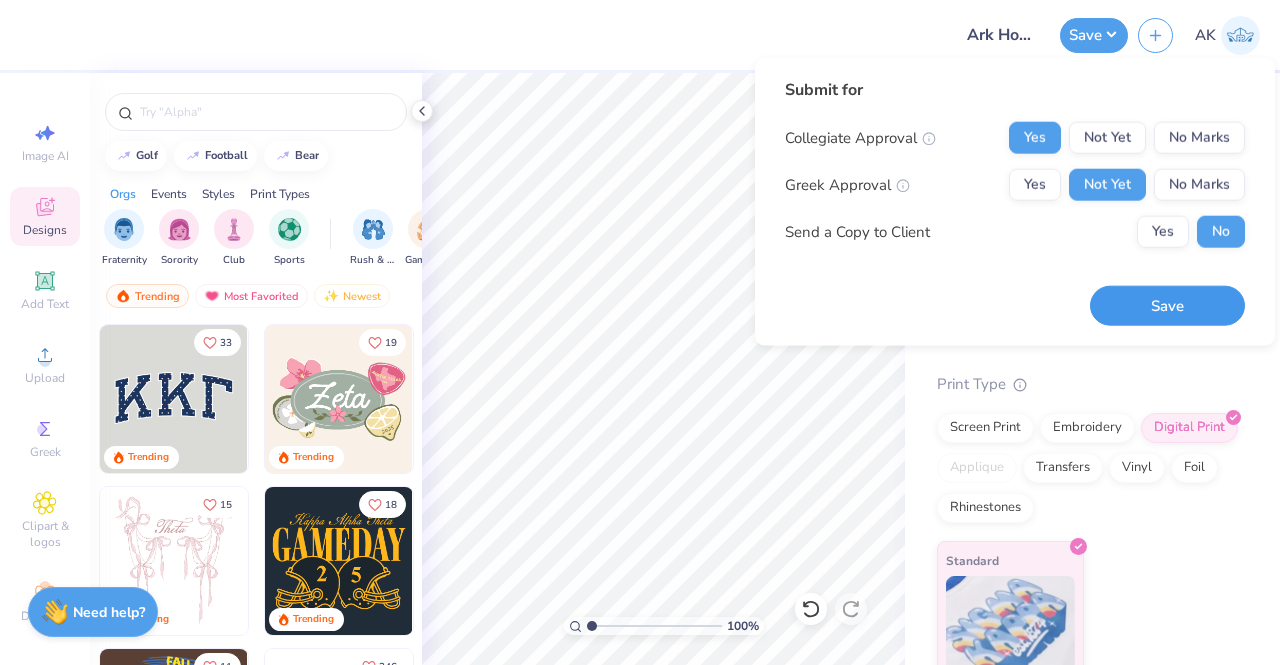 click on "Save" at bounding box center (1167, 305) 